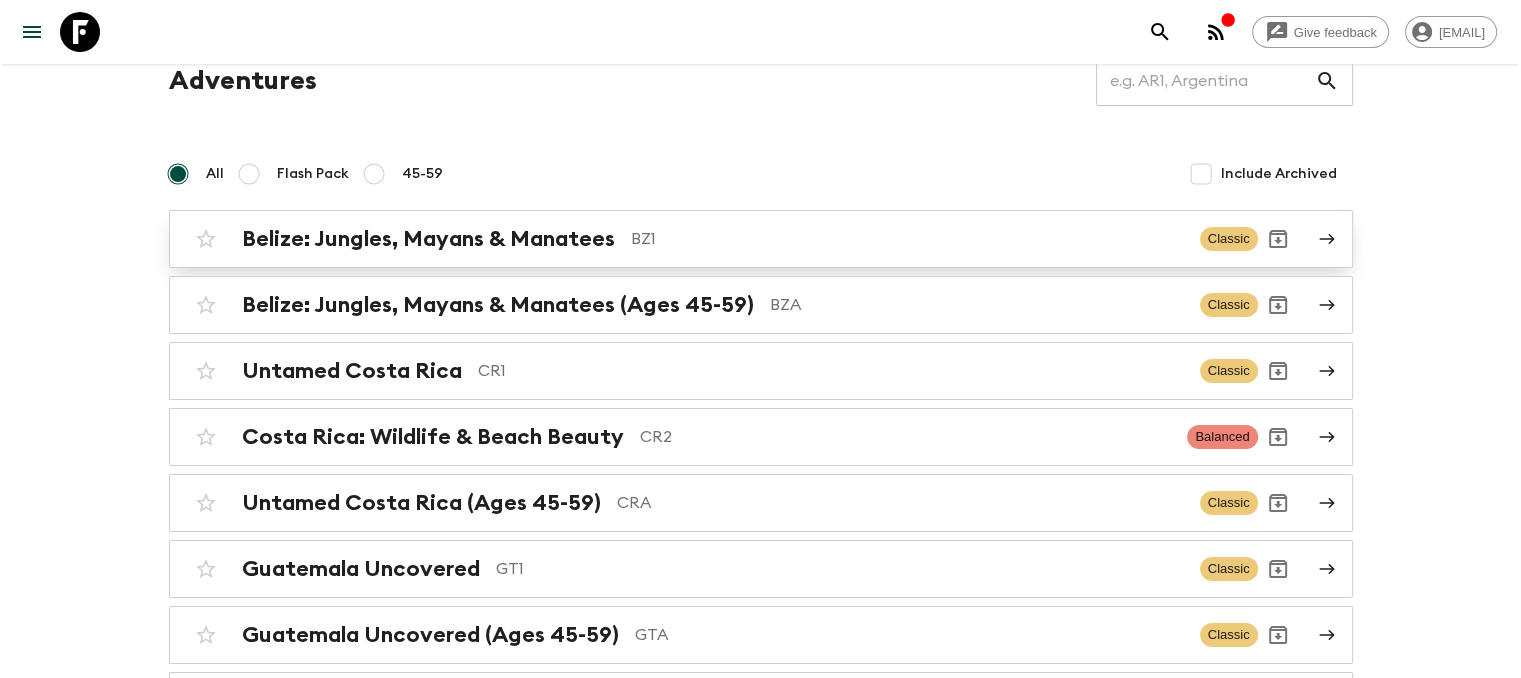 scroll, scrollTop: 200, scrollLeft: 0, axis: vertical 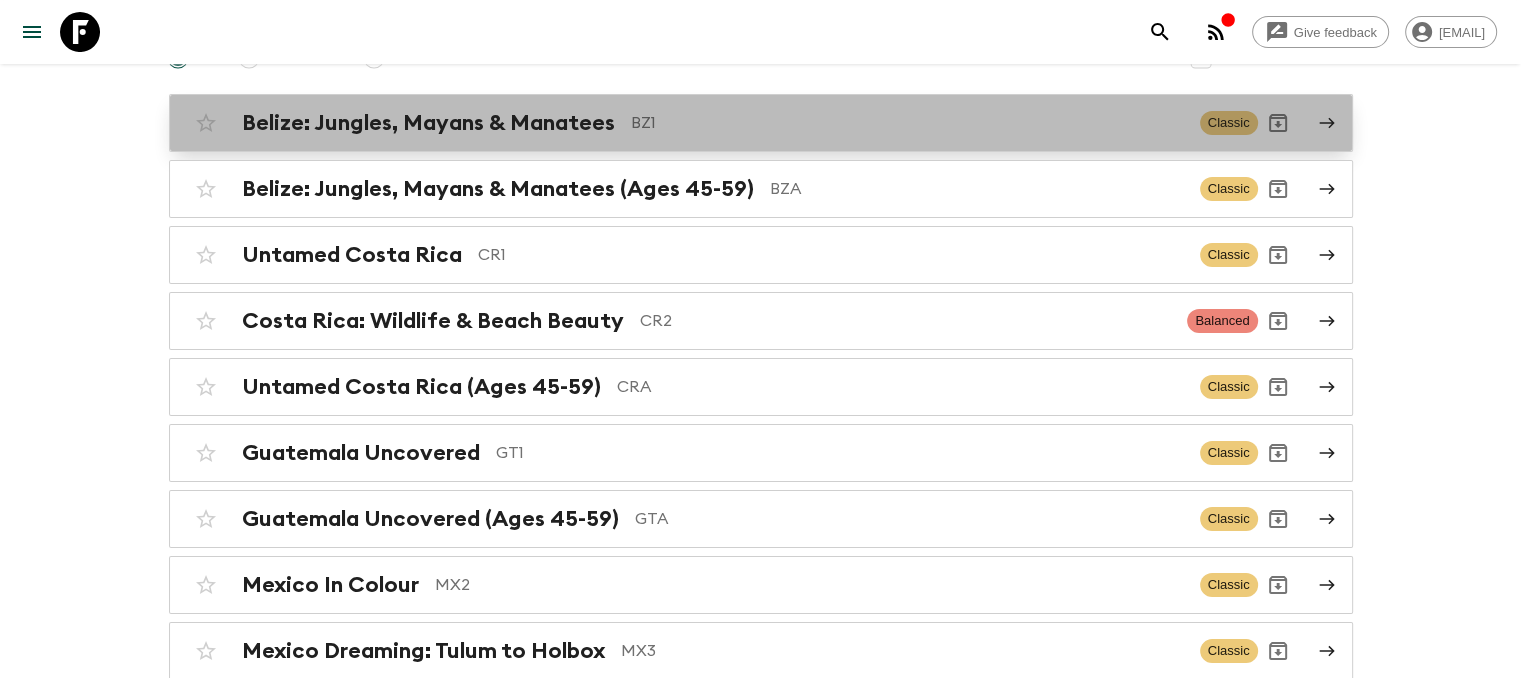 click on "Belize: Jungles, Mayans & Manatees" at bounding box center (428, 123) 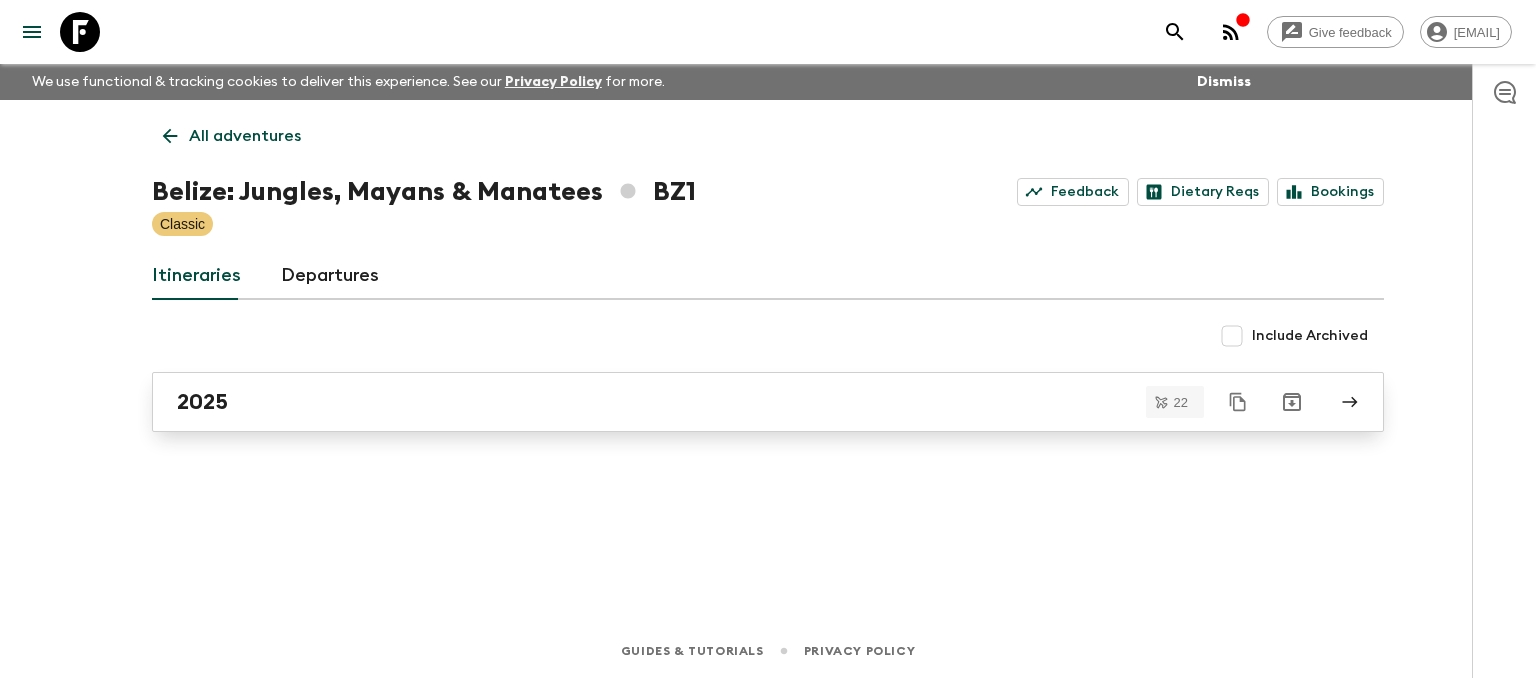click on "2025" at bounding box center [749, 402] 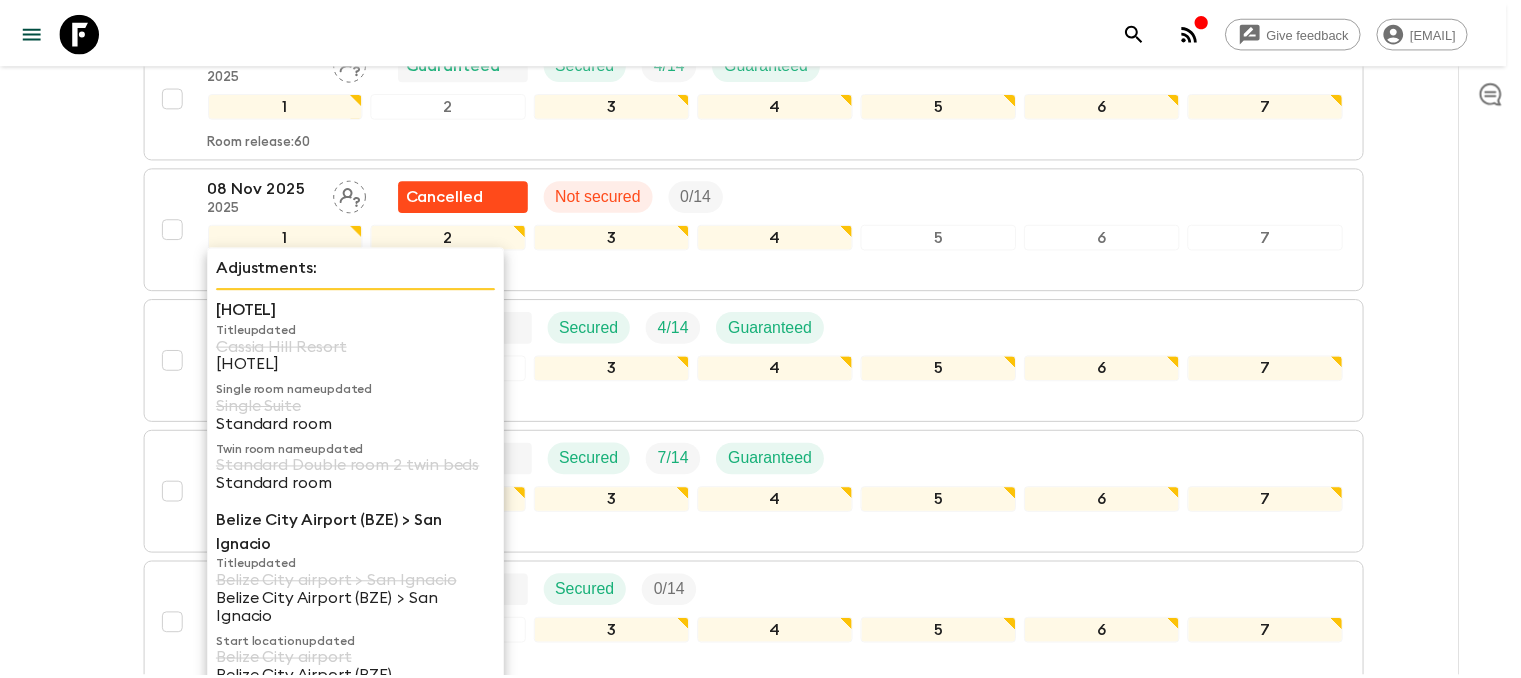scroll, scrollTop: 1716, scrollLeft: 0, axis: vertical 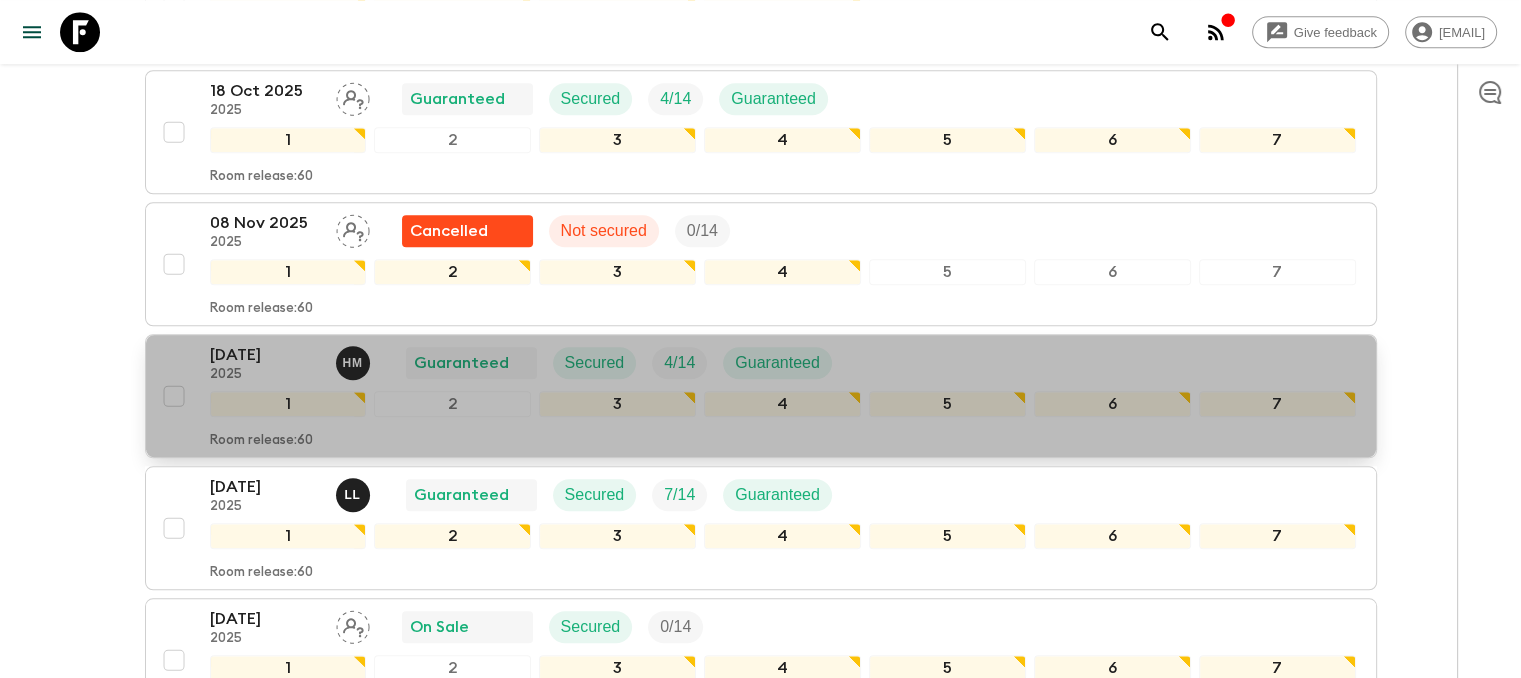 click on "2025" at bounding box center (265, 375) 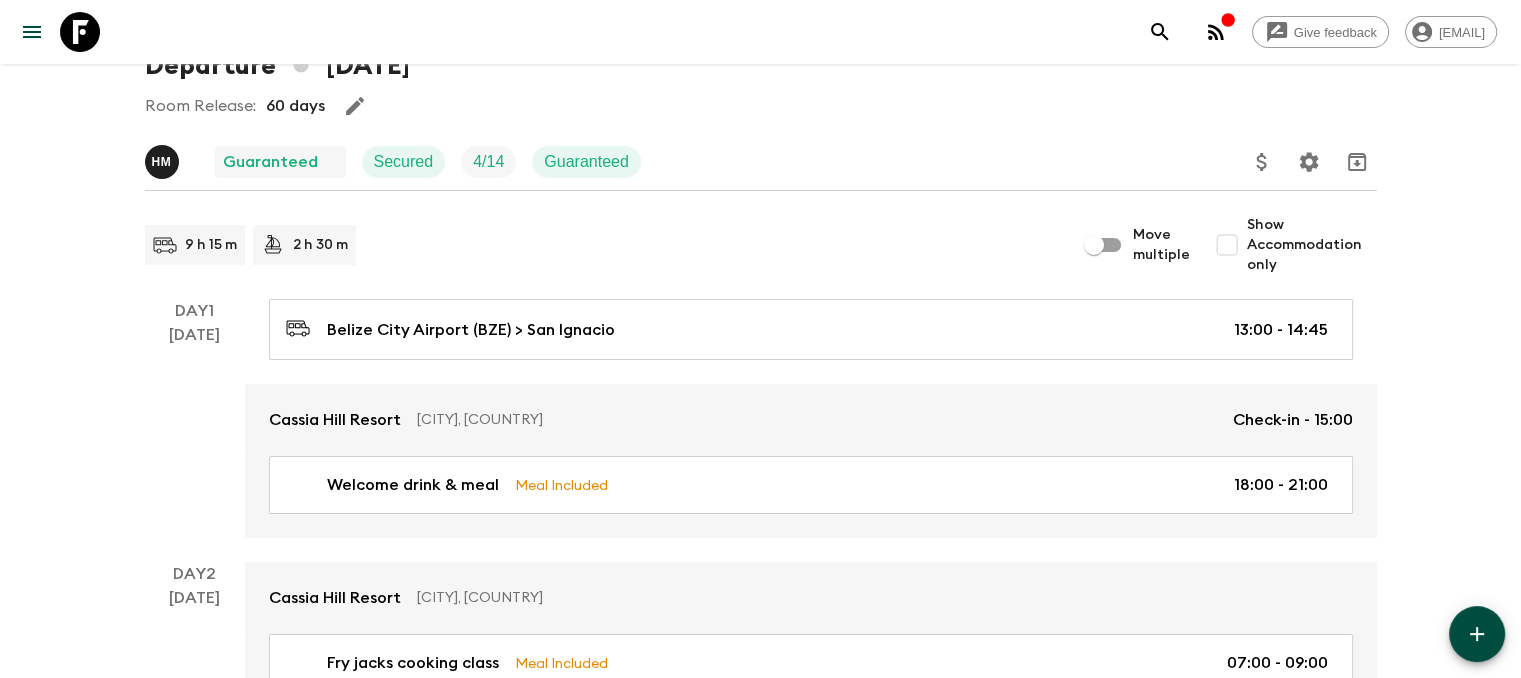 scroll, scrollTop: 0, scrollLeft: 0, axis: both 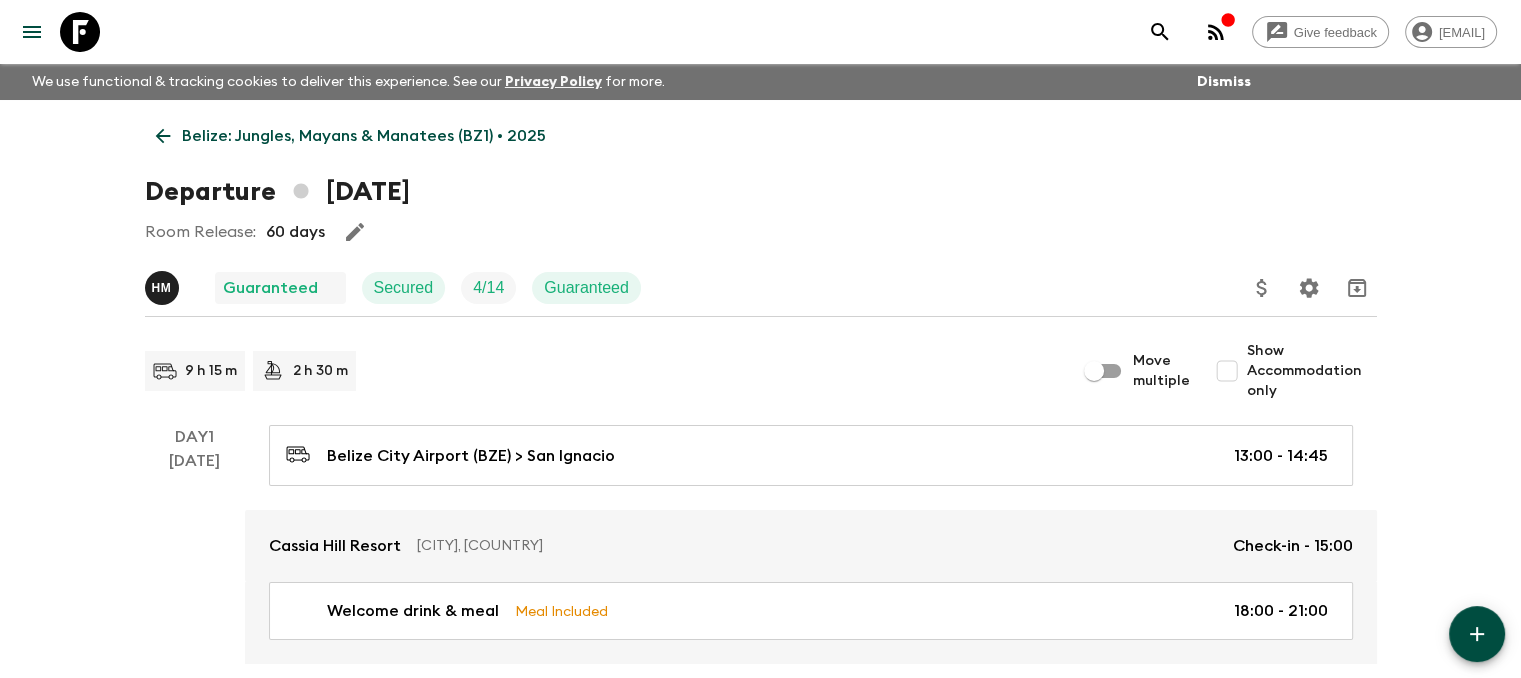 click 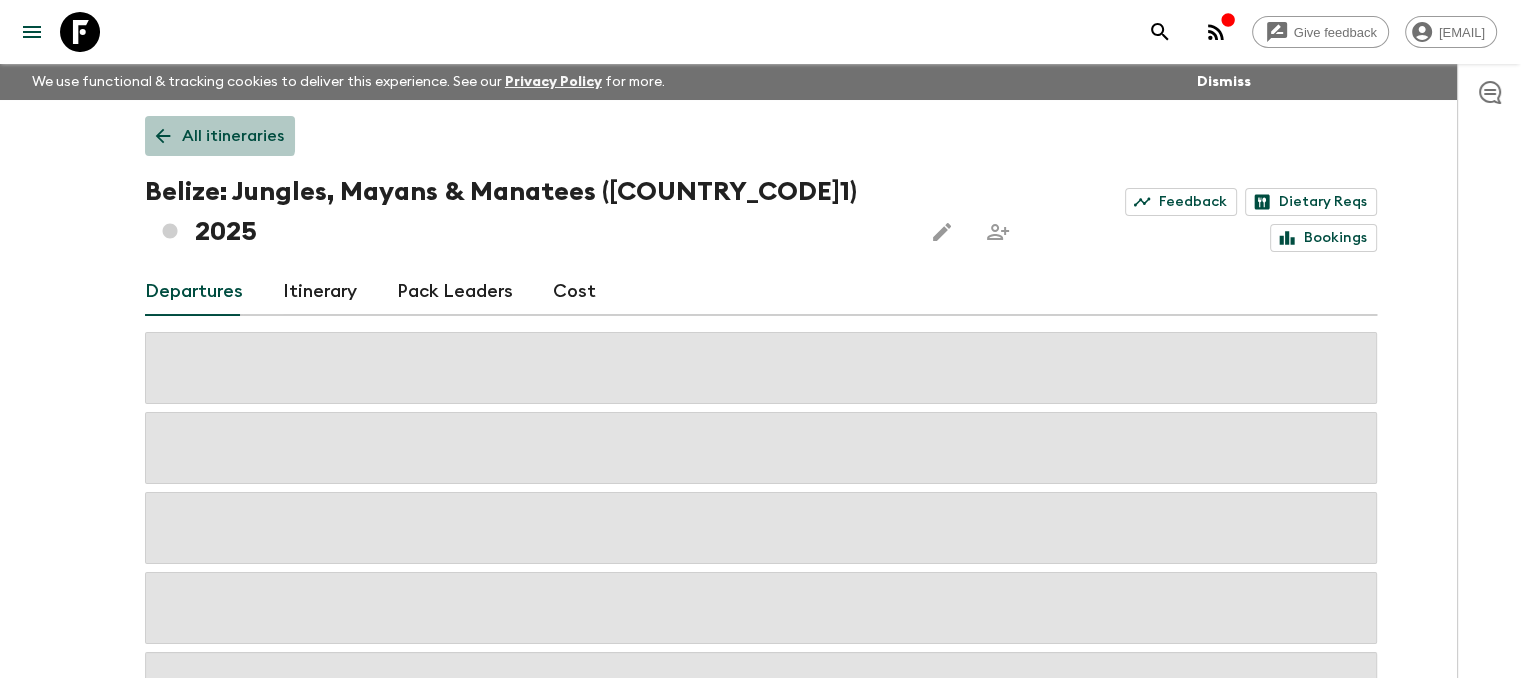 click 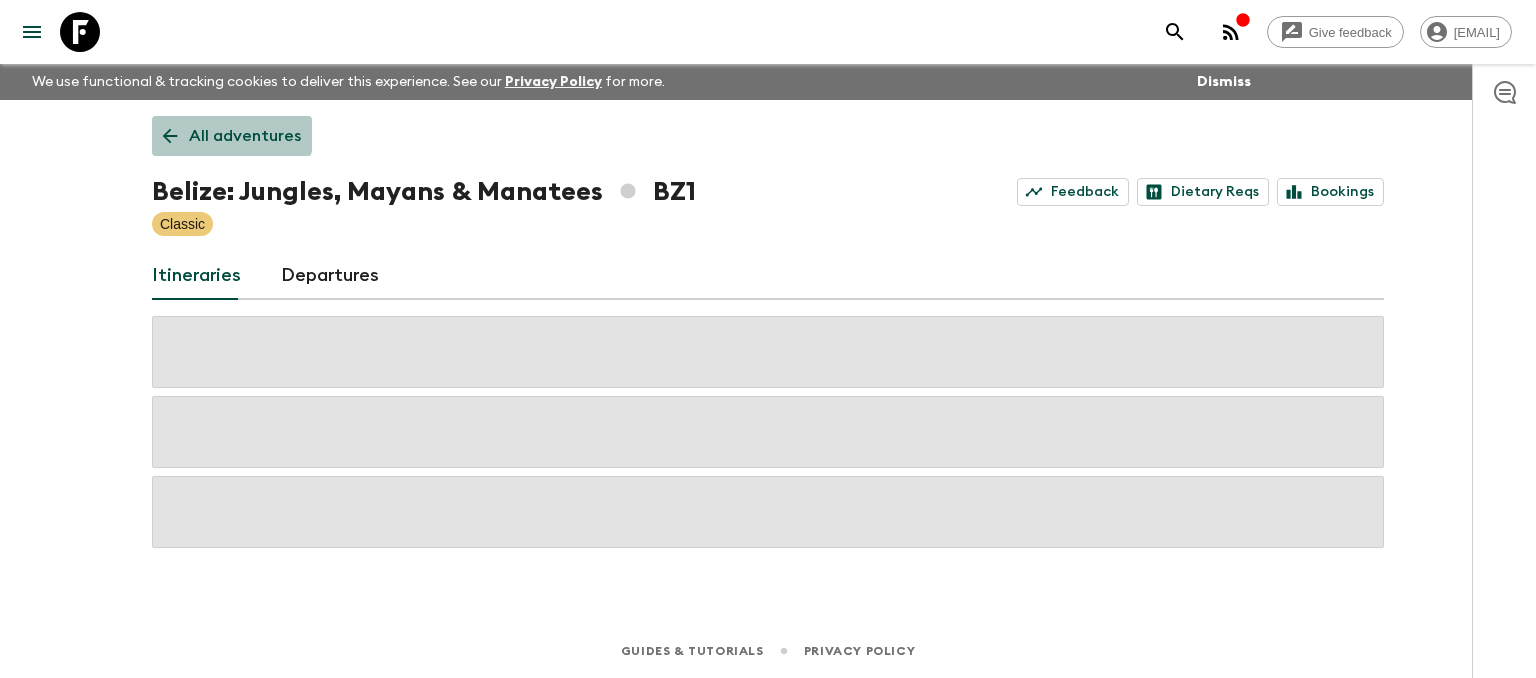click on "All adventures" at bounding box center [232, 136] 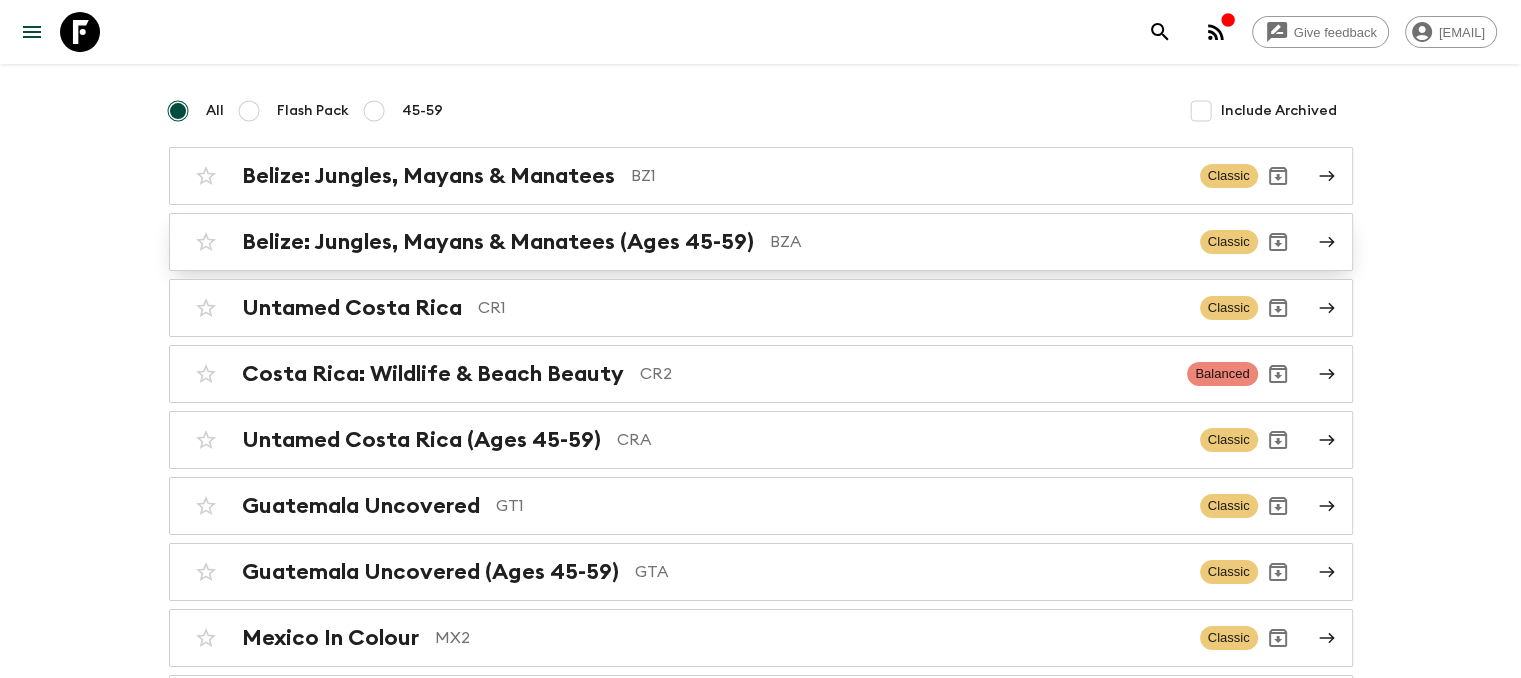 scroll, scrollTop: 100, scrollLeft: 0, axis: vertical 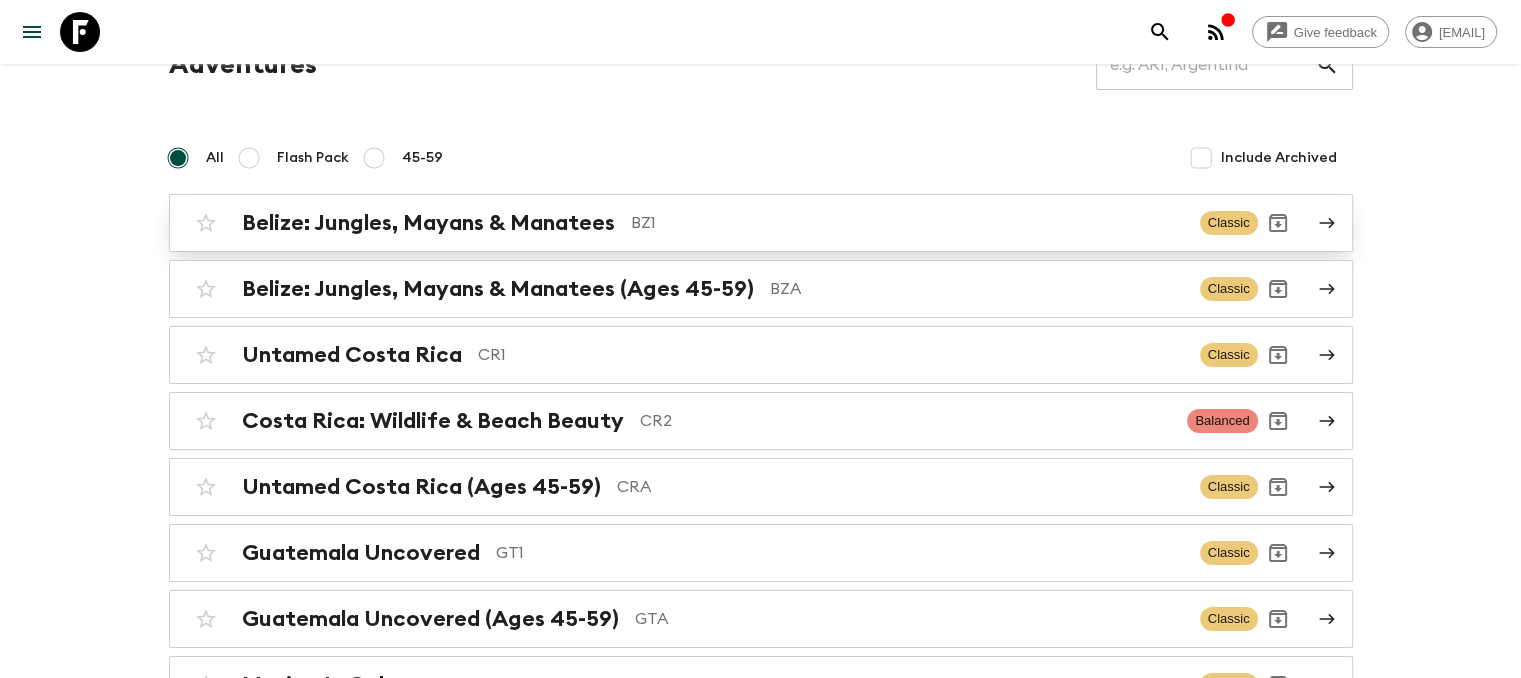 click on "BZ1" at bounding box center [907, 223] 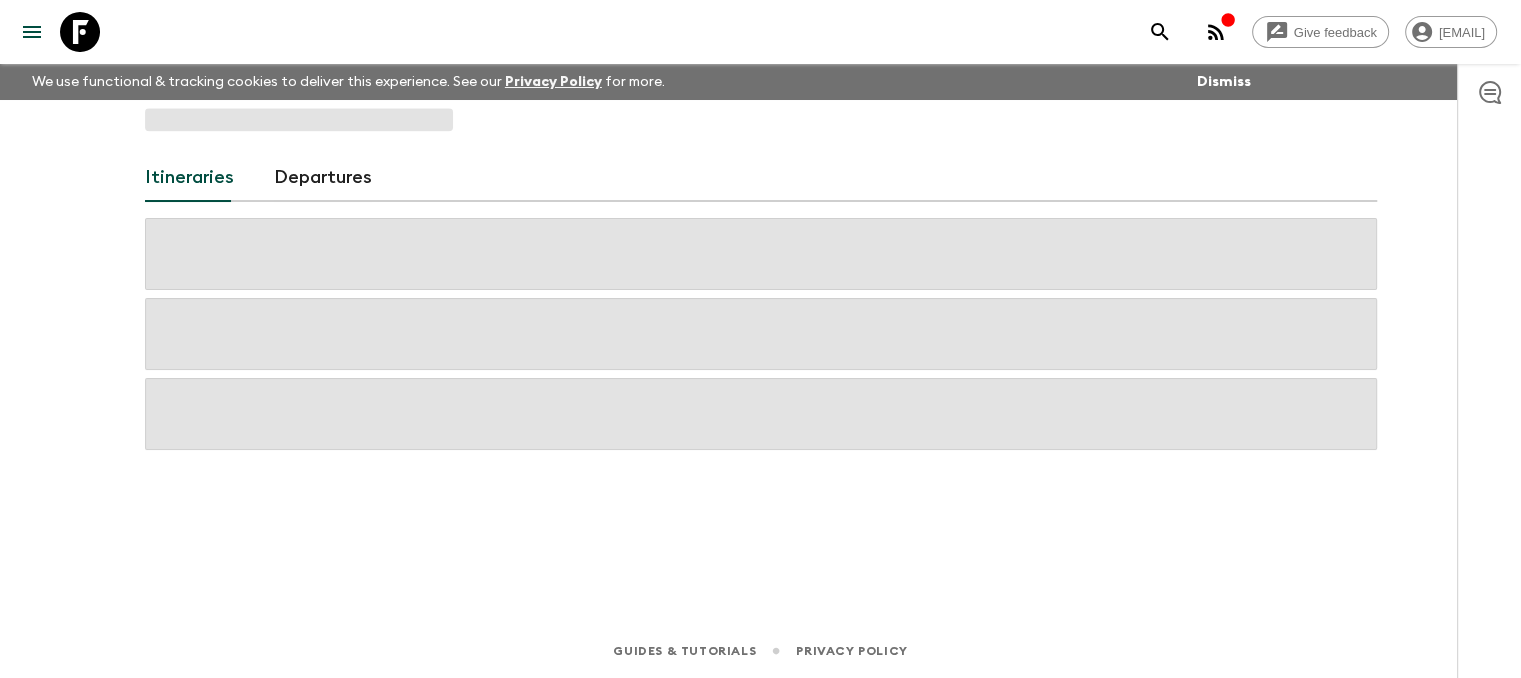 scroll, scrollTop: 0, scrollLeft: 0, axis: both 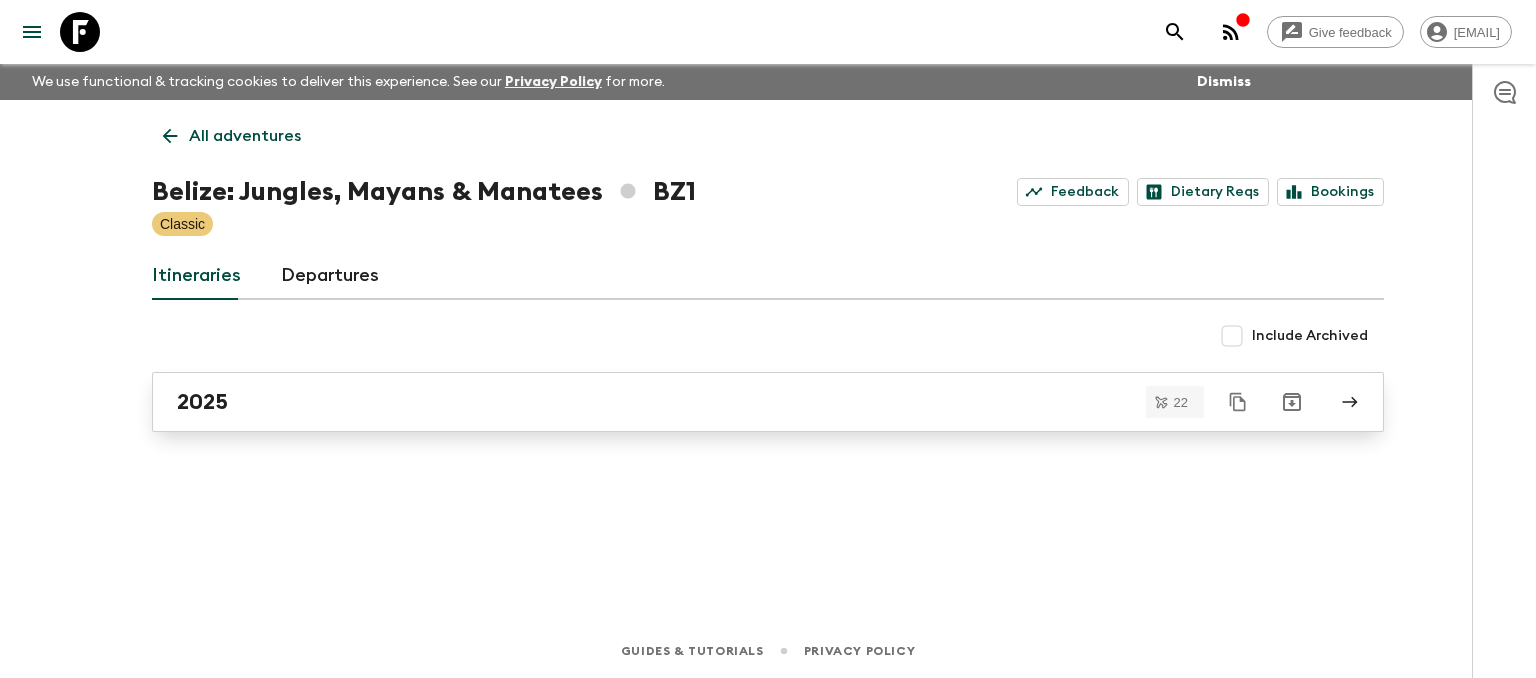 click on "2025" at bounding box center (749, 402) 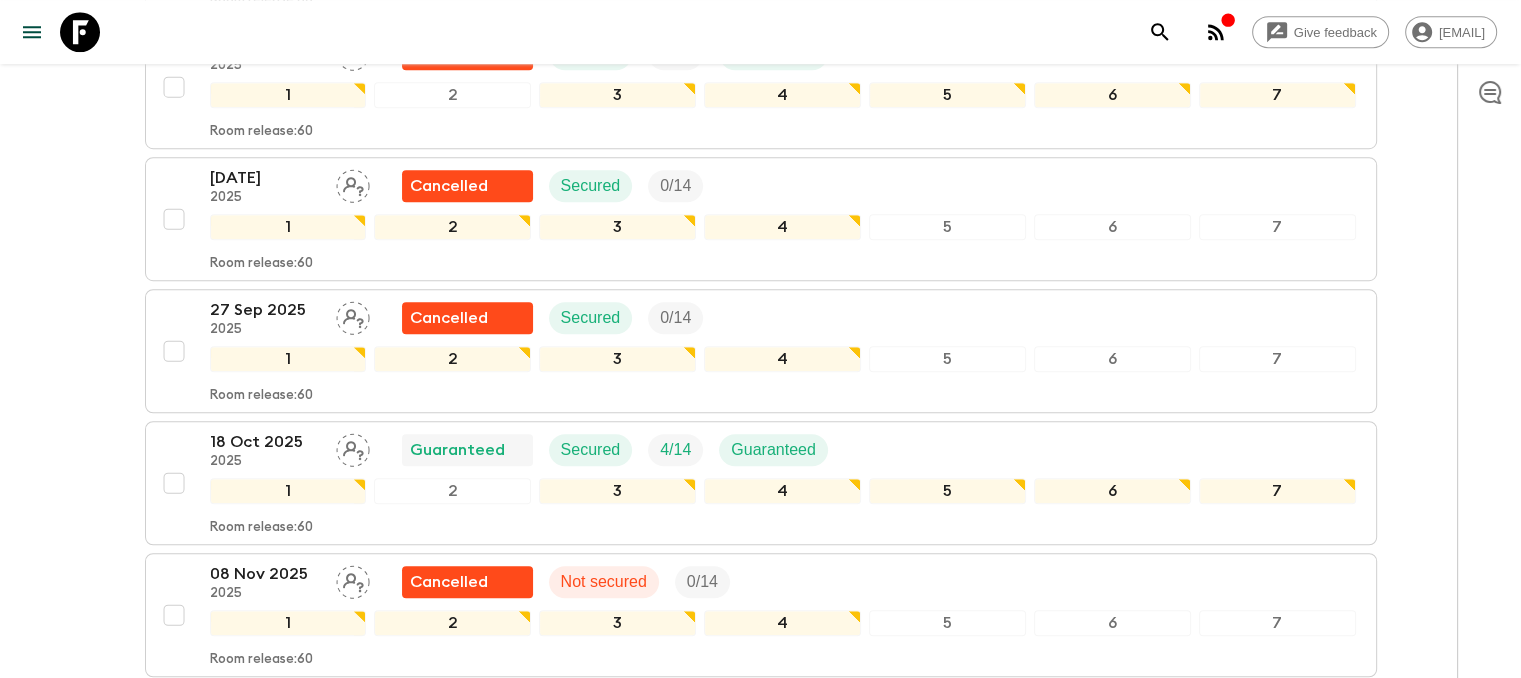 scroll, scrollTop: 1400, scrollLeft: 0, axis: vertical 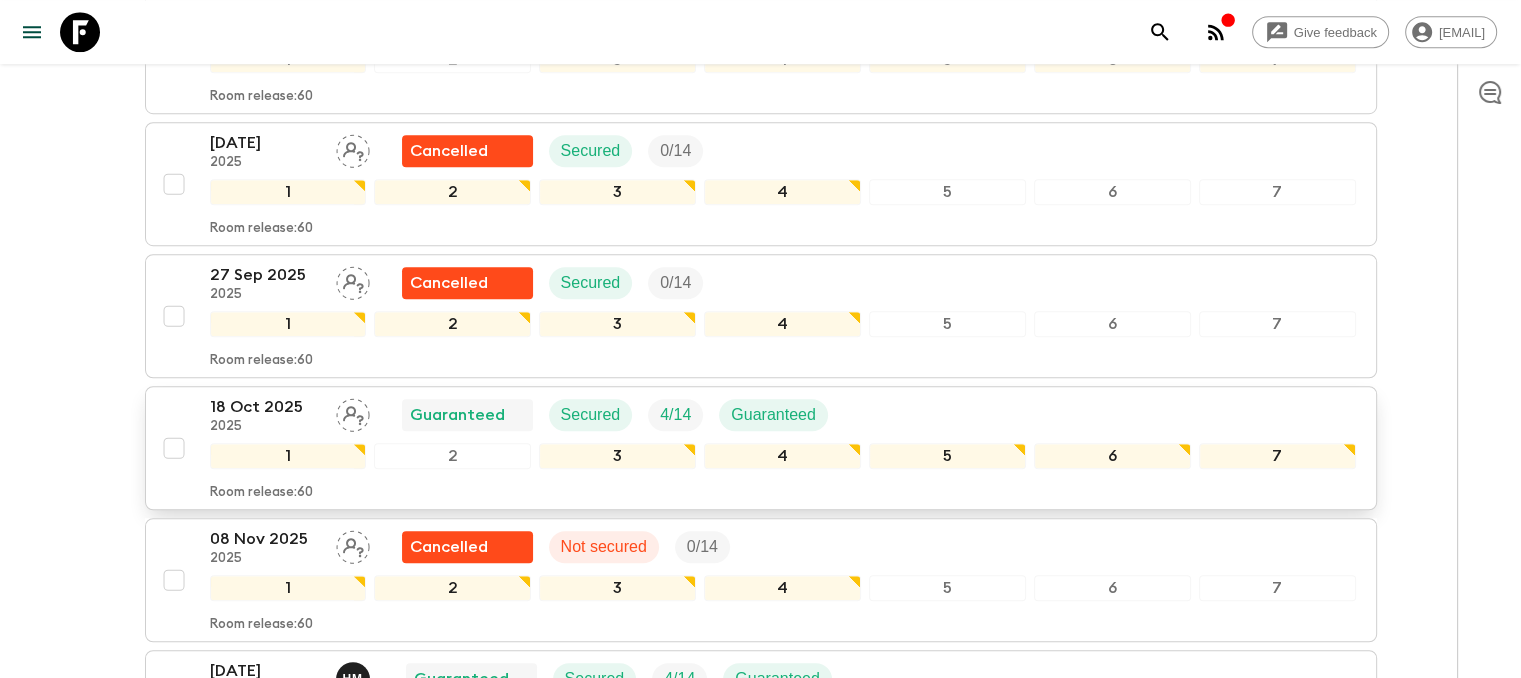 click on "2025" at bounding box center (265, 427) 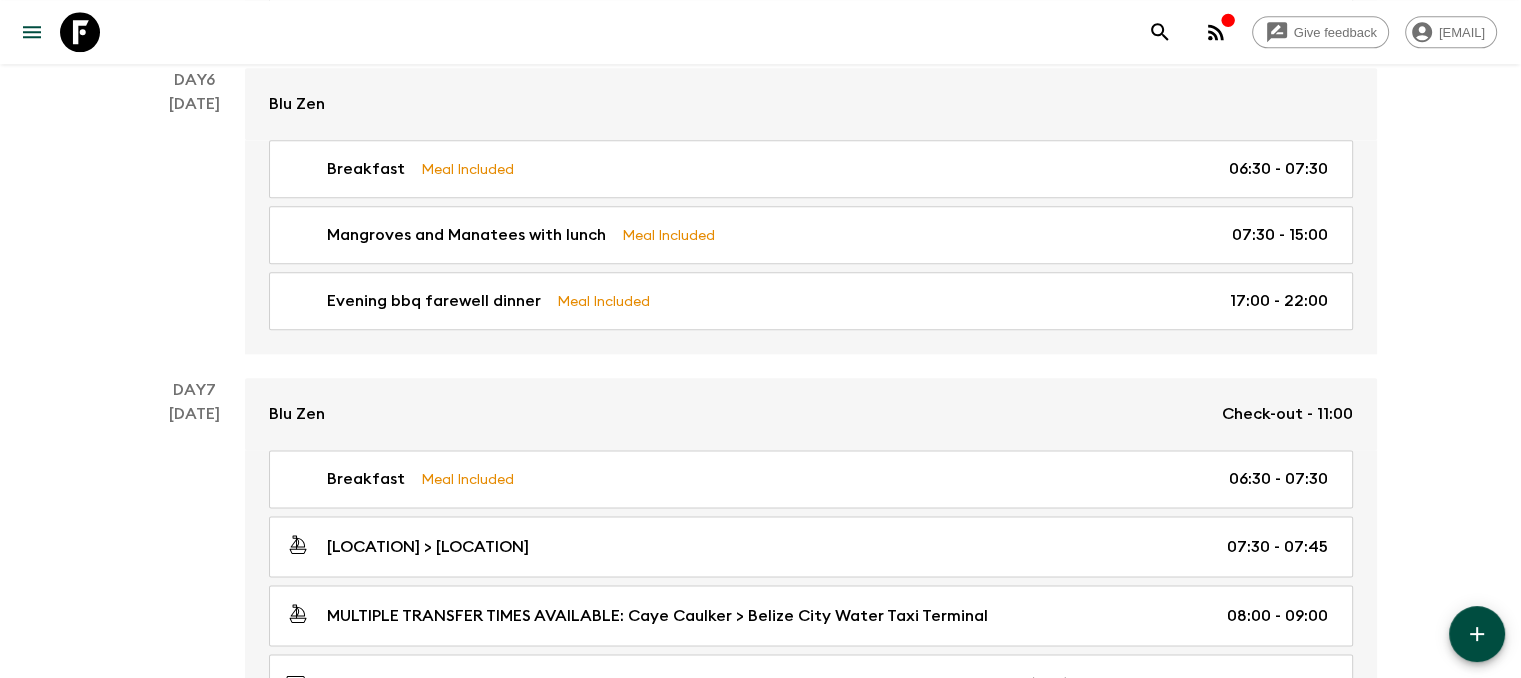 scroll, scrollTop: 2577, scrollLeft: 0, axis: vertical 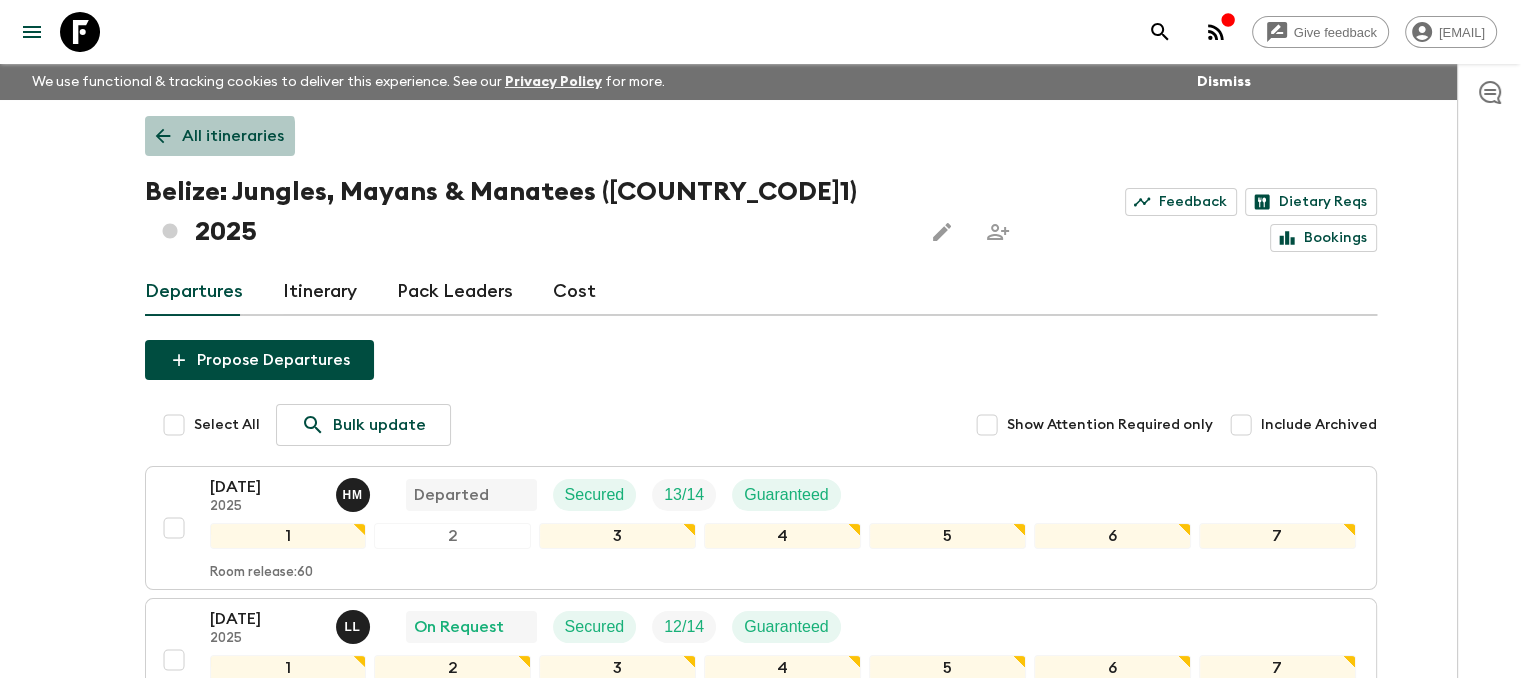 click on "All itineraries" at bounding box center (220, 136) 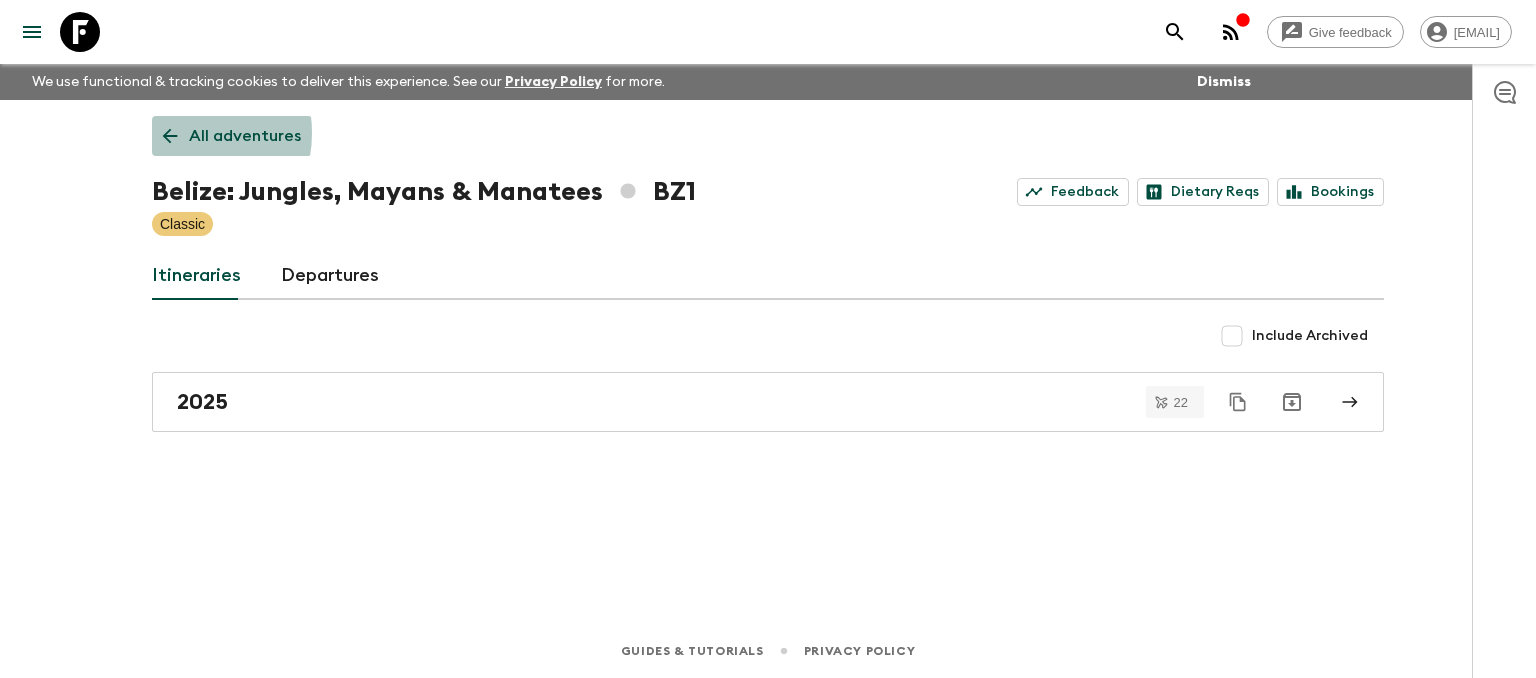 click 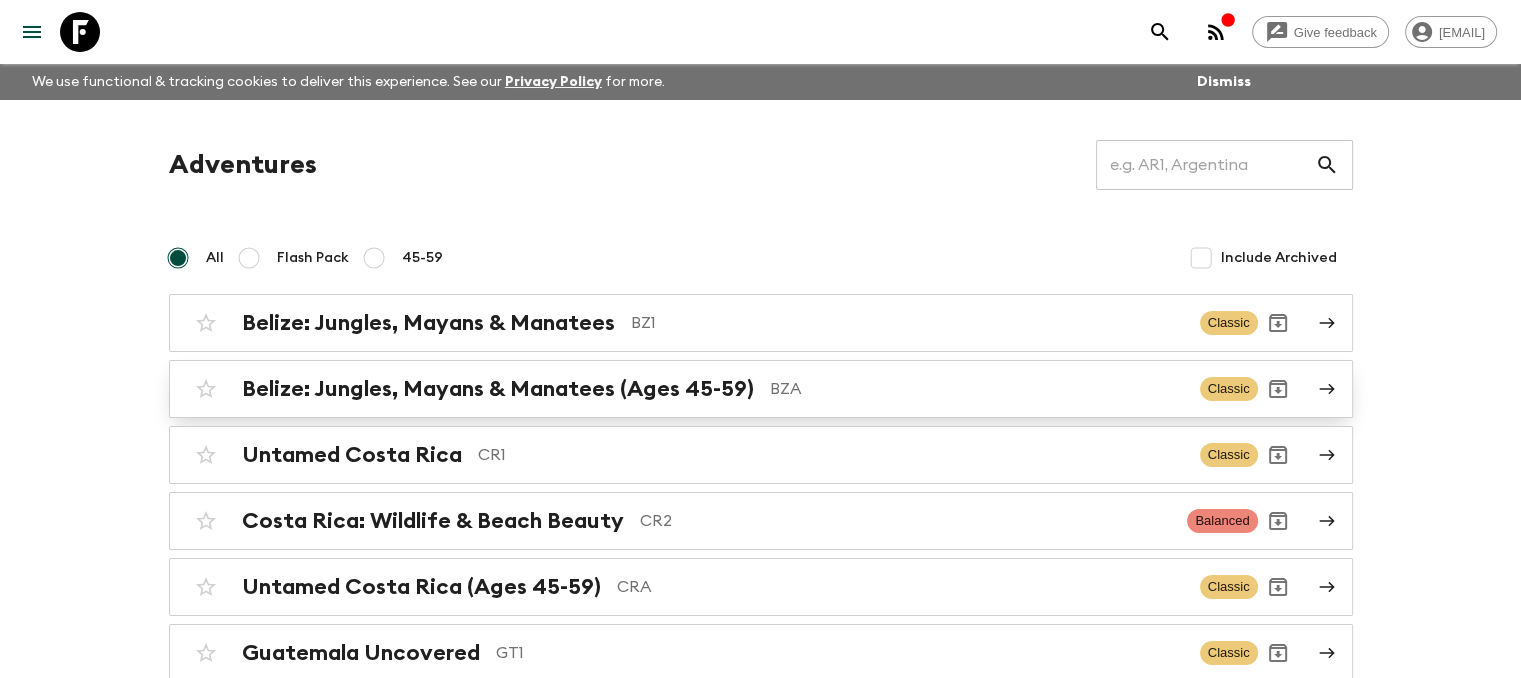 scroll, scrollTop: 100, scrollLeft: 0, axis: vertical 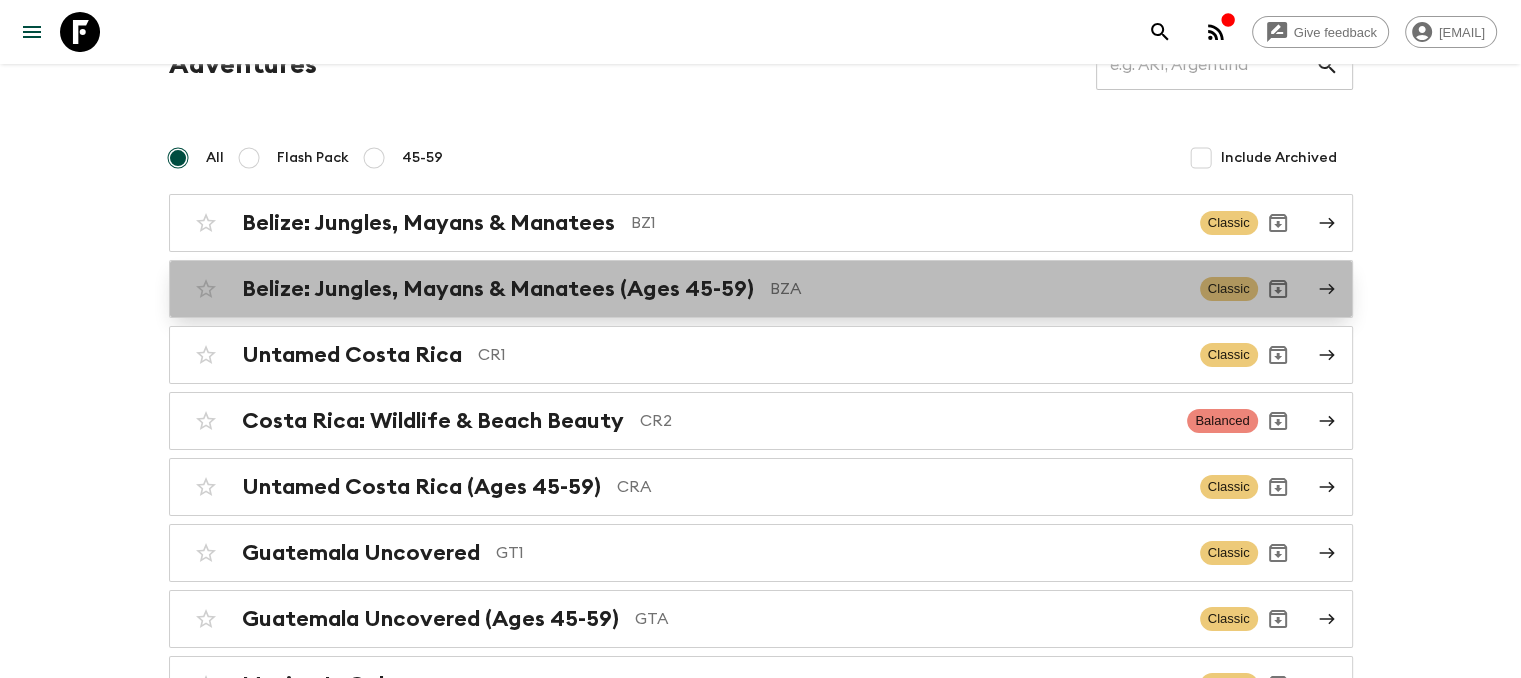 click on "Belize: Jungles, Mayans & Manatees (Ages 45-59)" at bounding box center [498, 289] 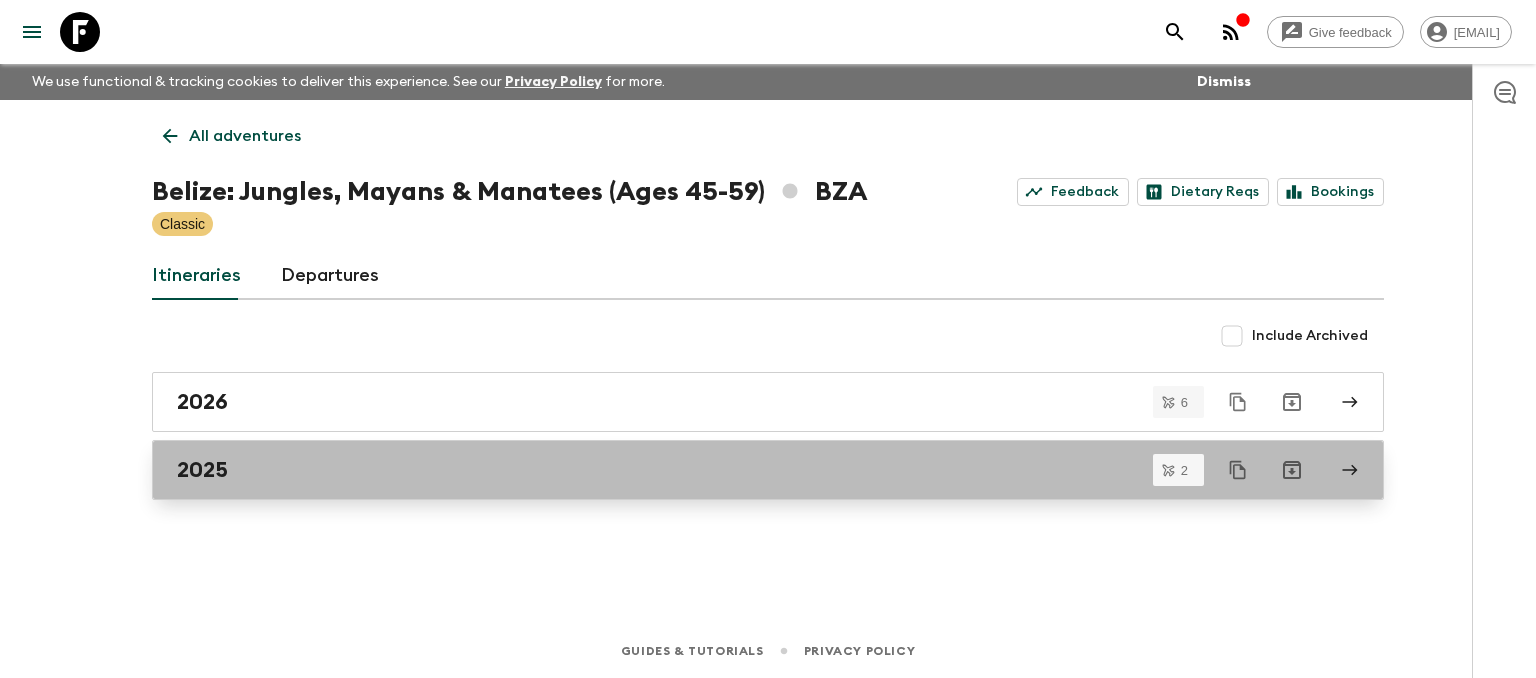 click on "2025" at bounding box center [749, 470] 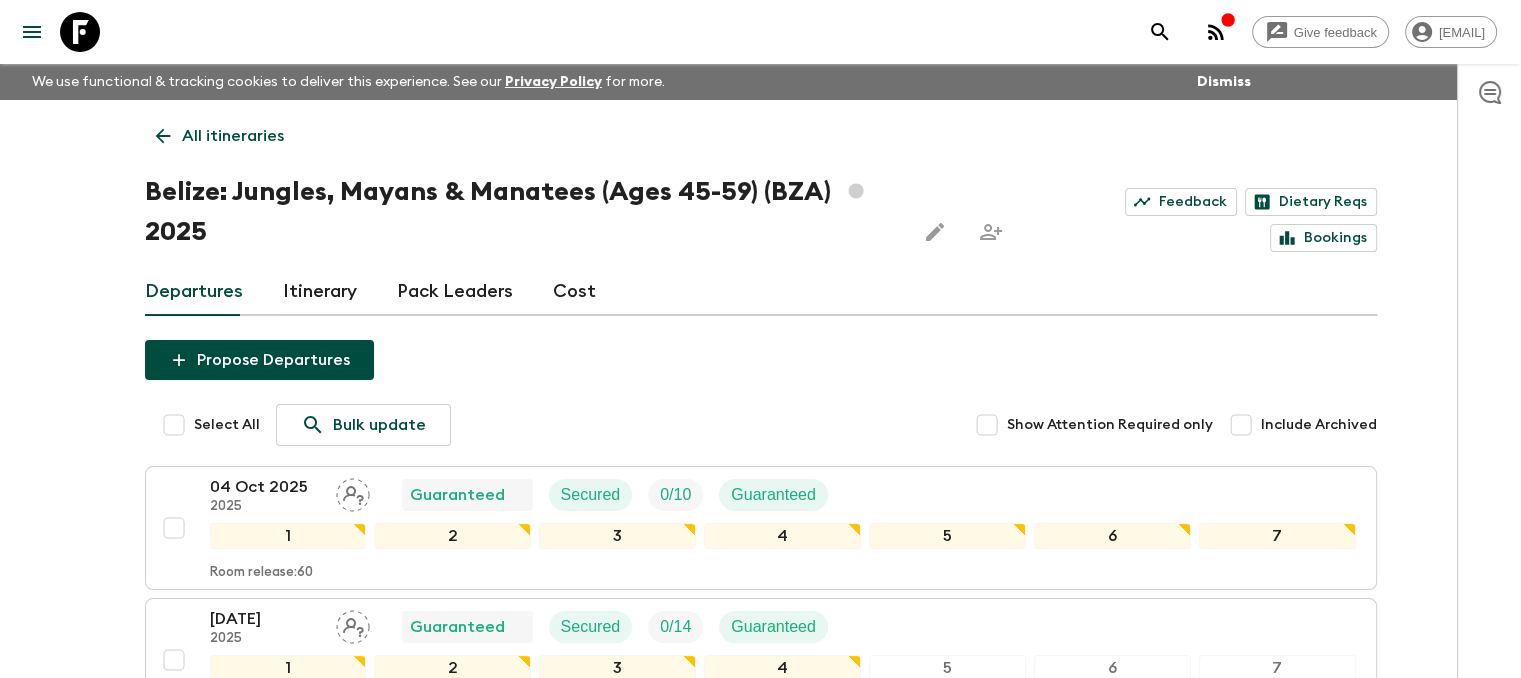 scroll, scrollTop: 0, scrollLeft: 0, axis: both 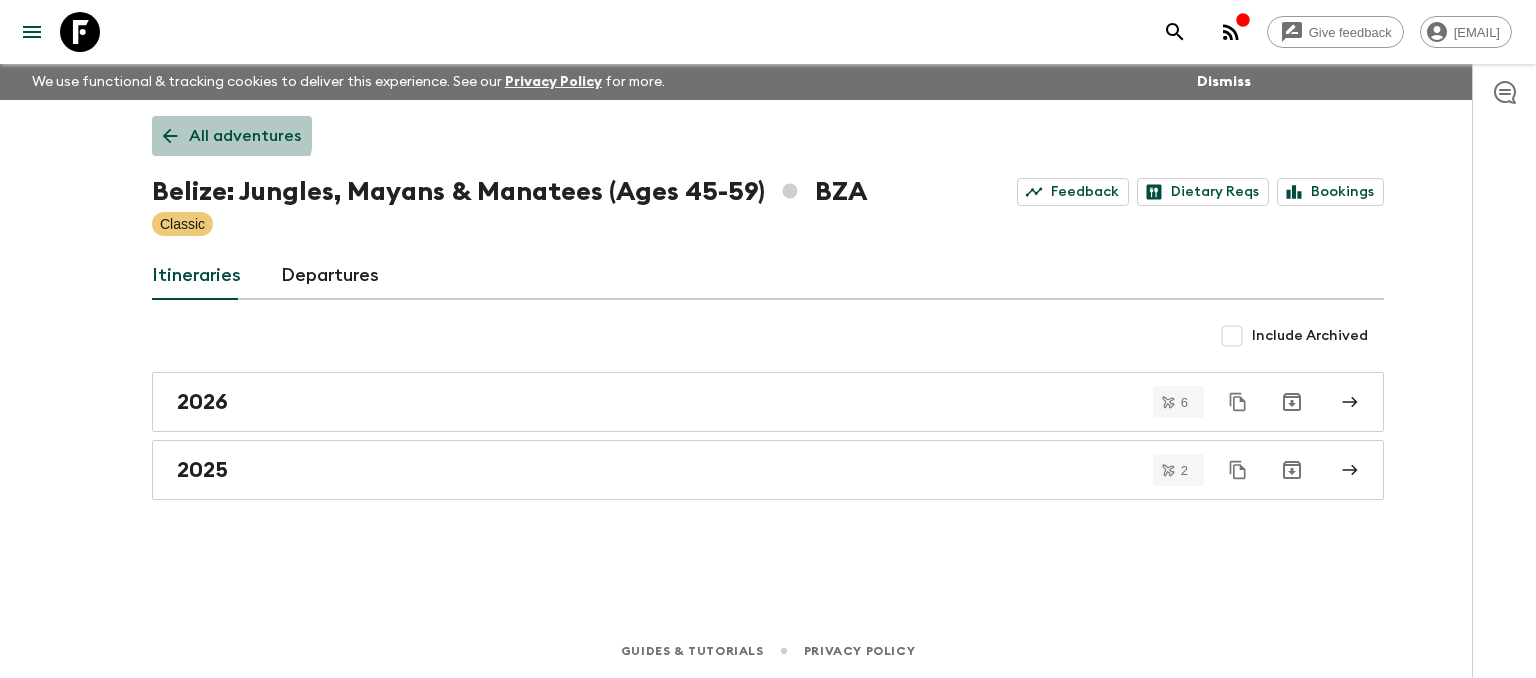 click on "All adventures" at bounding box center [232, 136] 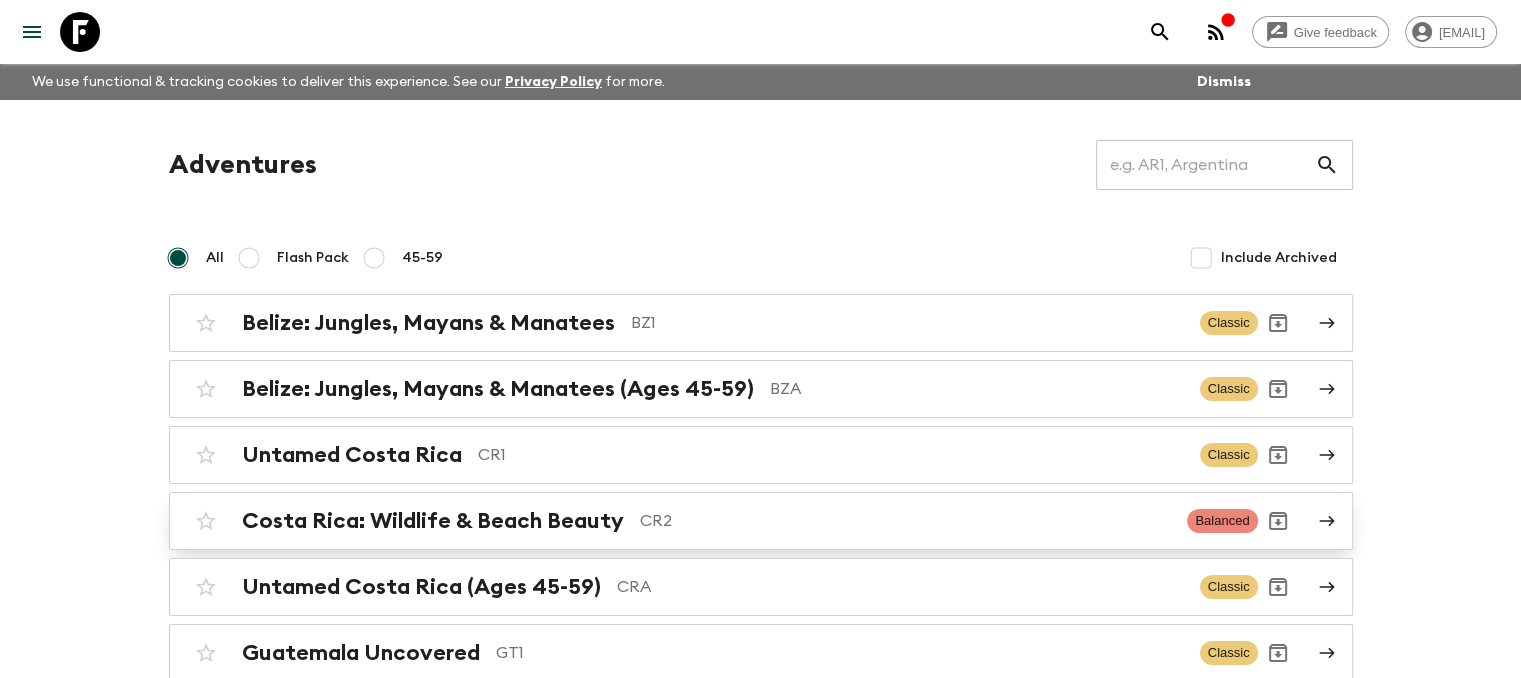 scroll, scrollTop: 100, scrollLeft: 0, axis: vertical 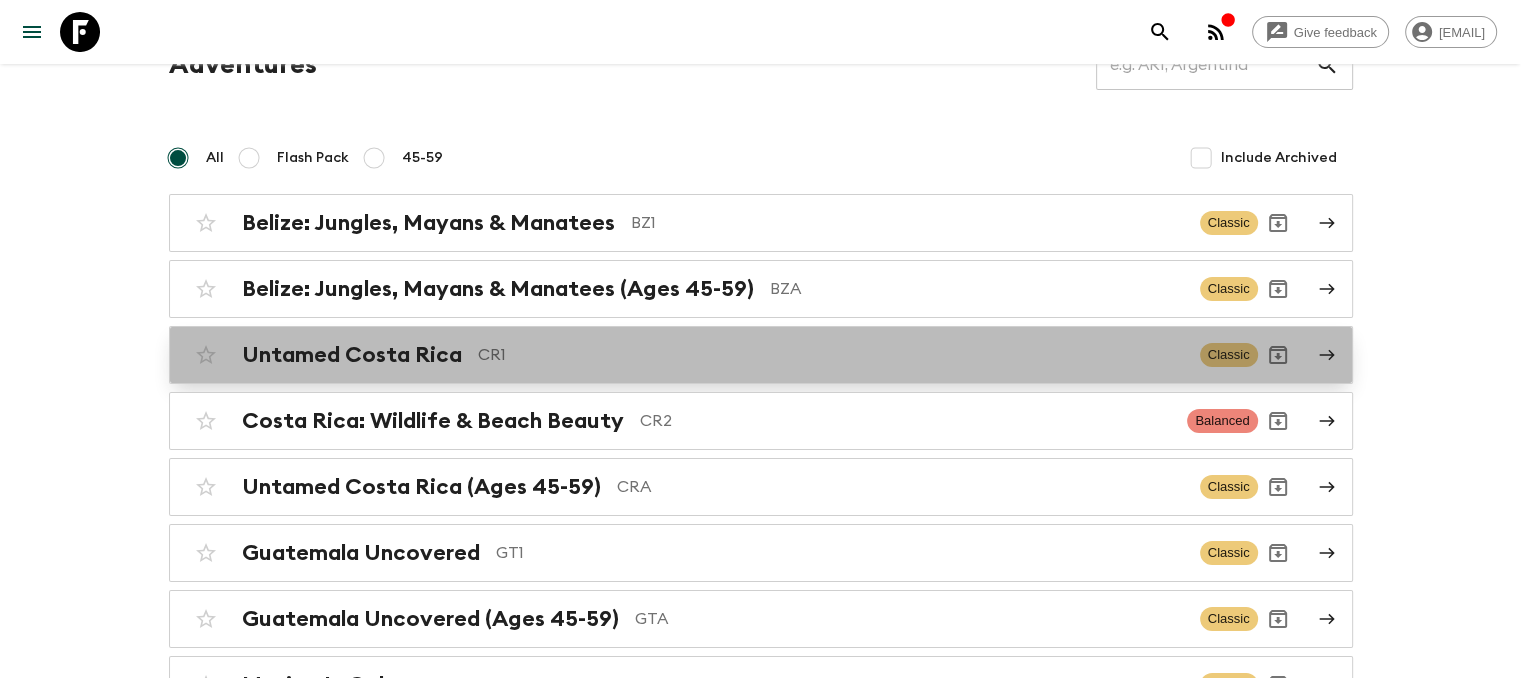 click on "Untamed Costa Rica" at bounding box center (352, 355) 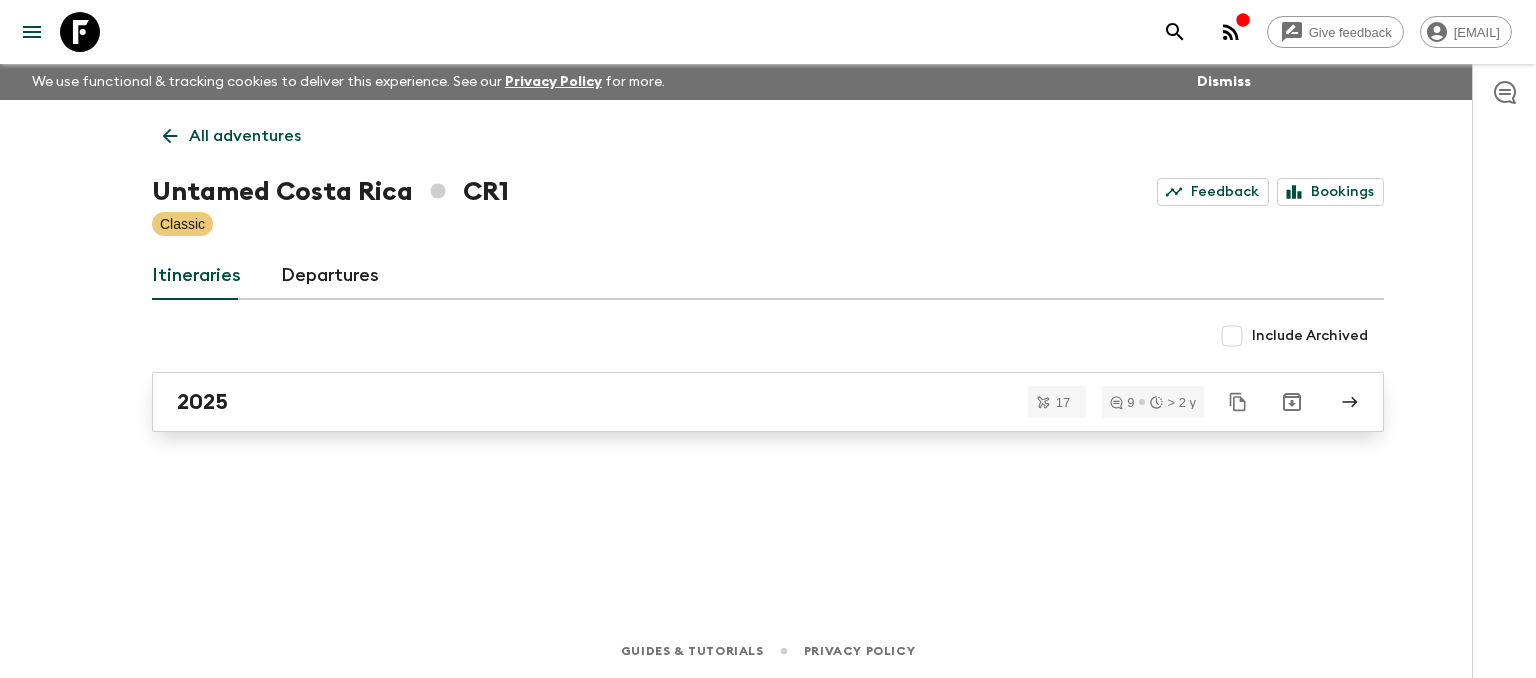 click on "2025" at bounding box center [749, 402] 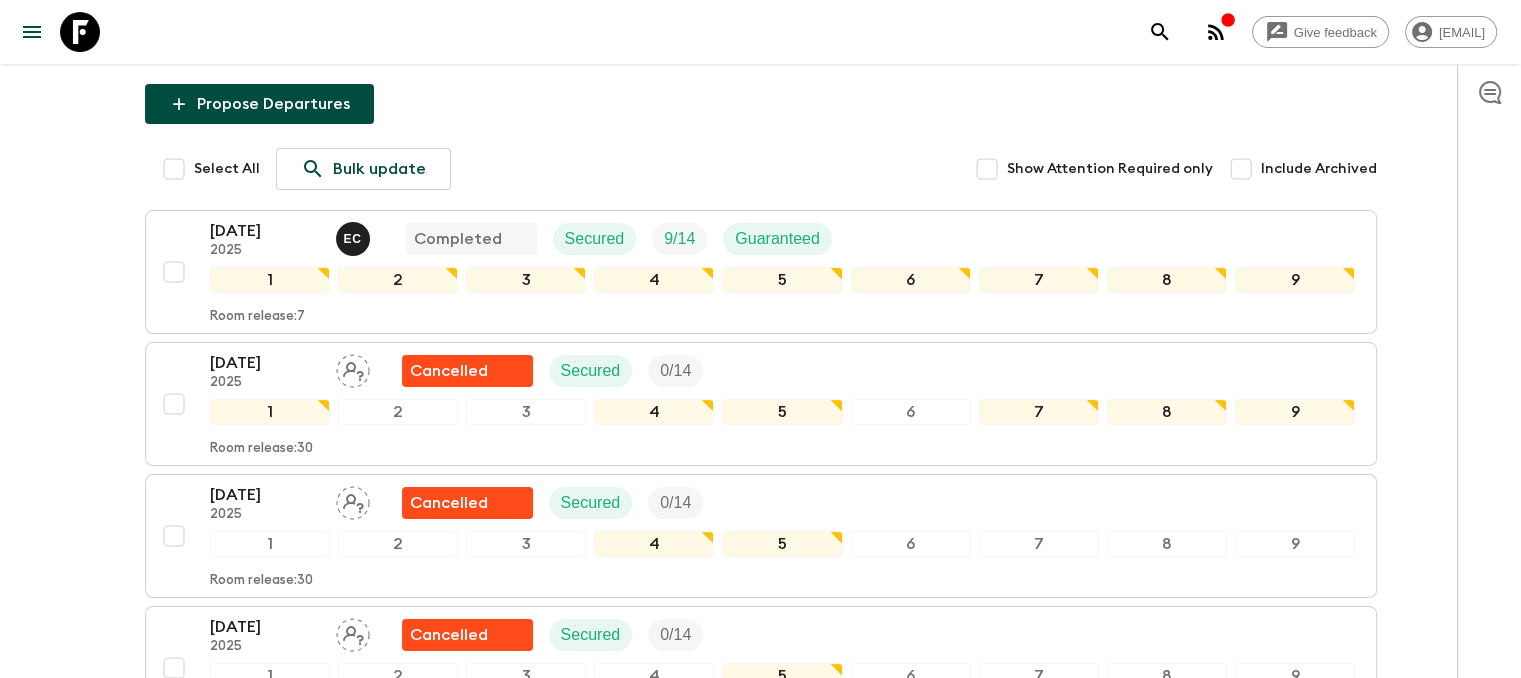 scroll, scrollTop: 16, scrollLeft: 0, axis: vertical 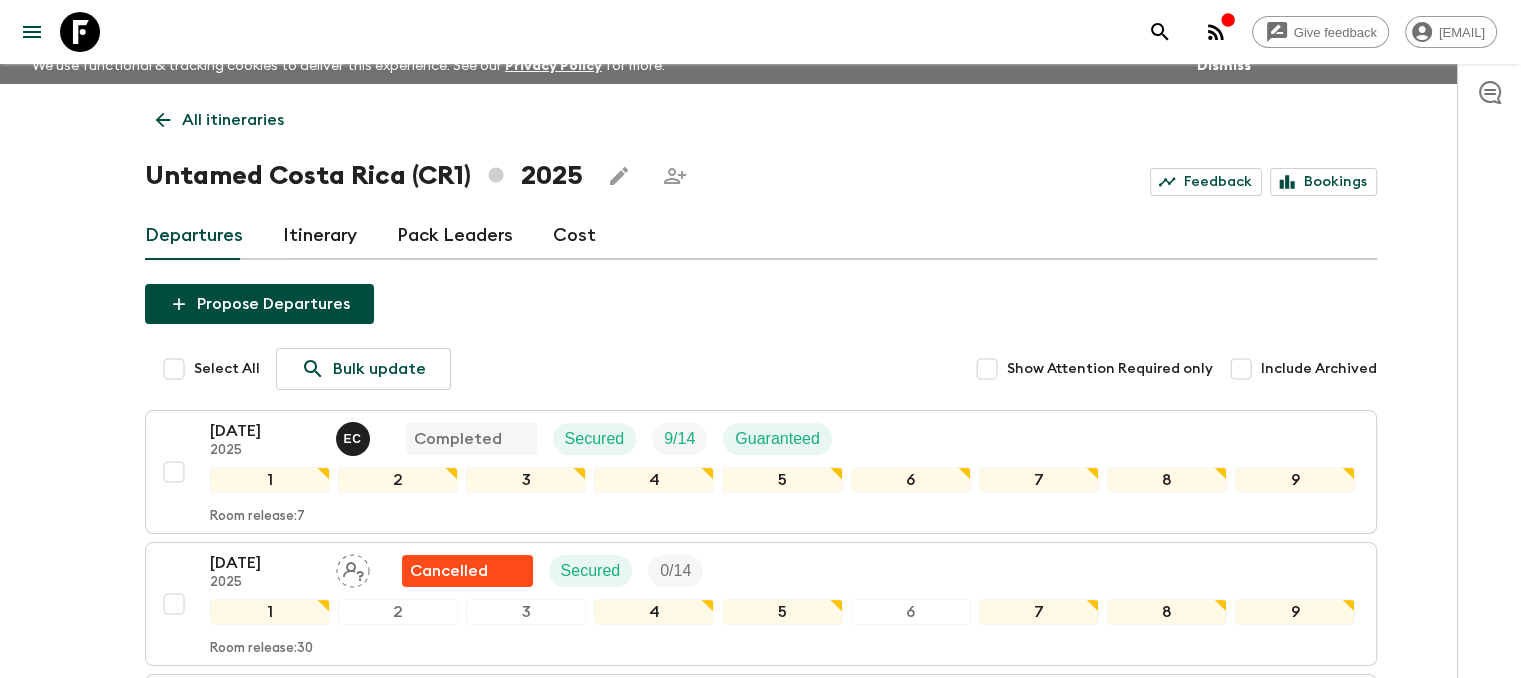 click 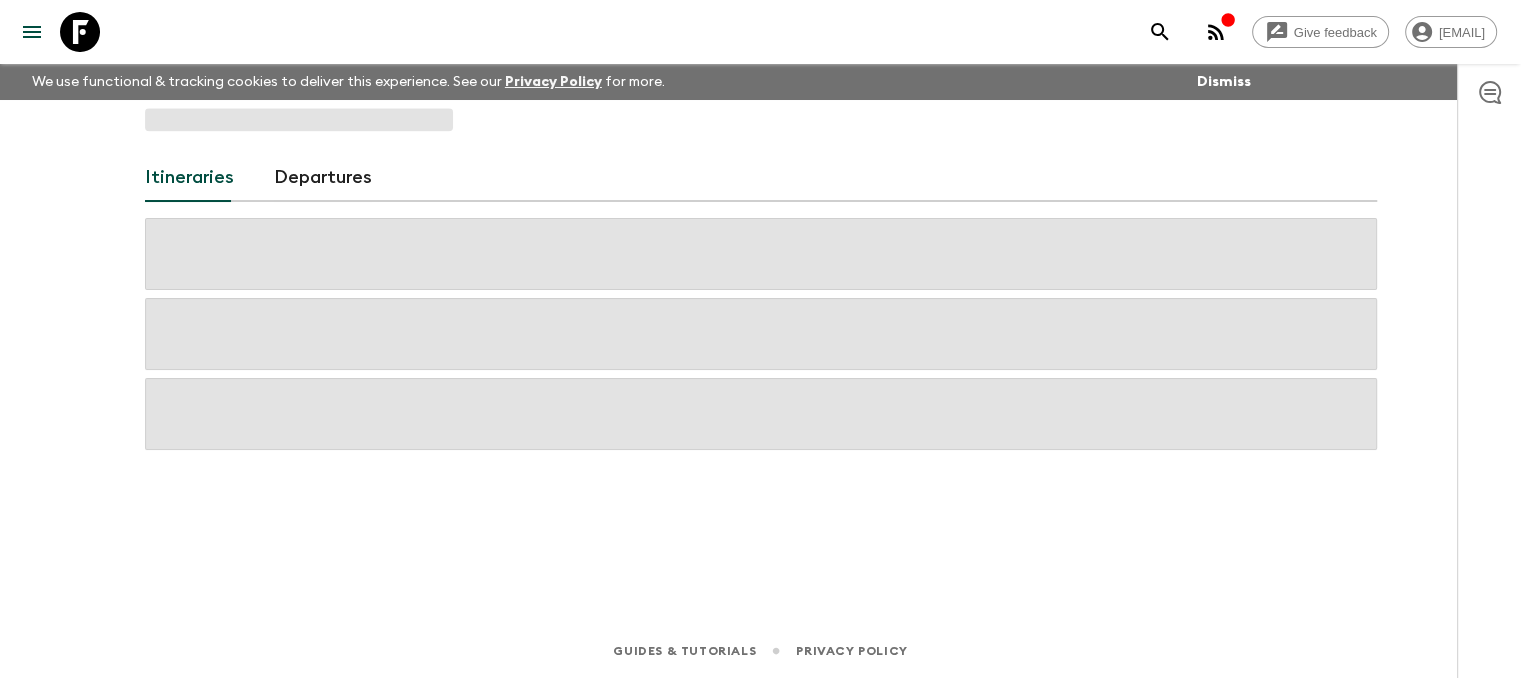 scroll, scrollTop: 0, scrollLeft: 0, axis: both 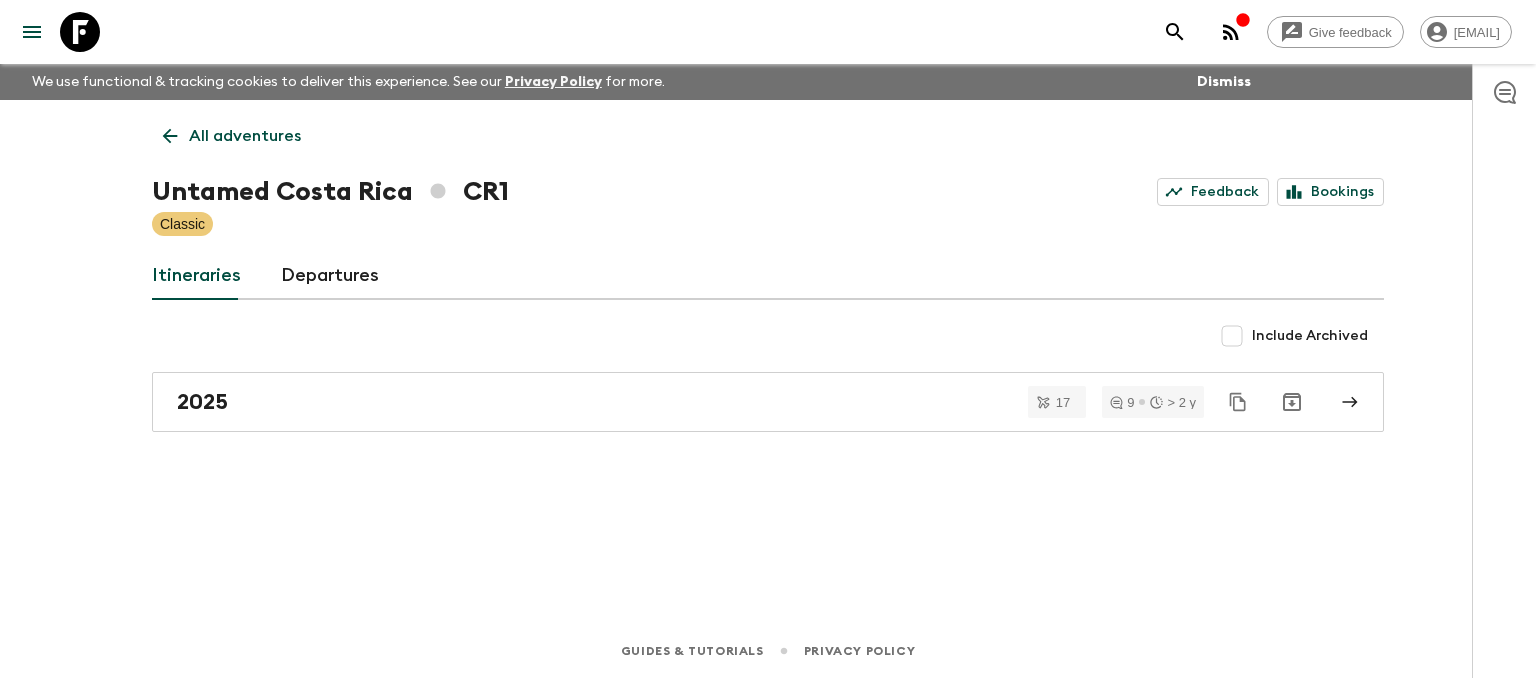 click 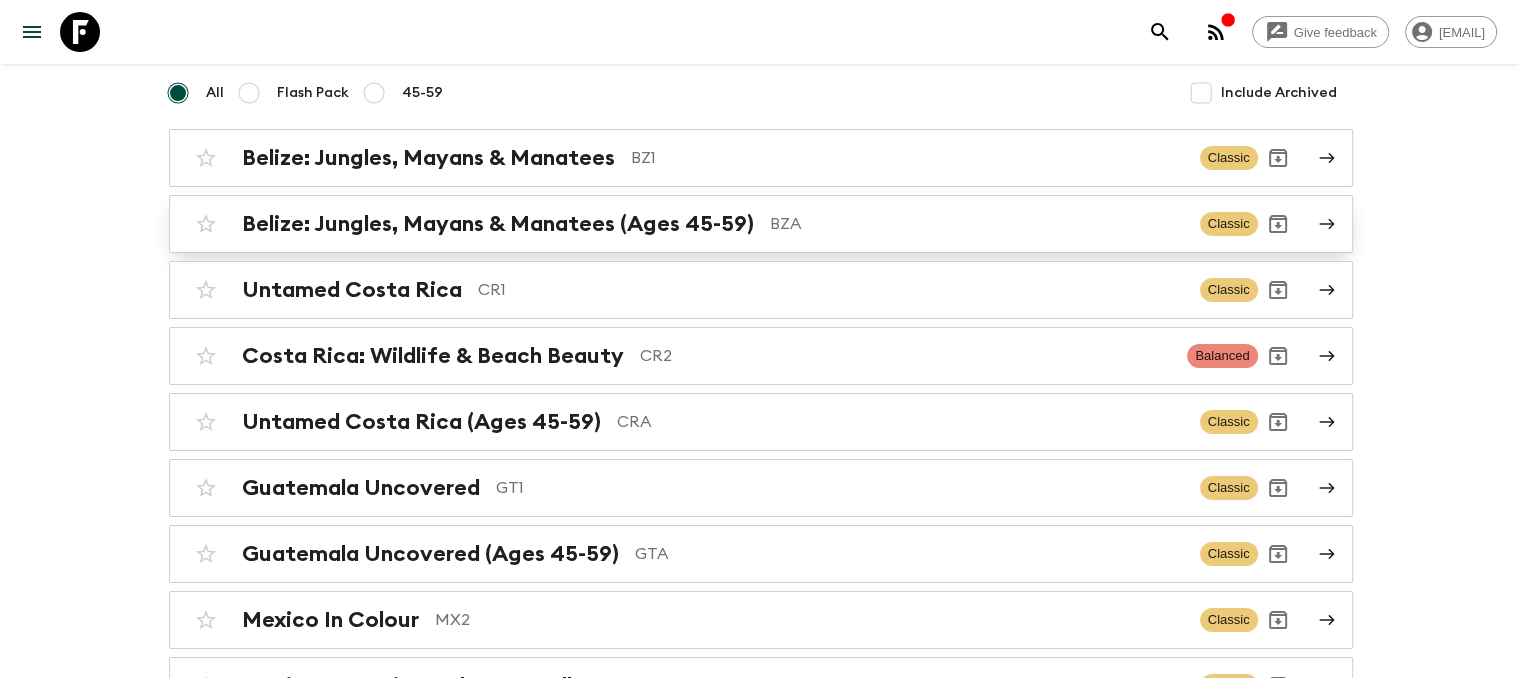 scroll, scrollTop: 200, scrollLeft: 0, axis: vertical 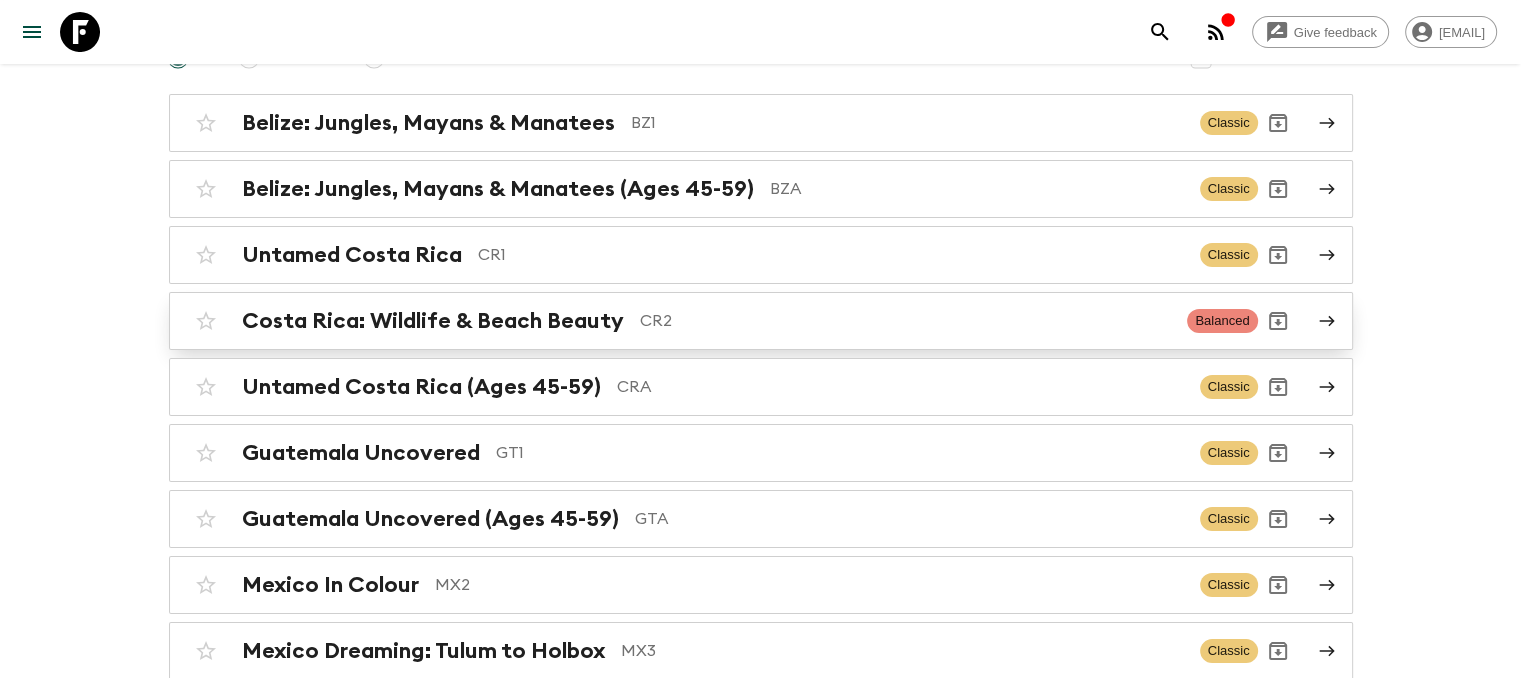 click on "Costa Rica: Wildlife & Beach Beauty" at bounding box center [433, 321] 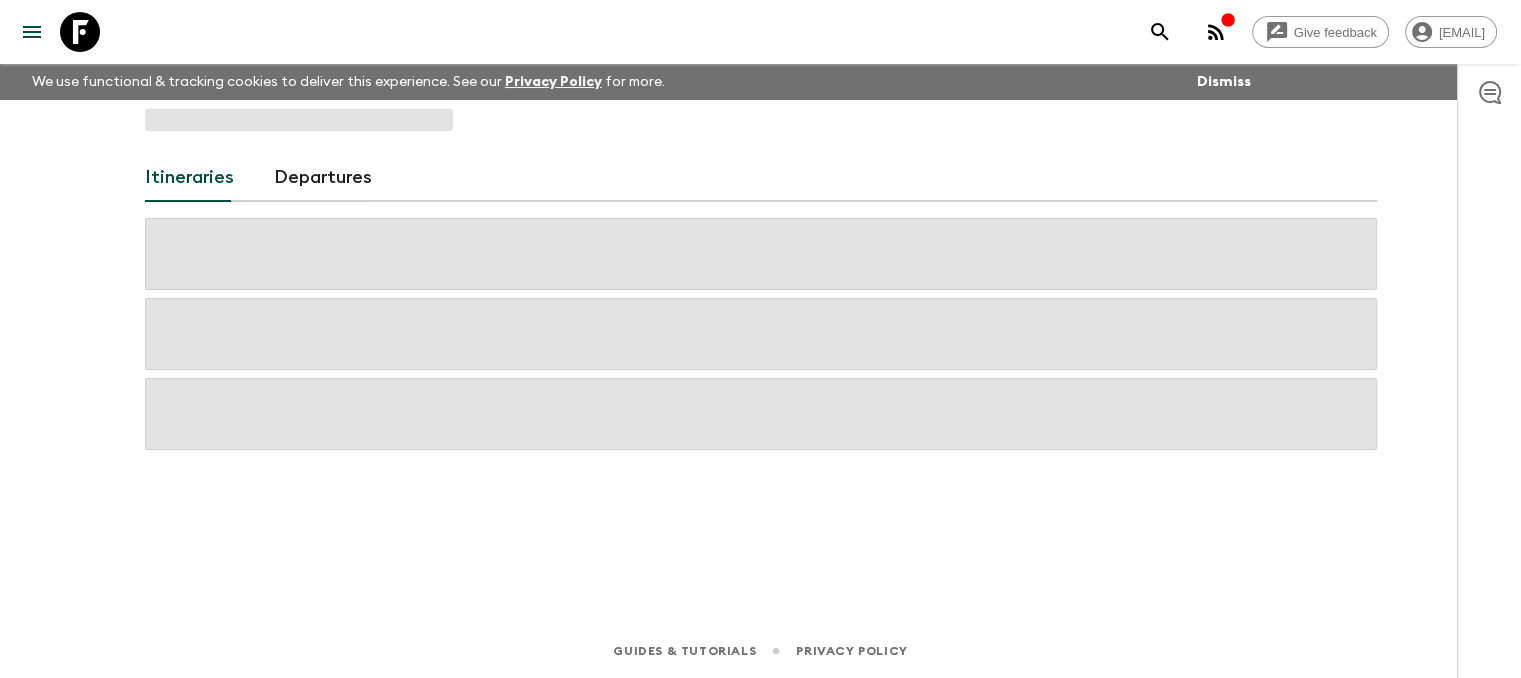 scroll, scrollTop: 0, scrollLeft: 0, axis: both 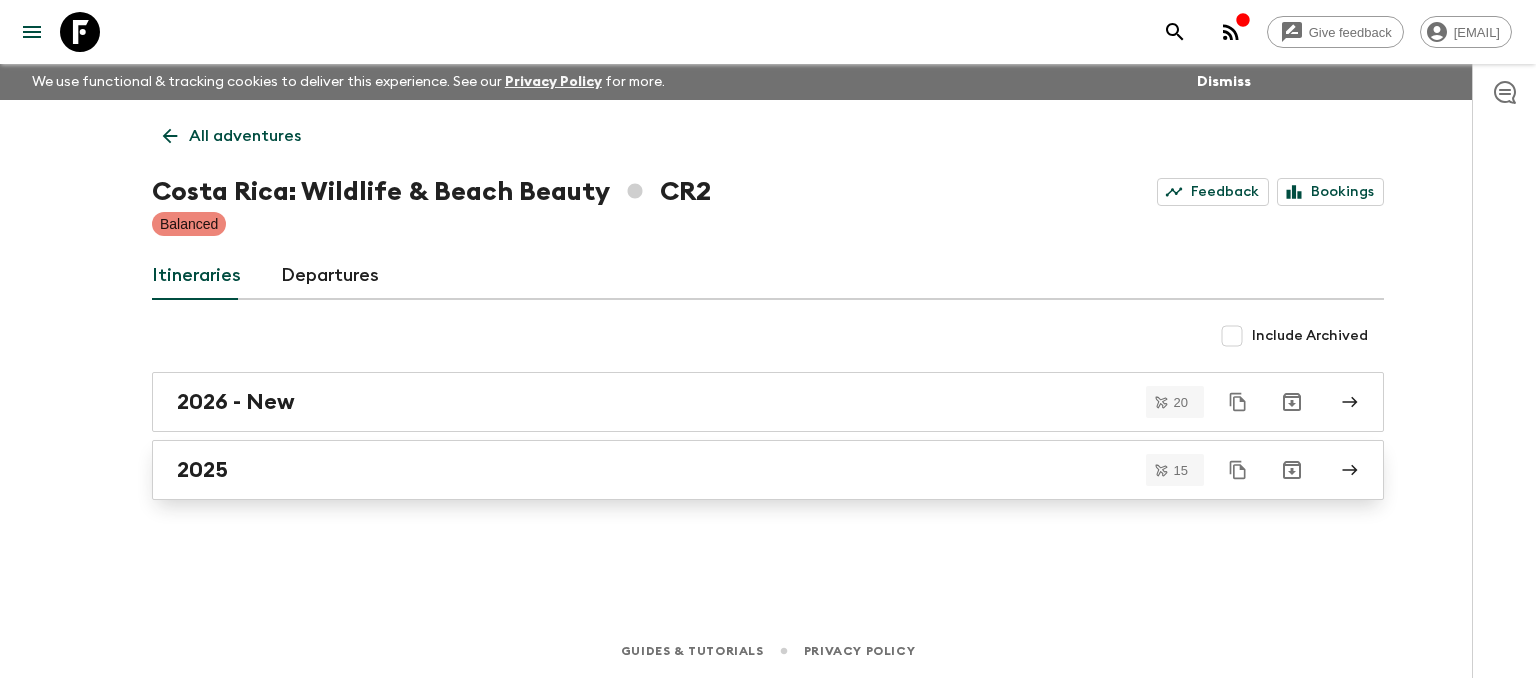 click on "2025" at bounding box center [749, 470] 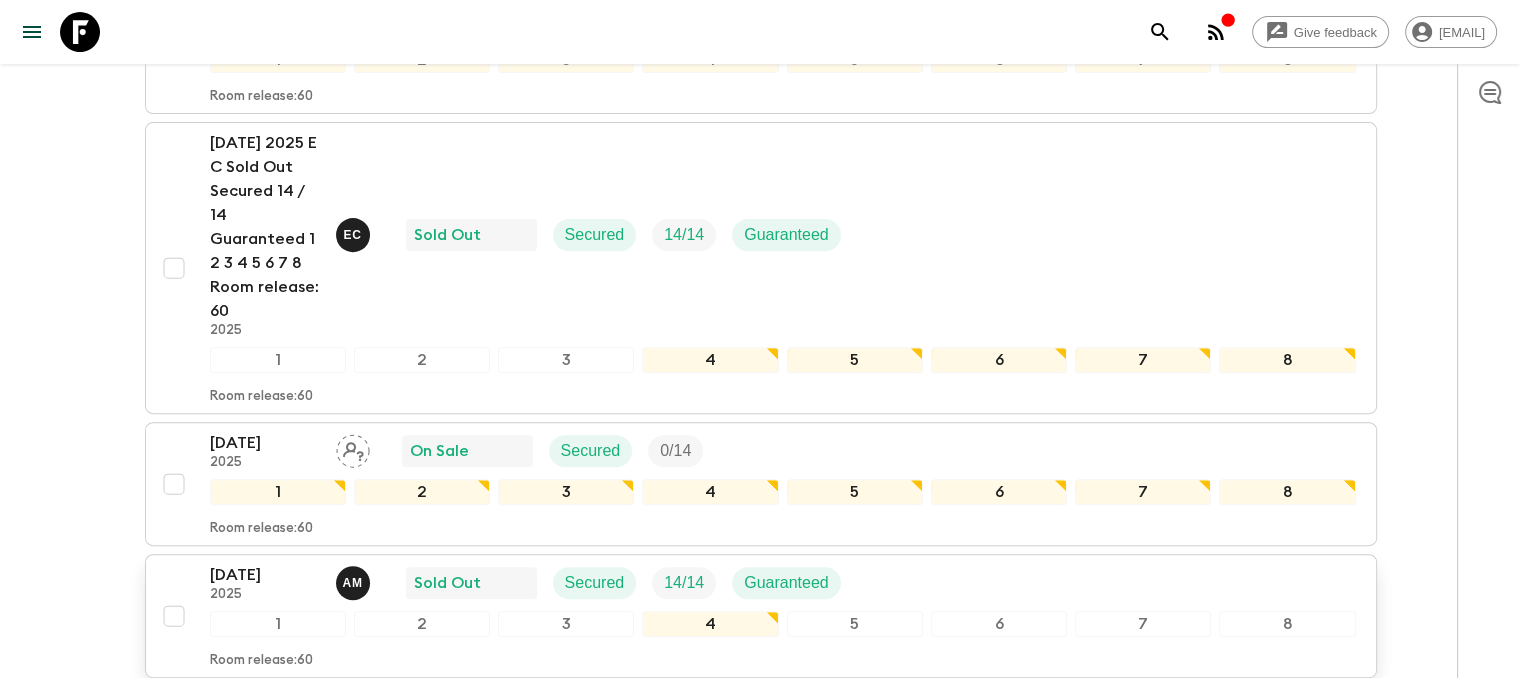 scroll, scrollTop: 600, scrollLeft: 0, axis: vertical 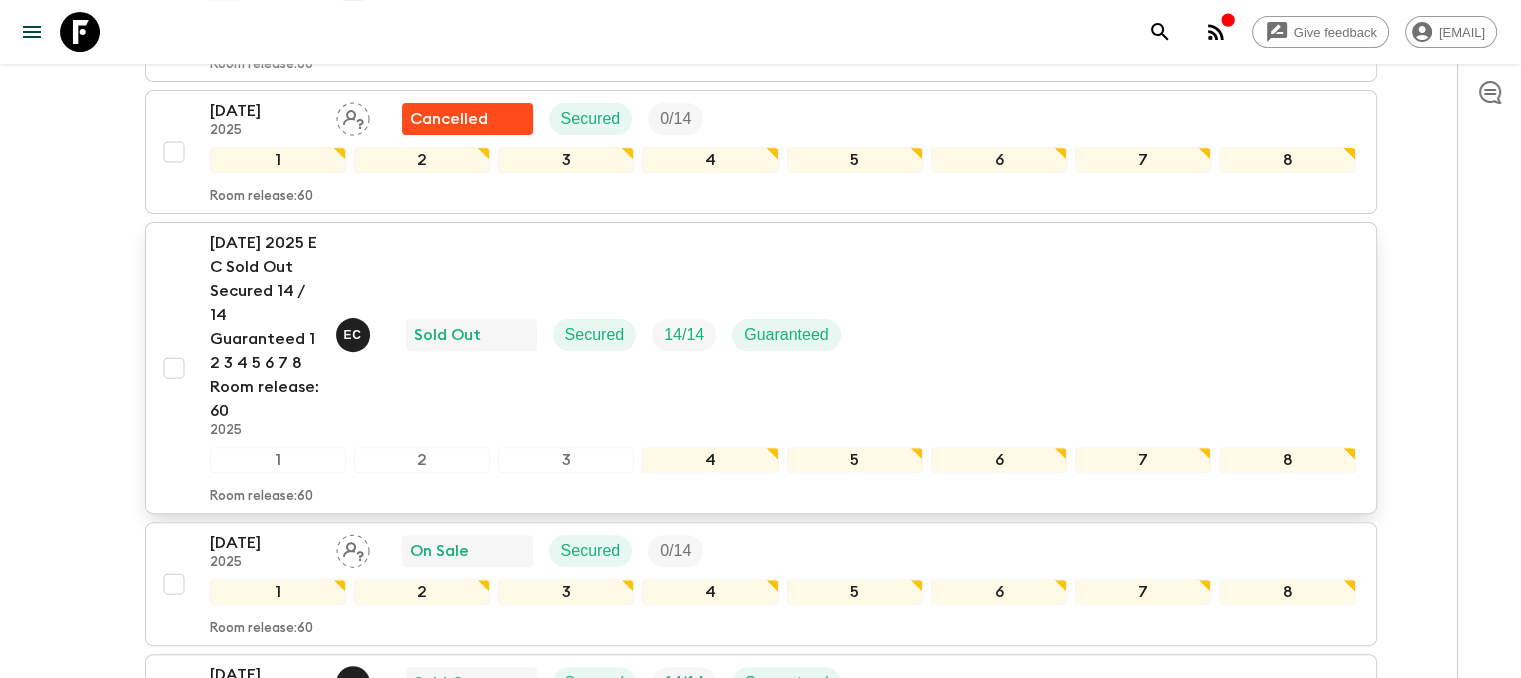 click on "[DATE] 2025 E C Sold Out Secured 14 / 14 Guaranteed 1 2 3 4 5 6 7 8 Room release:  60" at bounding box center (265, 327) 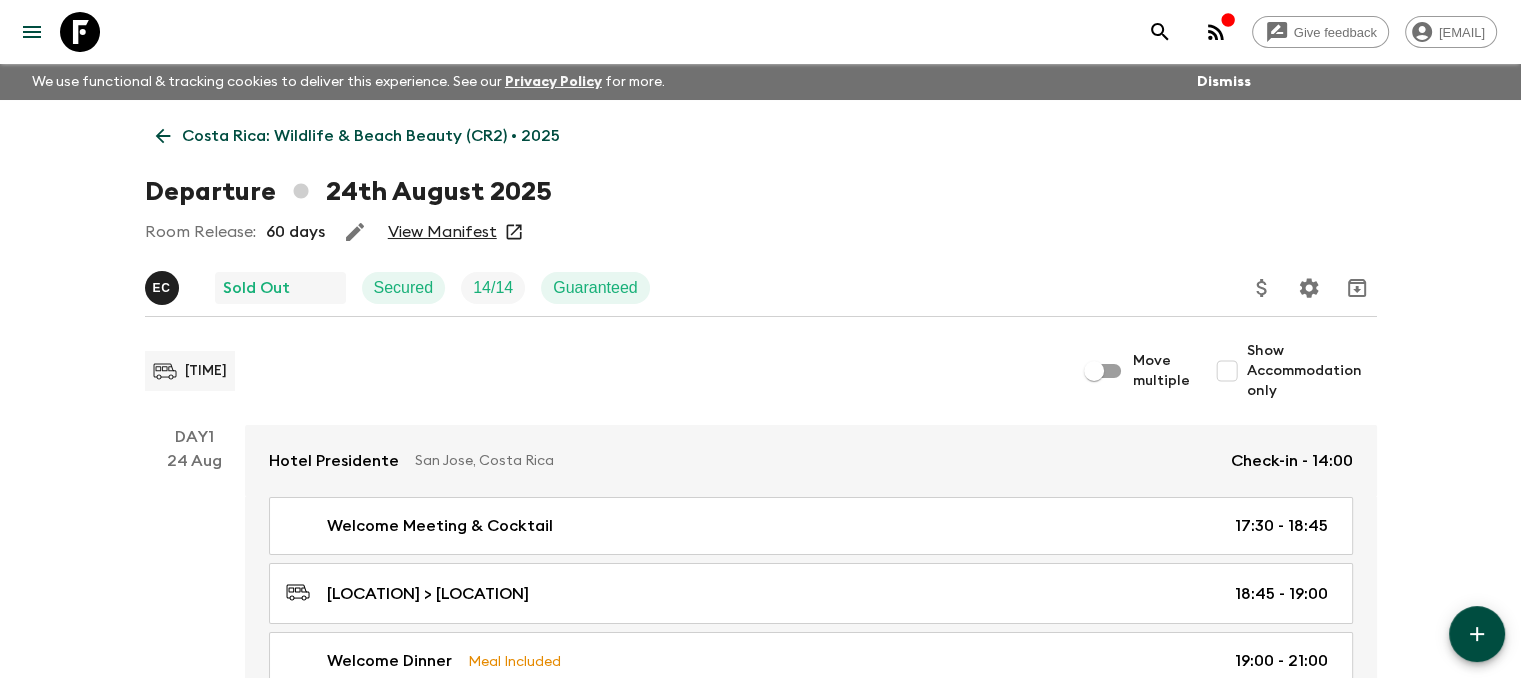 click on "View Manifest" at bounding box center [442, 232] 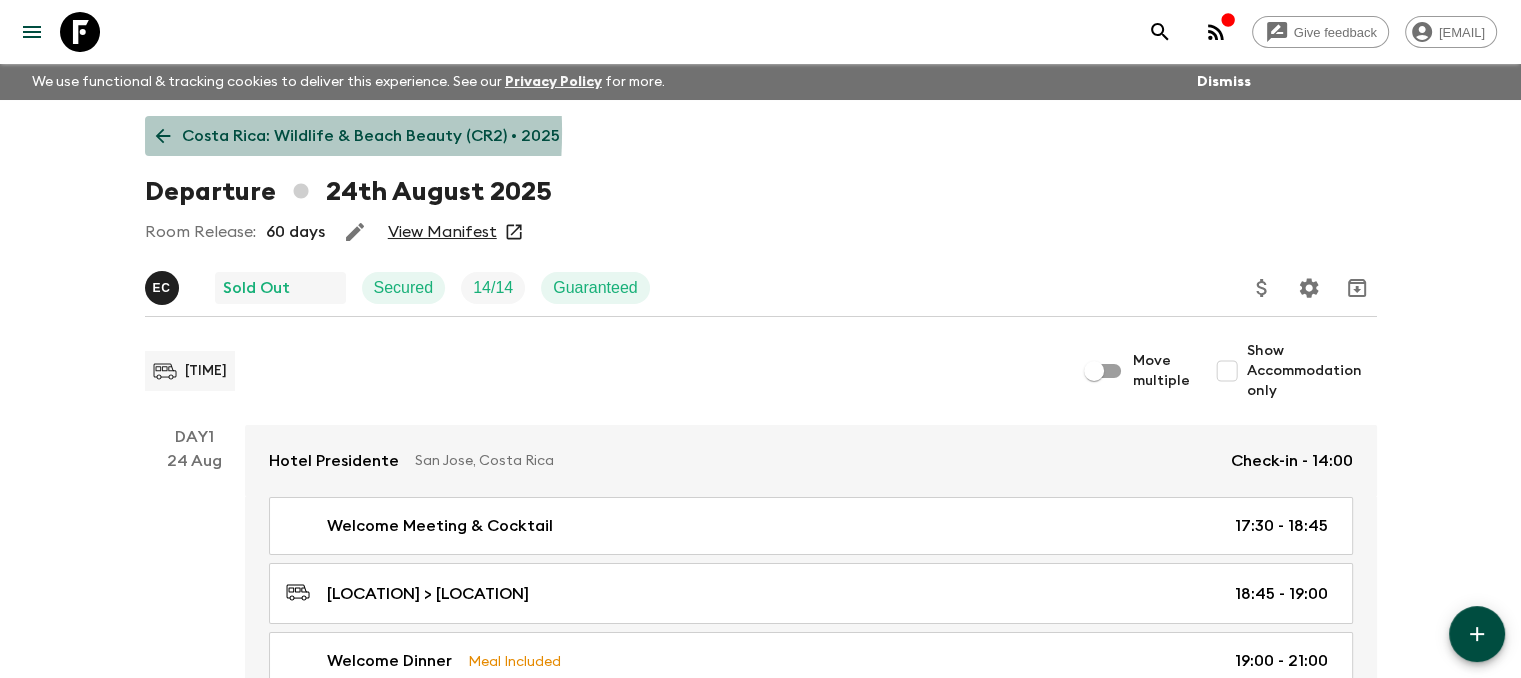 click 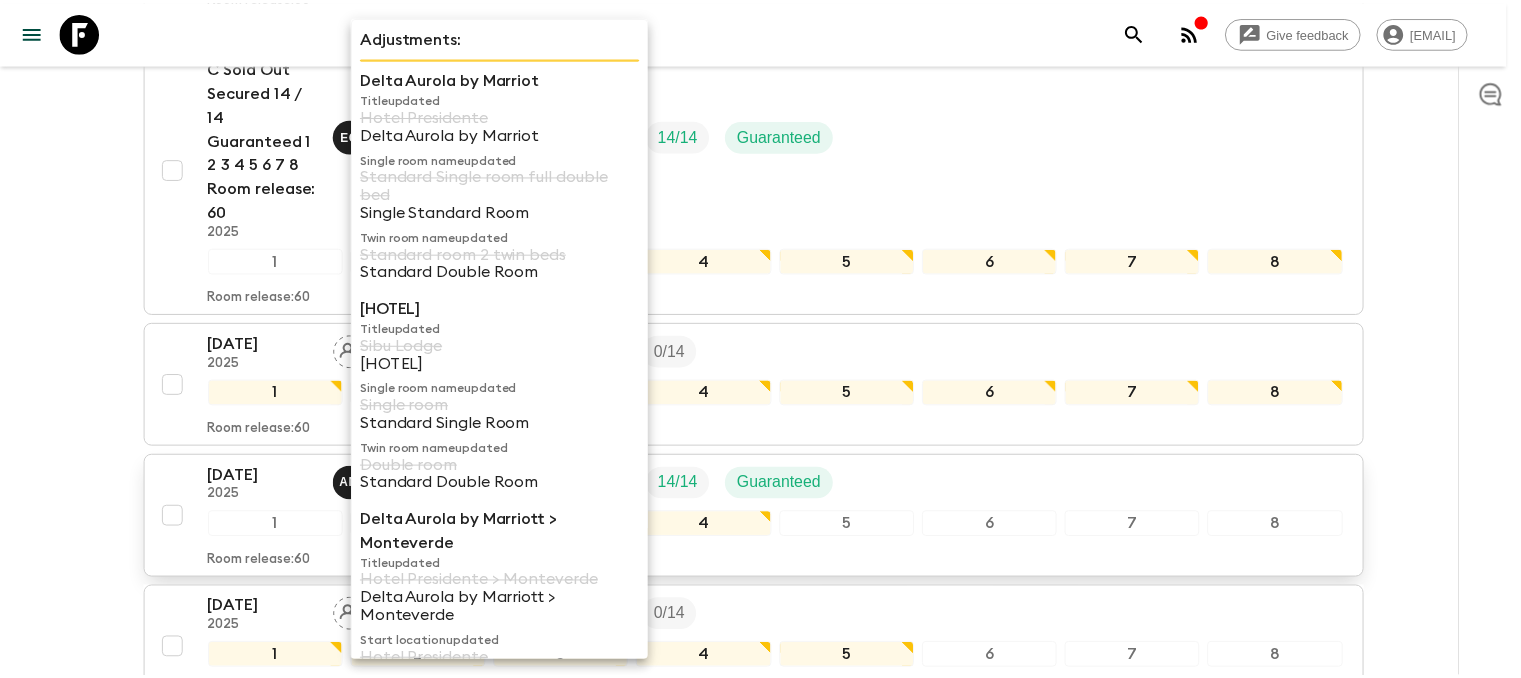 scroll, scrollTop: 800, scrollLeft: 0, axis: vertical 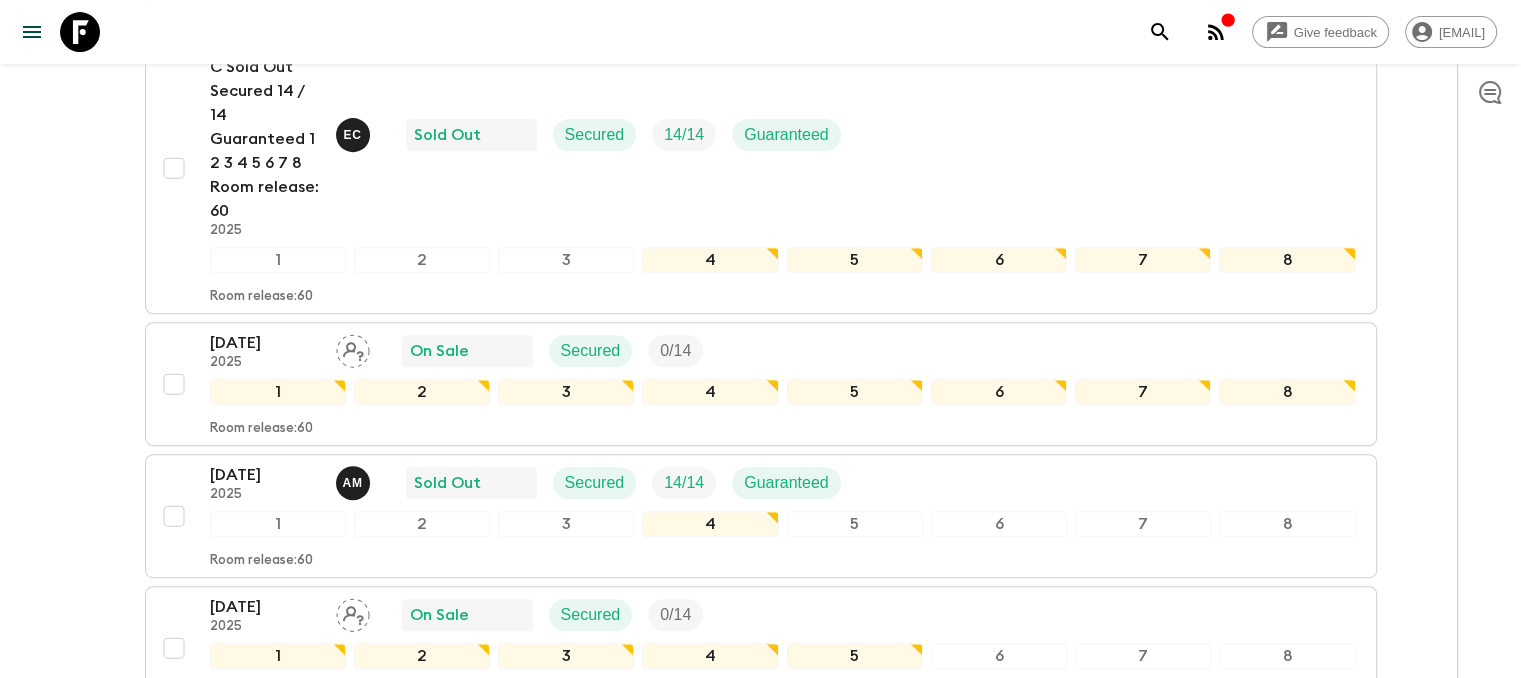 click on "Give feedback [EMAIL] We use functional & tracking cookies to deliver this experience. See our Privacy Policy for more. Dismiss All itineraries Costa Rica: Wildlife & Beach Beauty (CR2) 2025 Feedback Bookings Departures Itinerary Pack Leaders Cost Propose Departures Select All Bulk update Show Attention Required only Include Archived 29 Jun 2025 2025 A M Completed Secured 14 / 14 Guaranteed 1 2 3 4 5 6 7 8 Room release:  60 20 Jul 2025 2025 P F Sold Out Secured 9 / 14 Guaranteed 1 2 3 4 5 6 7 8 Room release:  60 27 Jul 2025 2025 Cancelled Secured 0 / 14 1 2 3 4 5 6 7 8 Room release:  60 24 Aug 2025 2025 E C Sold Out Secured 14 / 14 Guaranteed 1 2 3 4 5 6 7 8 Room release:  60 02 Nov 2025 2025 On Sale Secured 0 / 14 1 2 3 4 5 6 7 8 Room release:  60 09 Nov 2025 2025 A M Sold Out Secured 14 / 14 Guaranteed 1 2 3 4 5 6 7 8 Room release:  60 11 Nov 2025 2025 On Sale Secured 0 / 14 1 2 3 4 5 6 7 8 Room release:  60 21 Nov 2025 2025 Guaranteed Secured 1 / 14 Guaranteed 1 2 3 4 5 6 7 8 60 1 /" at bounding box center (760, 574) 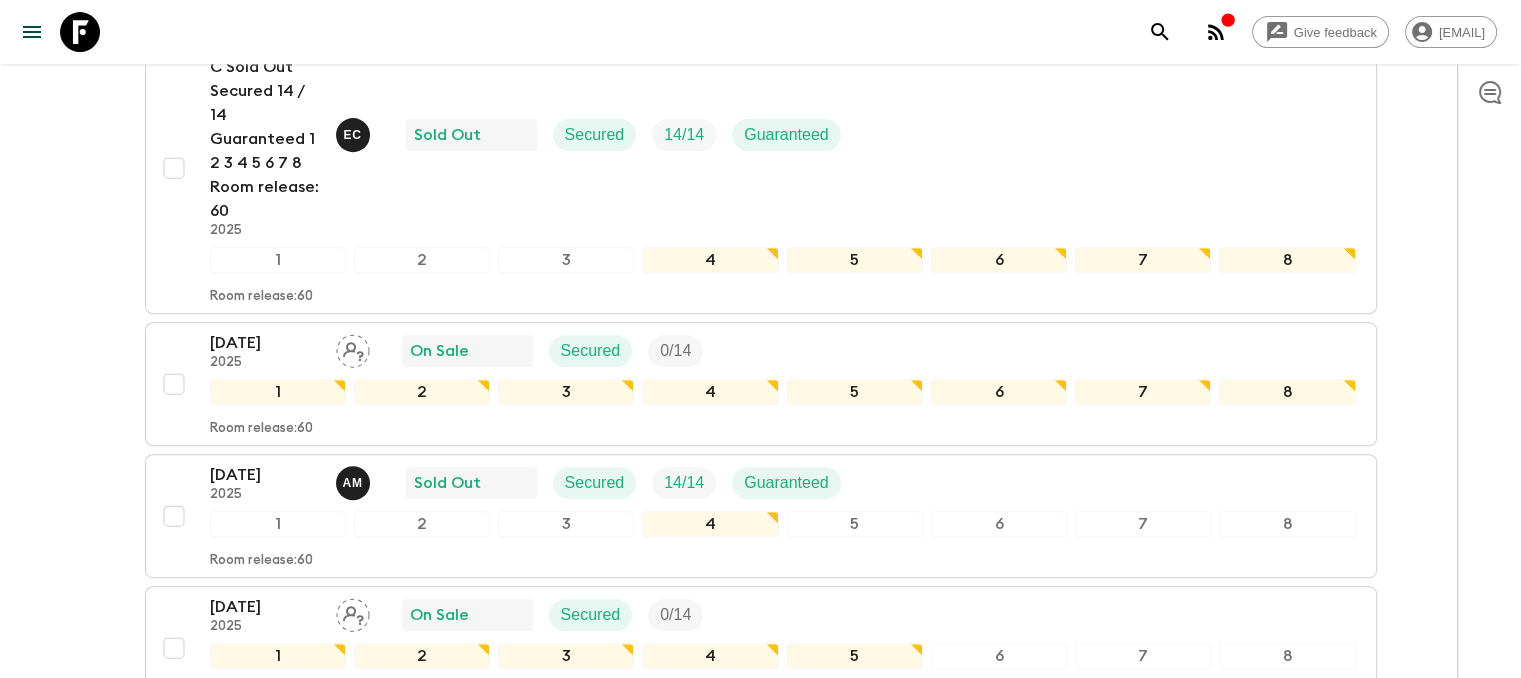 click on "[DATE]" at bounding box center (265, 475) 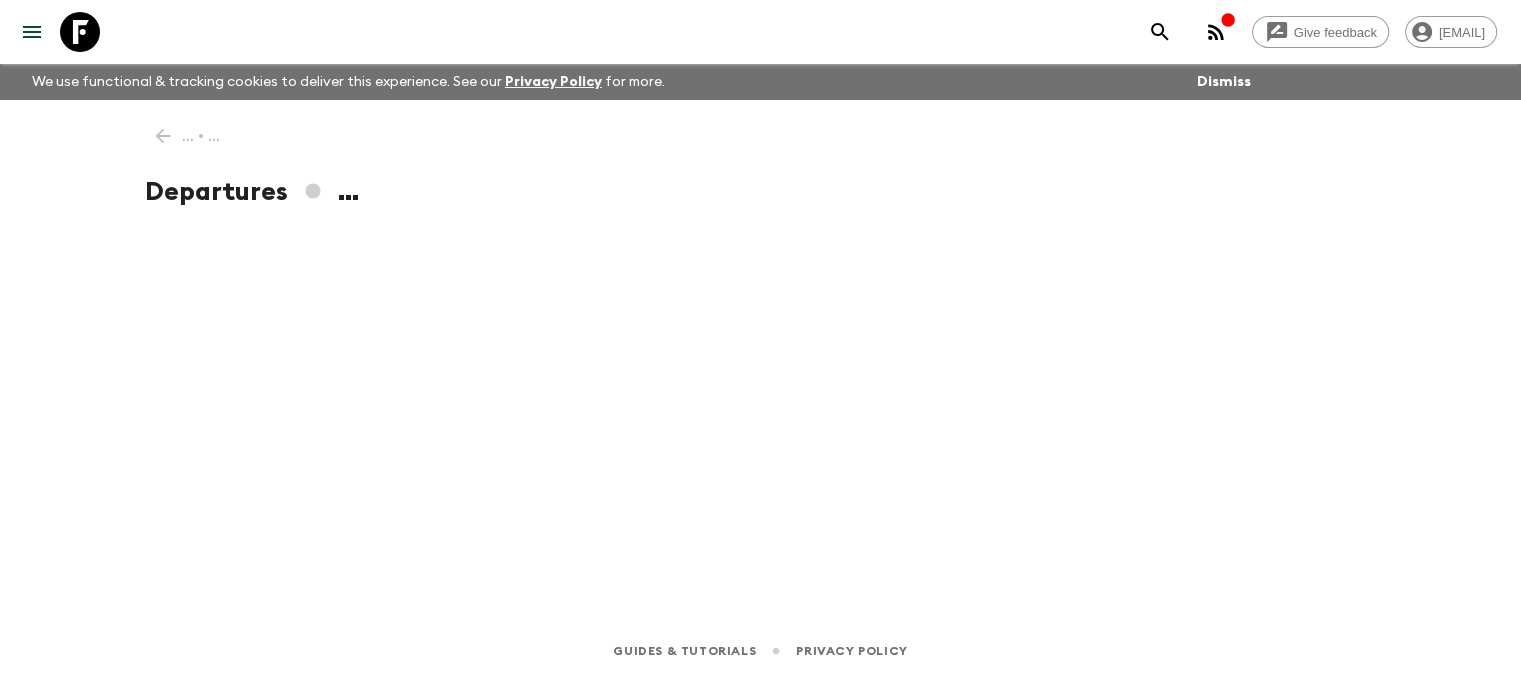 scroll, scrollTop: 0, scrollLeft: 0, axis: both 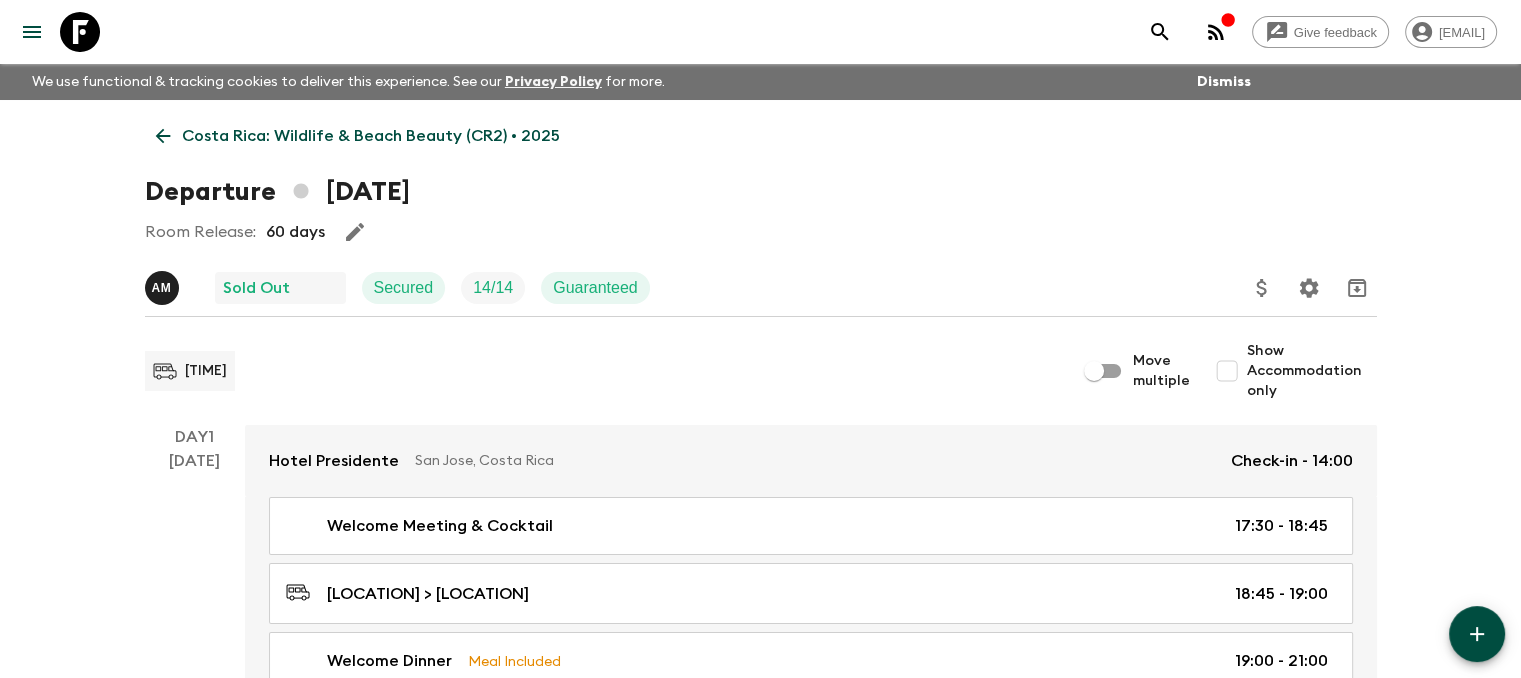 click on "Costa Rica: Wildlife & Beach Beauty (CR2) • 2025 Departure 9th November 2025 Room Release: 60 days A M Sold Out Secured 14 / 14 Guaranteed 14 h 15 m Move multiple Show Accommodation only Day  1 9 Nov Hotel Presidente San Jose, Costa Rica Check-in - 14:00 Welcome Meeting & Cocktail  17:30 - 18:45 San Jose City Centre > Barrio Escalante 18:45 - 19:00 Welcome Dinner Meal Included 19:00 - 21:00 Barrio Escalante > Hotel Presidente 21:00 - 21:15 Day  2 10 Nov Hotel Presidente San Jose, Costa Rica Check-out - 08:00 Breakfast Meal Included 07:00 - 08:00 Hotel Presidente > Monteverde 08:00 - 12:00 Lunch in town (not included) 12:00 - 13:00 Sibu Lodge Check-in - 14:00 Farm Visit 14:00 - 16:30 "Orchids and Insects” night walk 18:00 - 20:00 Day  3 11 Nov Sibu Lodge Breakfast Meal Included 06:30 - 07:00 Sibu Lodge > Monteverde Cloud Forest Reserve 07:00 - 07:30 Monteverde Cloud Forest Reserve Hike 08:00 - 10:30 Monteverde Cloud Forest Reserve > Sibu Lodge 11:00 - 11:30 Free time 11:30 - 22:00 Day  4 12 Nov Sibu Lodge" at bounding box center [761, 1987] 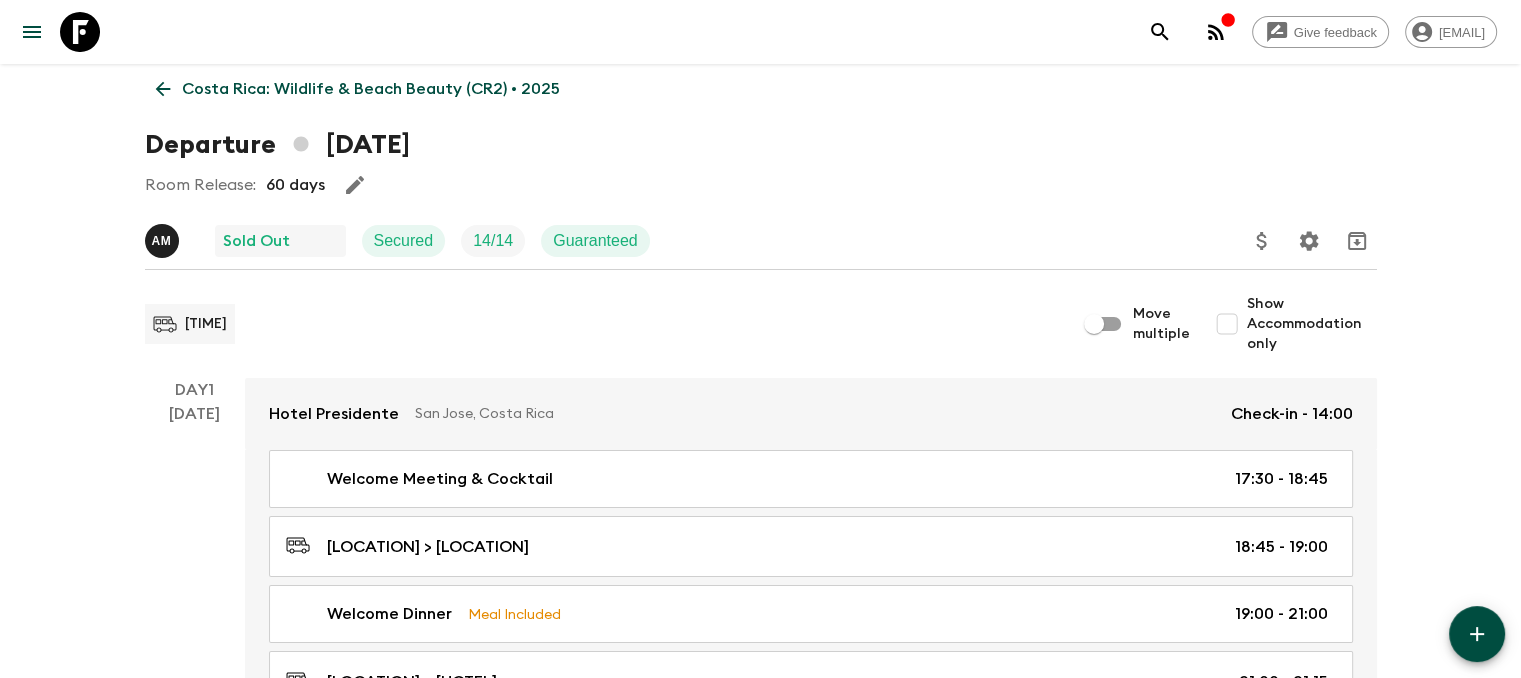 scroll, scrollTop: 0, scrollLeft: 0, axis: both 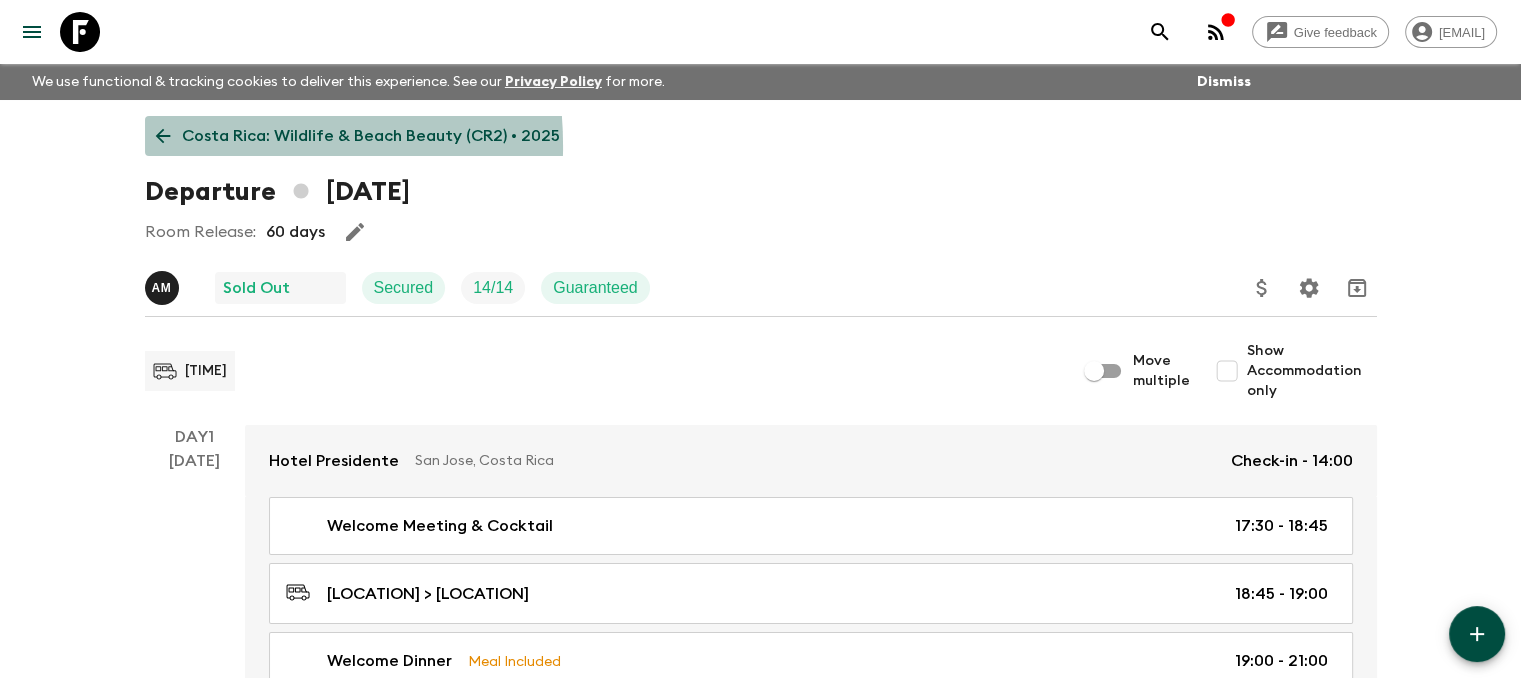 click 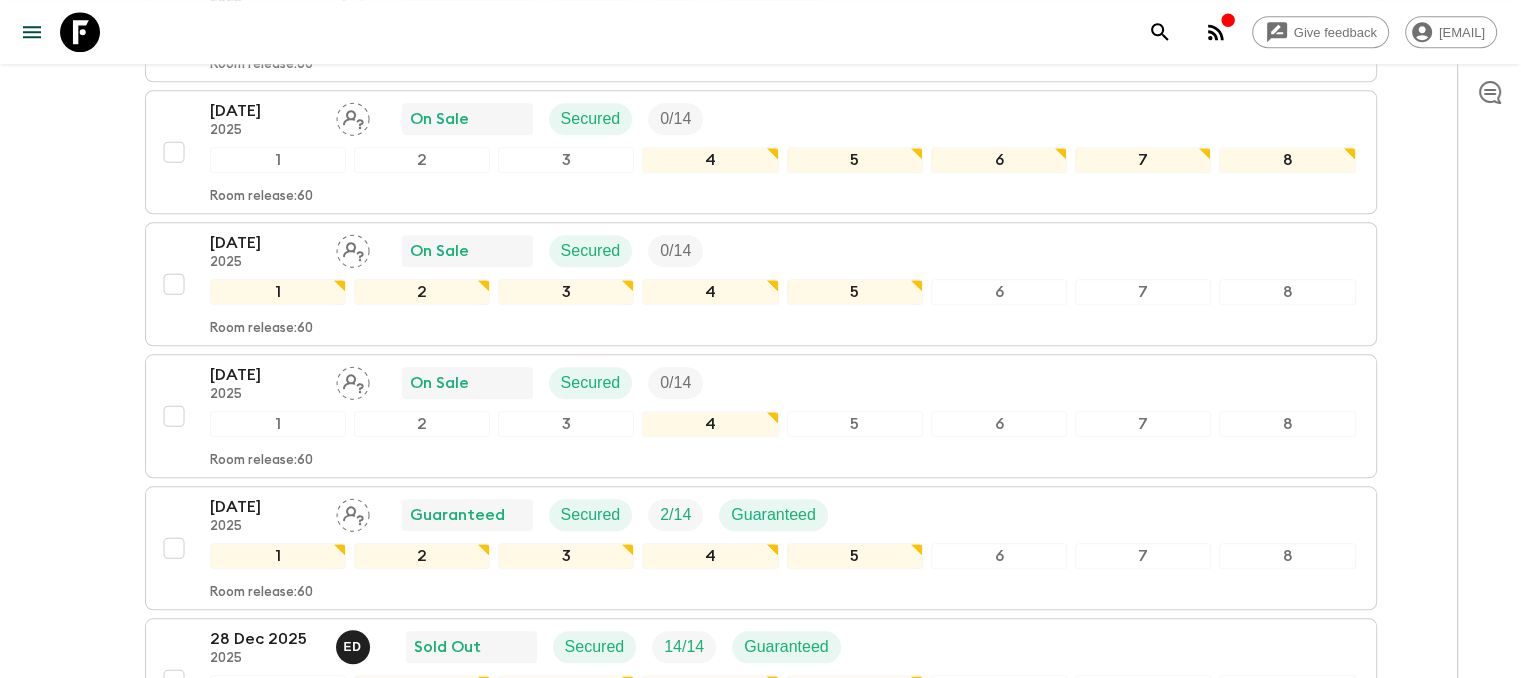 scroll, scrollTop: 1790, scrollLeft: 0, axis: vertical 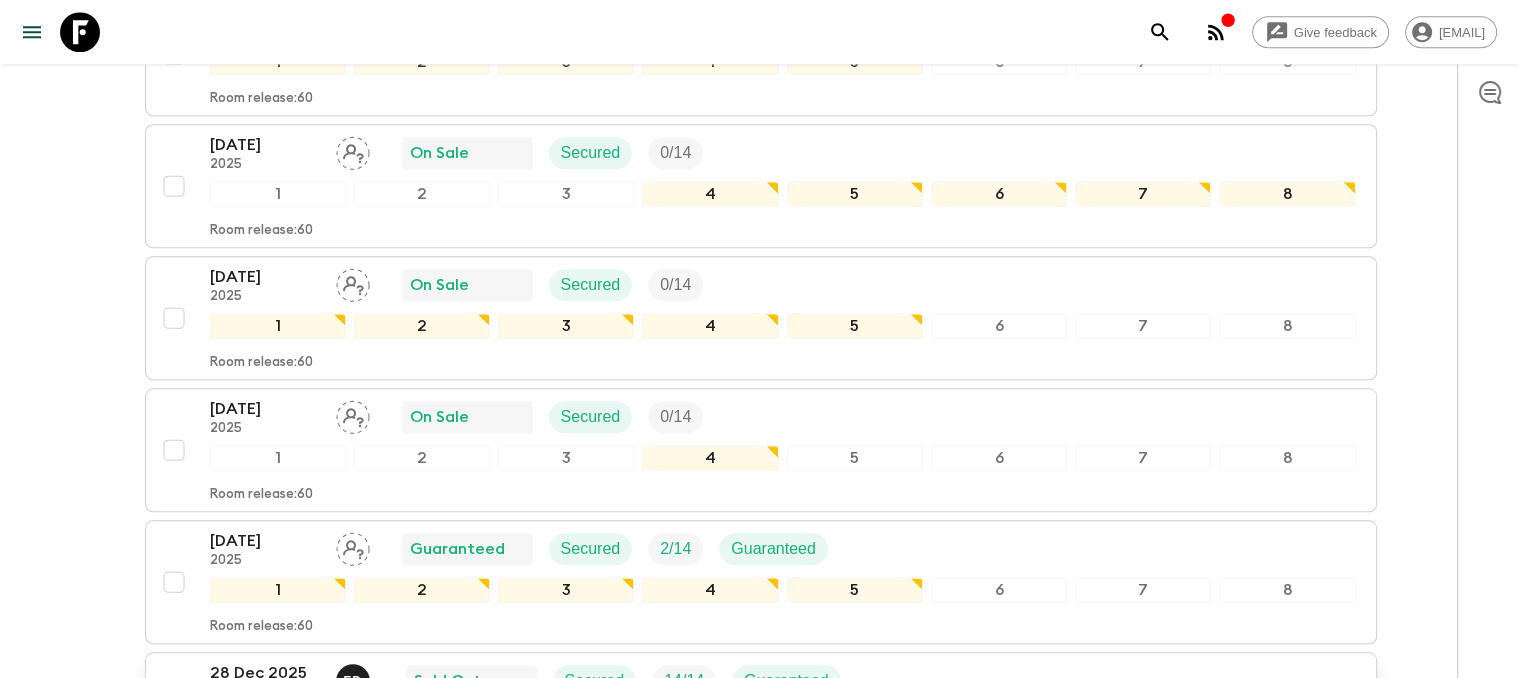 click on "[DATE] 2025 E D Sold Out Secured 14 / 14 Guaranteed 1 2 3 4 5 6 7 8 Room release:  90" at bounding box center (755, 714) 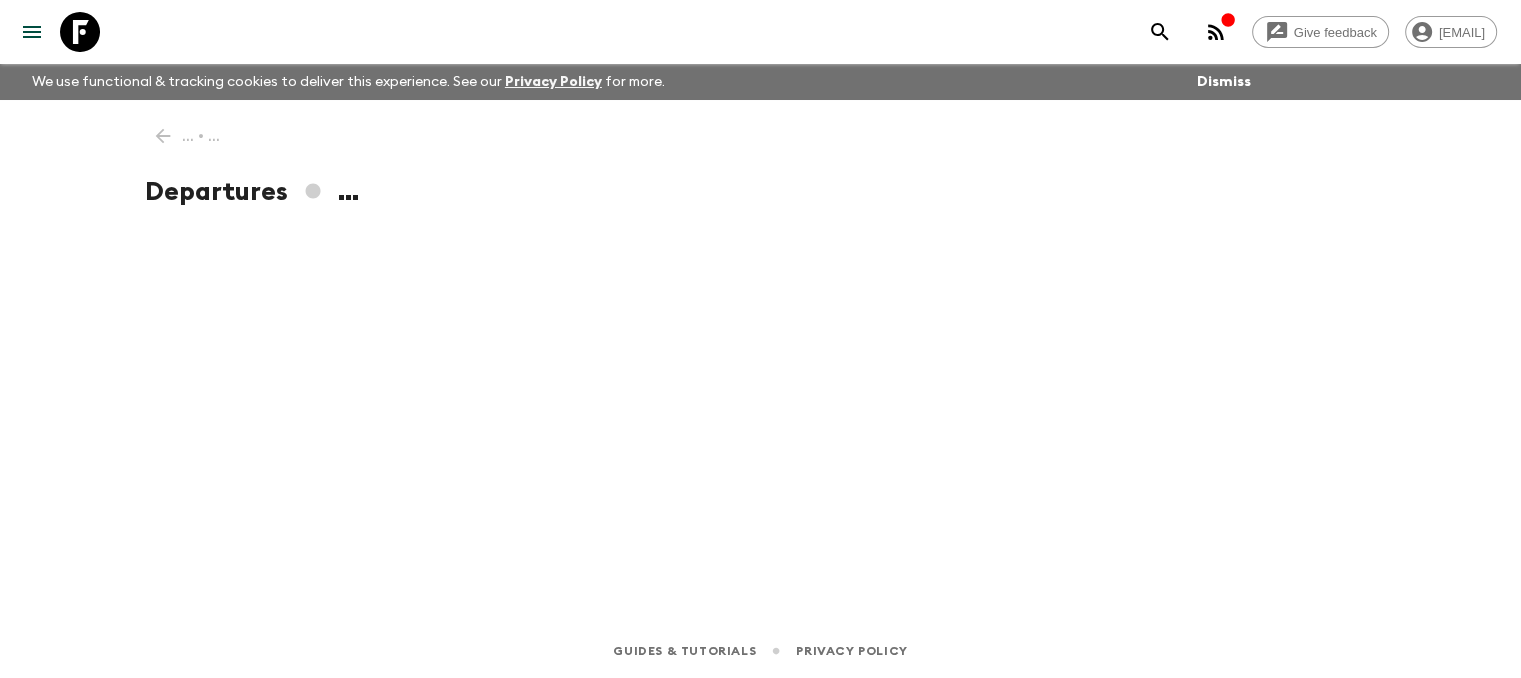scroll, scrollTop: 0, scrollLeft: 0, axis: both 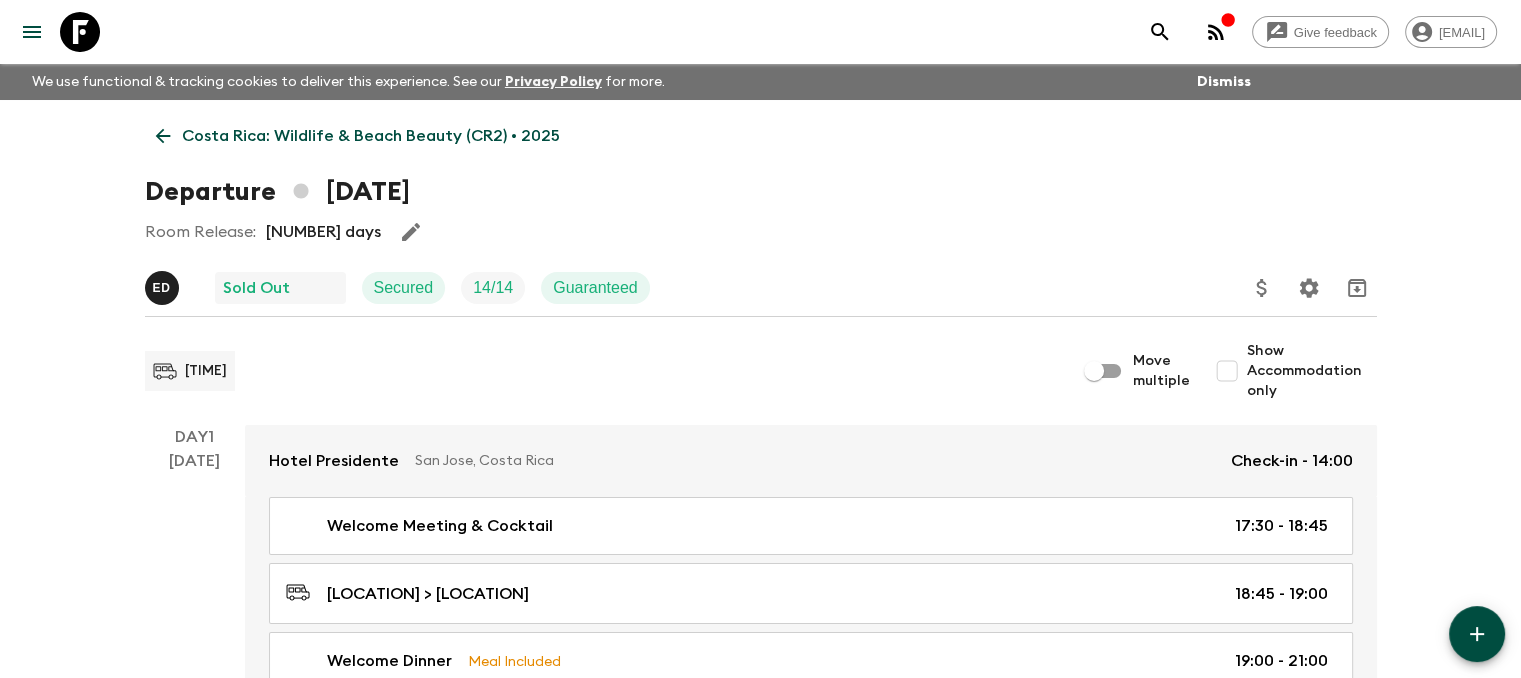 click on "Room Release: [NUMBER] days" at bounding box center (761, 232) 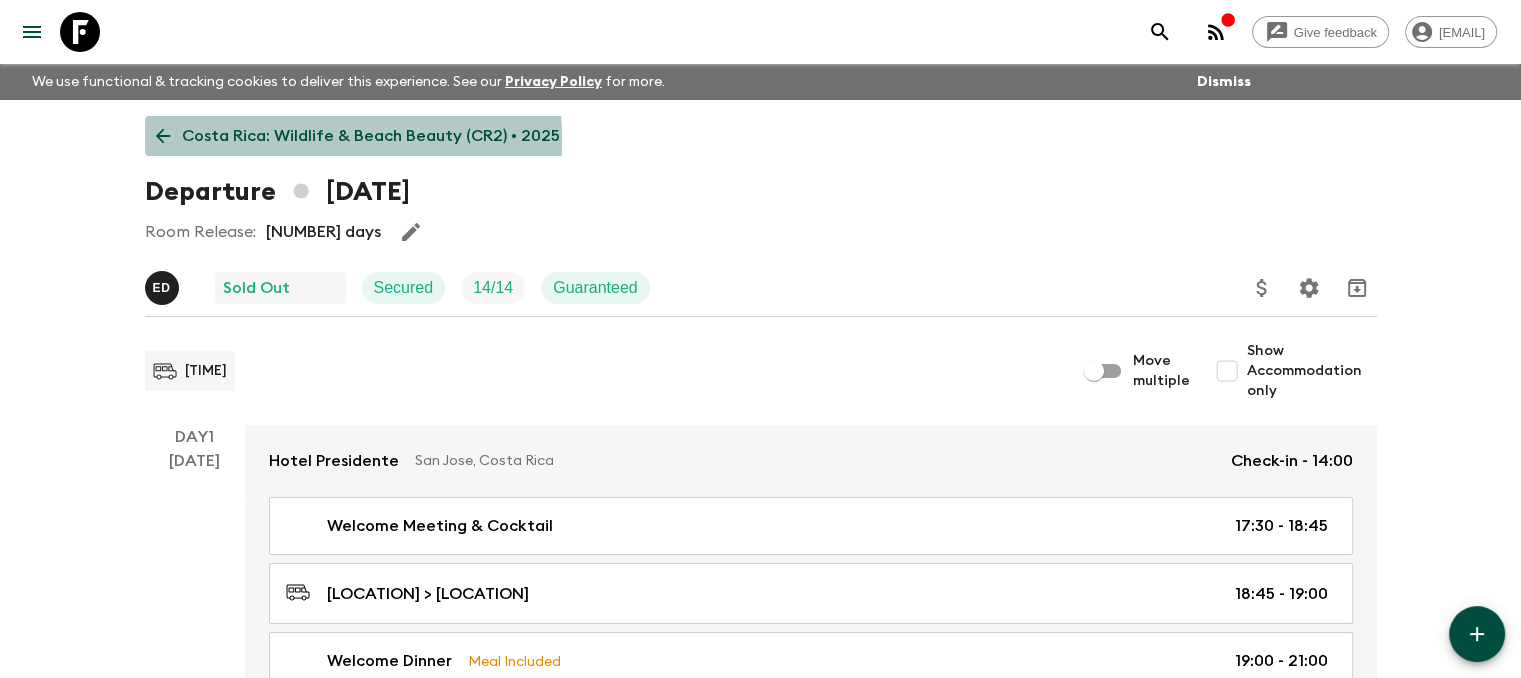 click 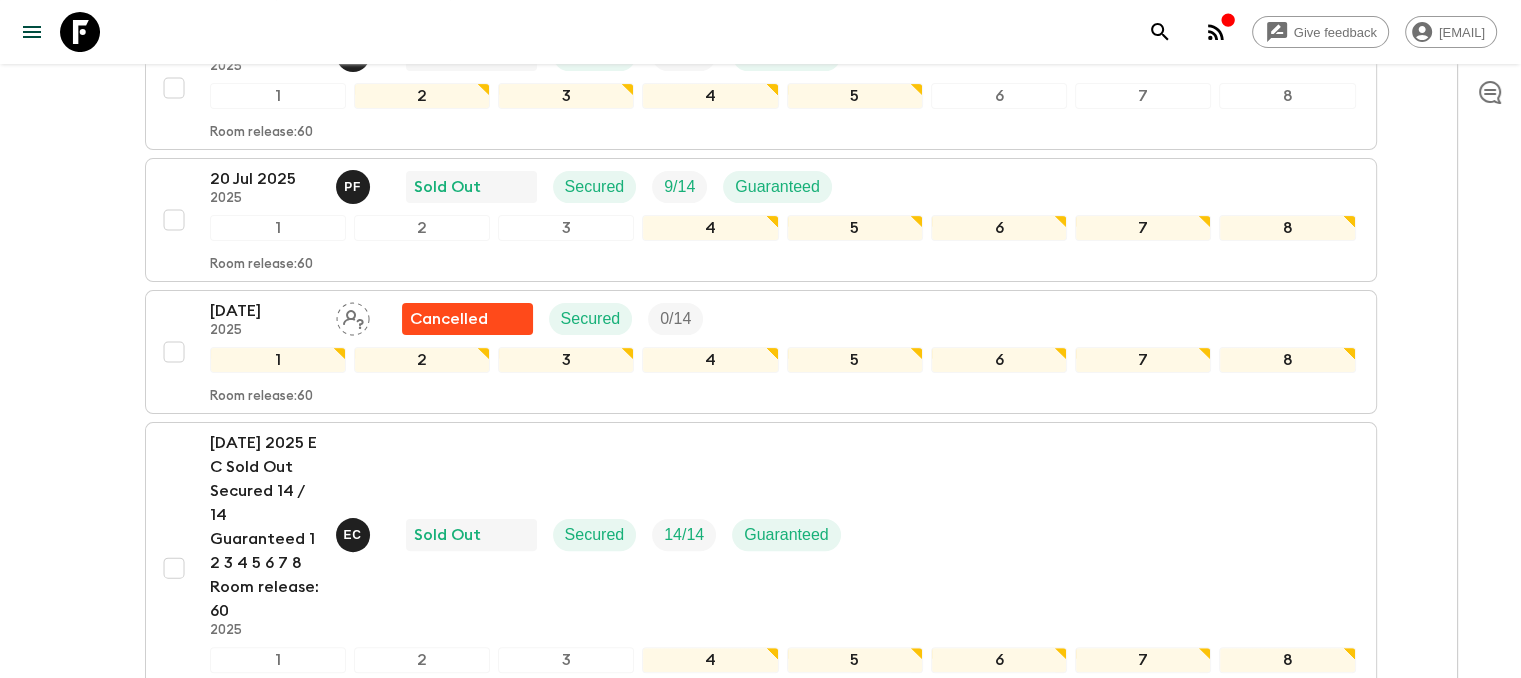 scroll, scrollTop: 0, scrollLeft: 0, axis: both 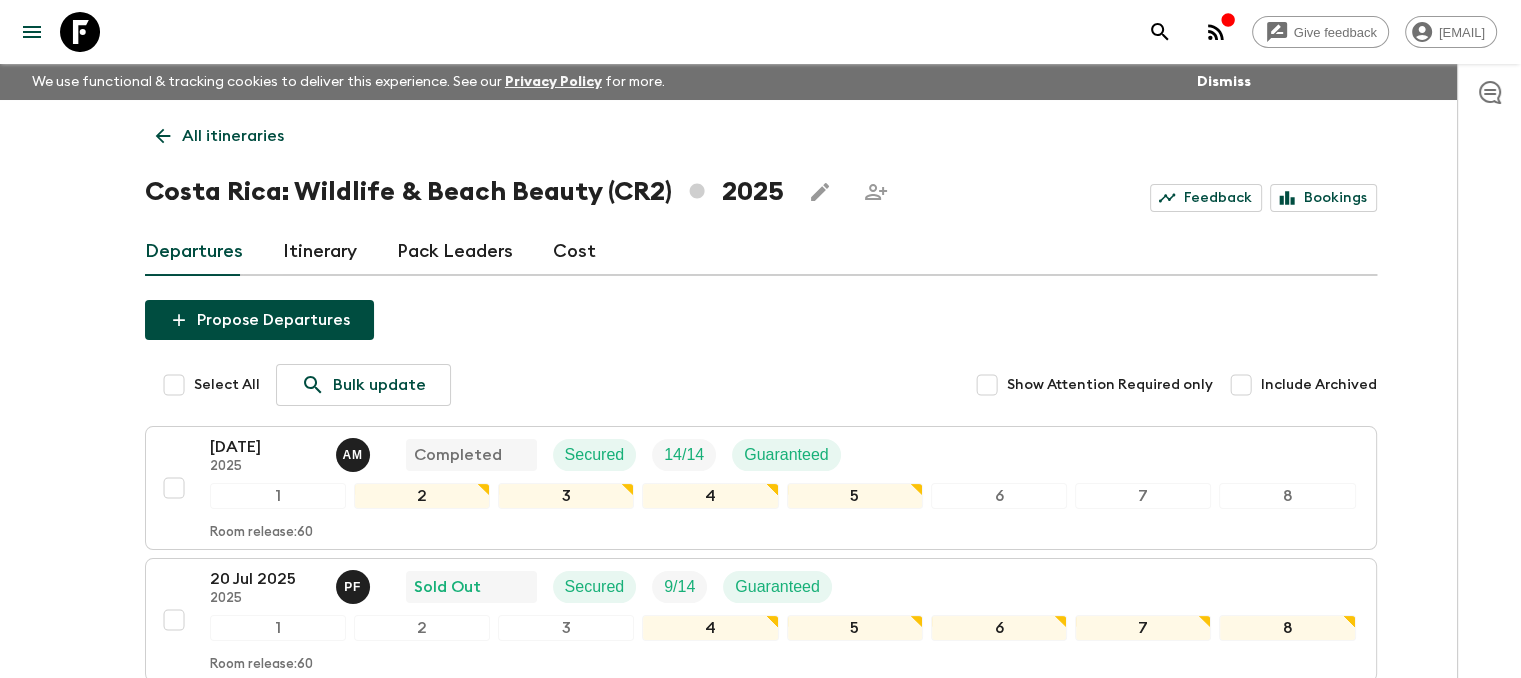 click 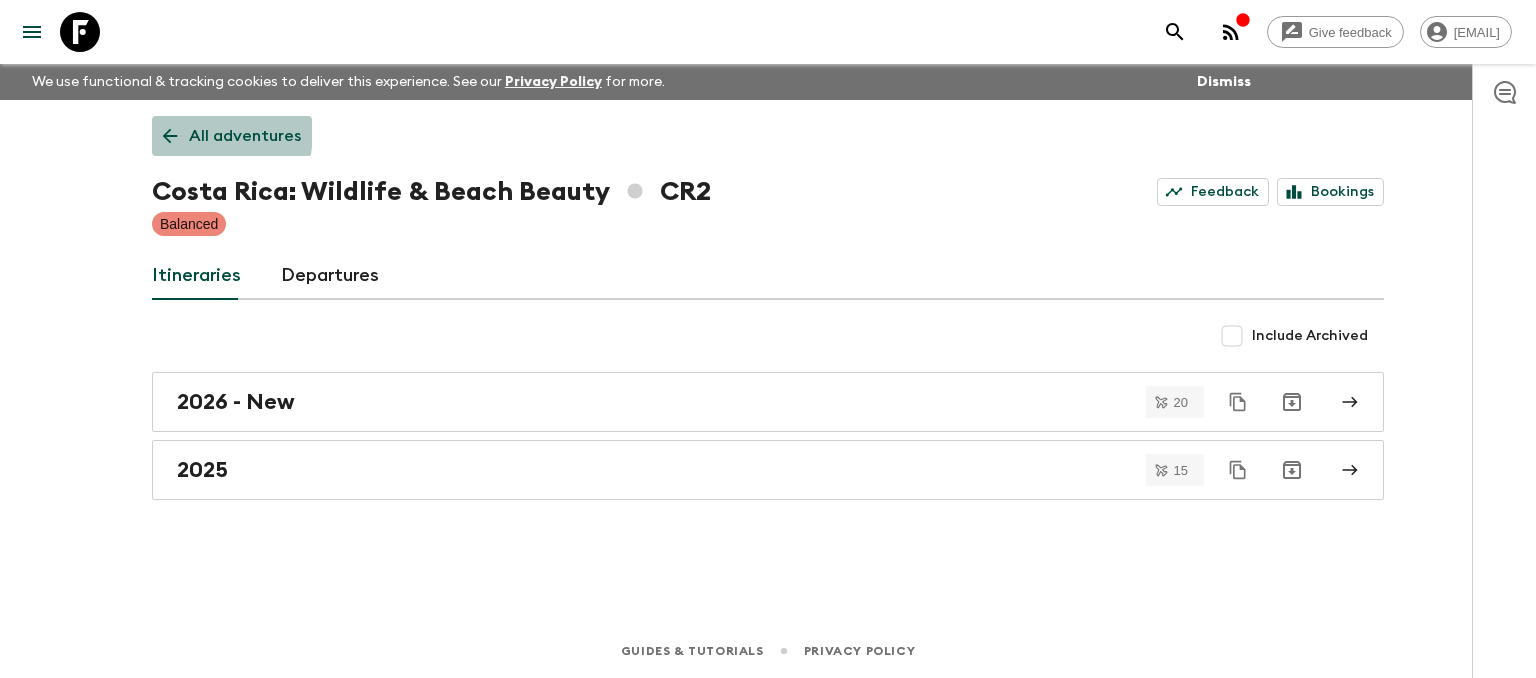 click 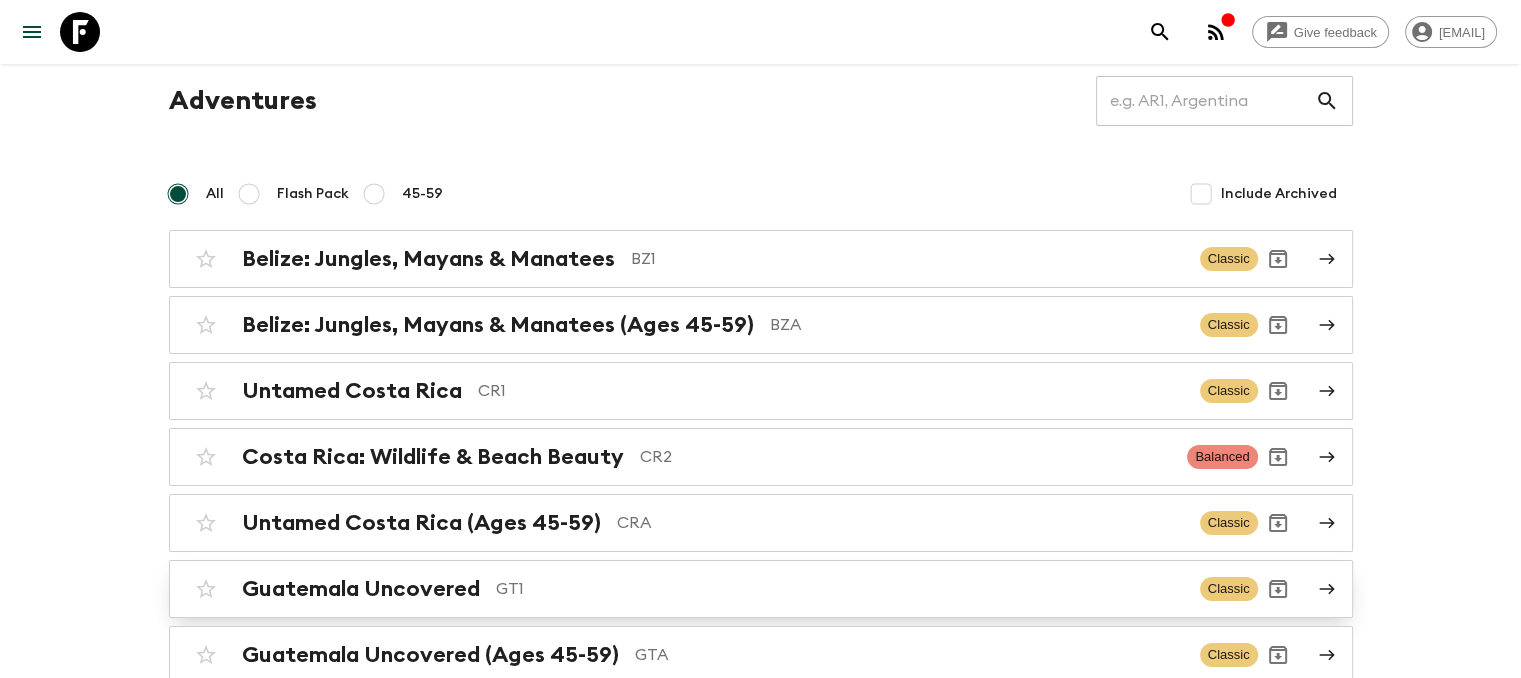 scroll, scrollTop: 100, scrollLeft: 0, axis: vertical 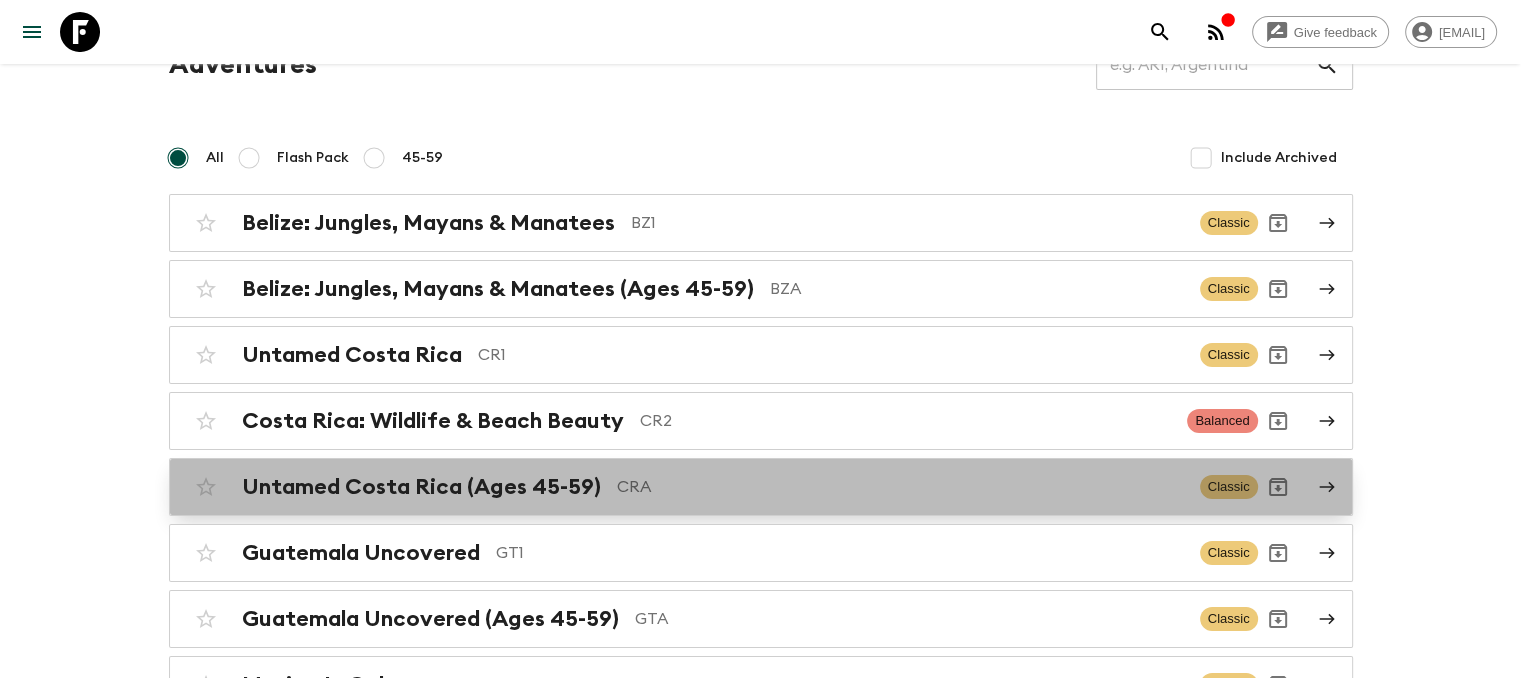 click on "Untamed Costa Rica (Ages 45-59)" at bounding box center [421, 487] 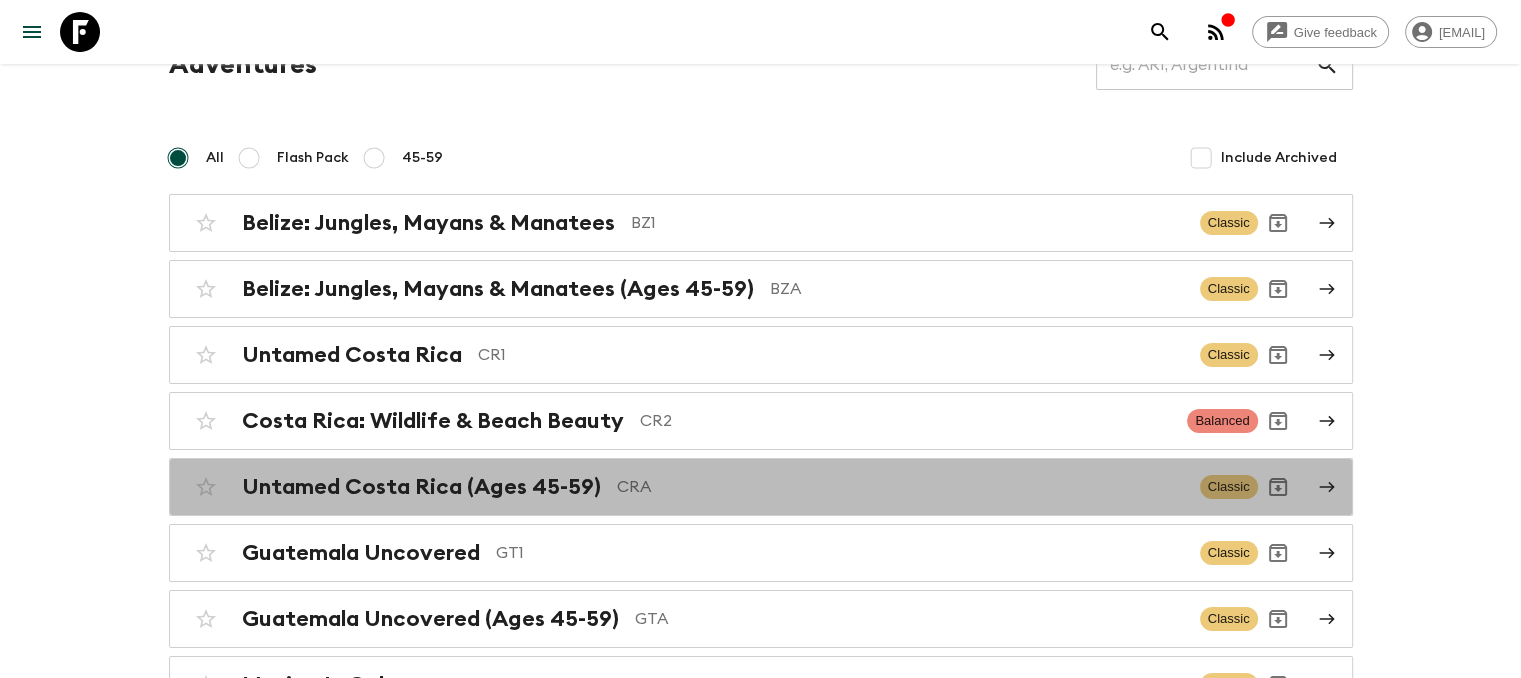 scroll, scrollTop: 0, scrollLeft: 0, axis: both 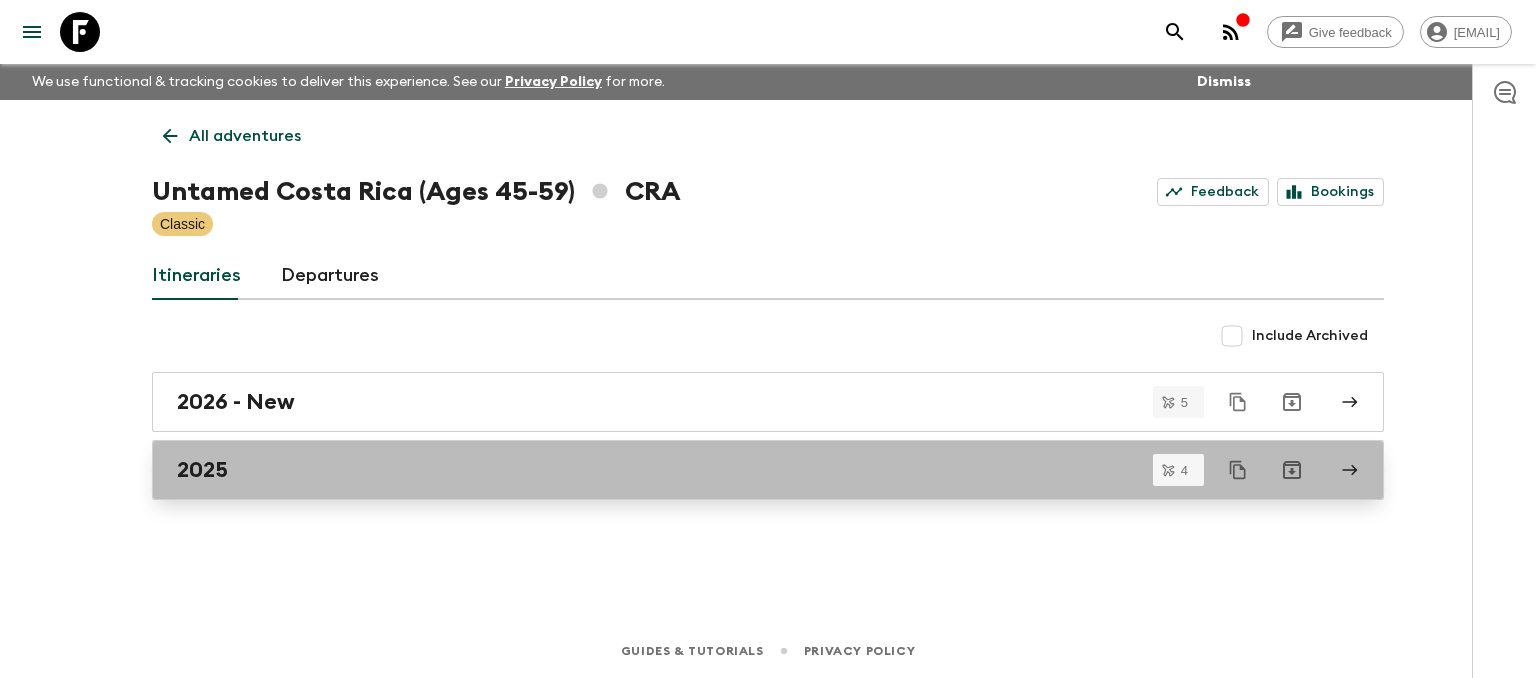 click on "2025" at bounding box center (768, 470) 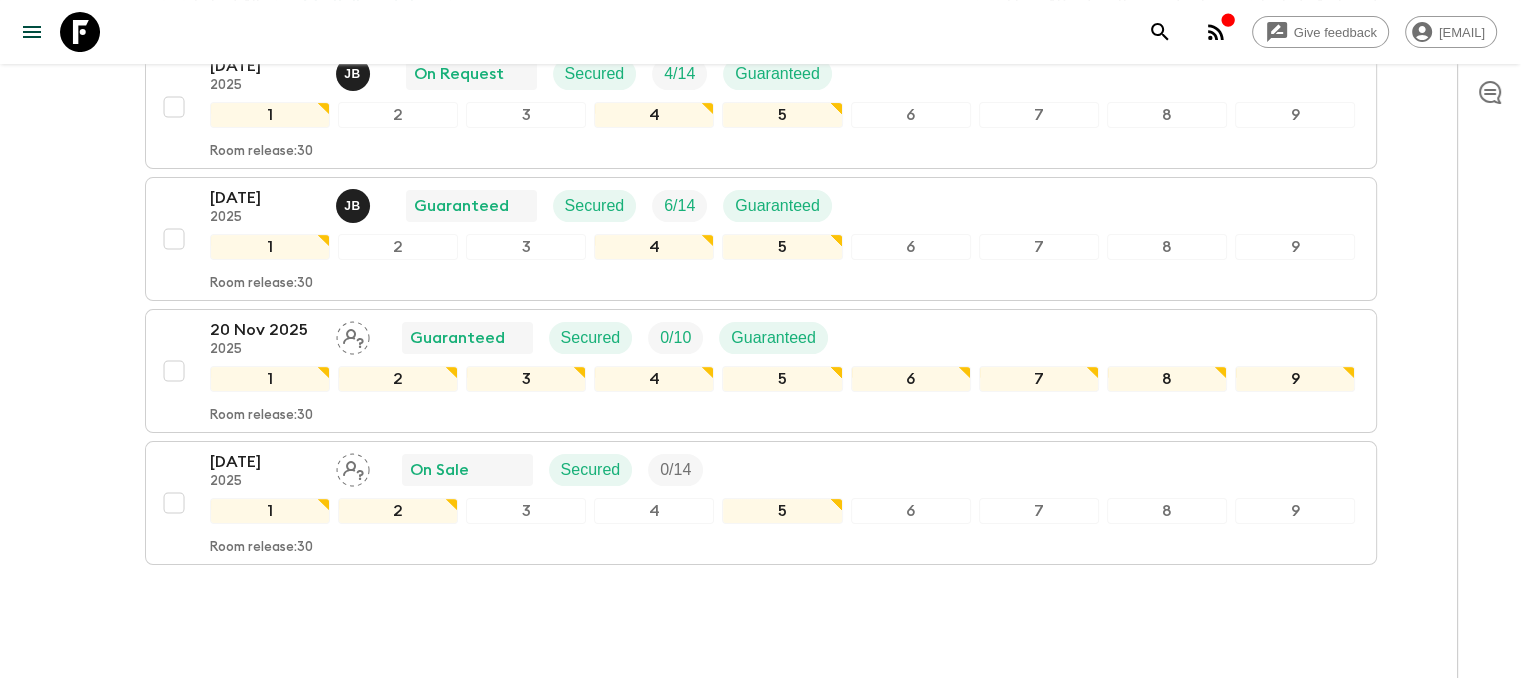 scroll, scrollTop: 347, scrollLeft: 0, axis: vertical 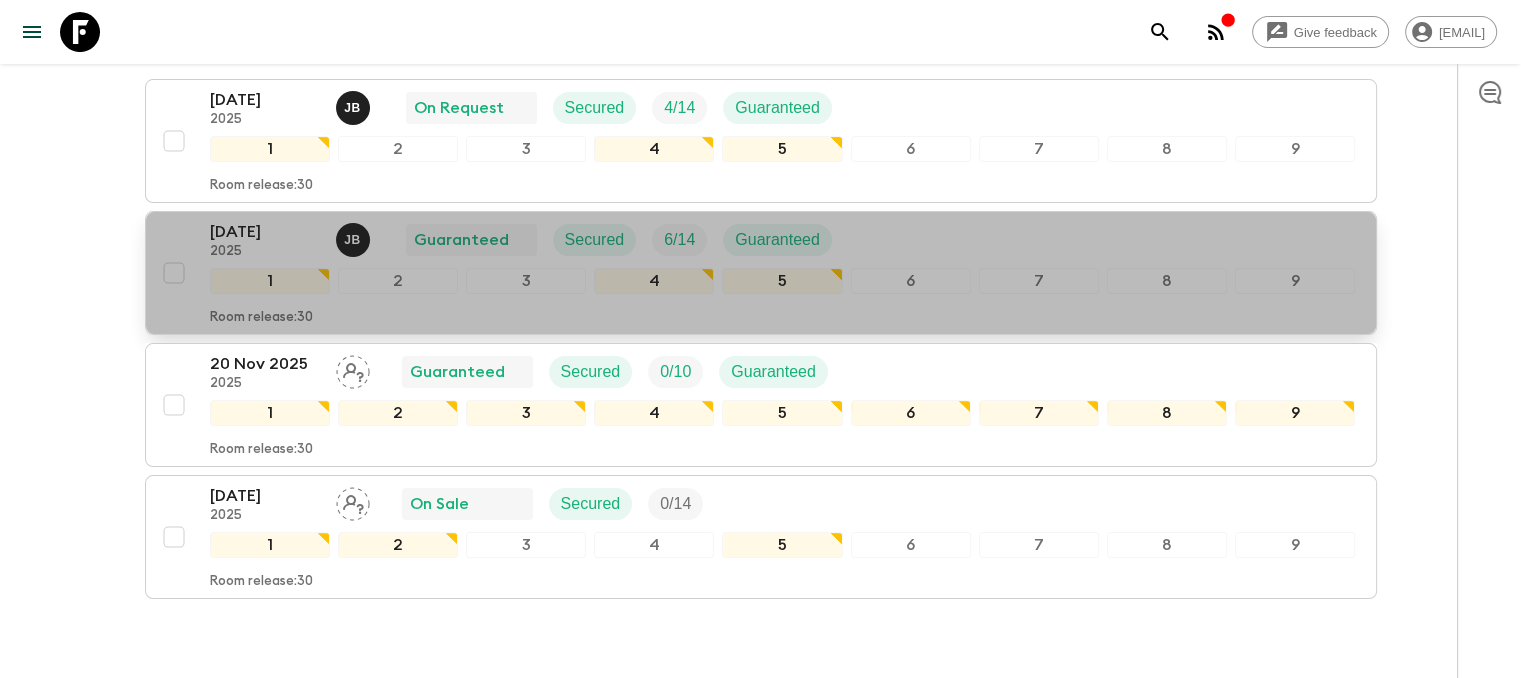click on "[DATE]" at bounding box center (265, 232) 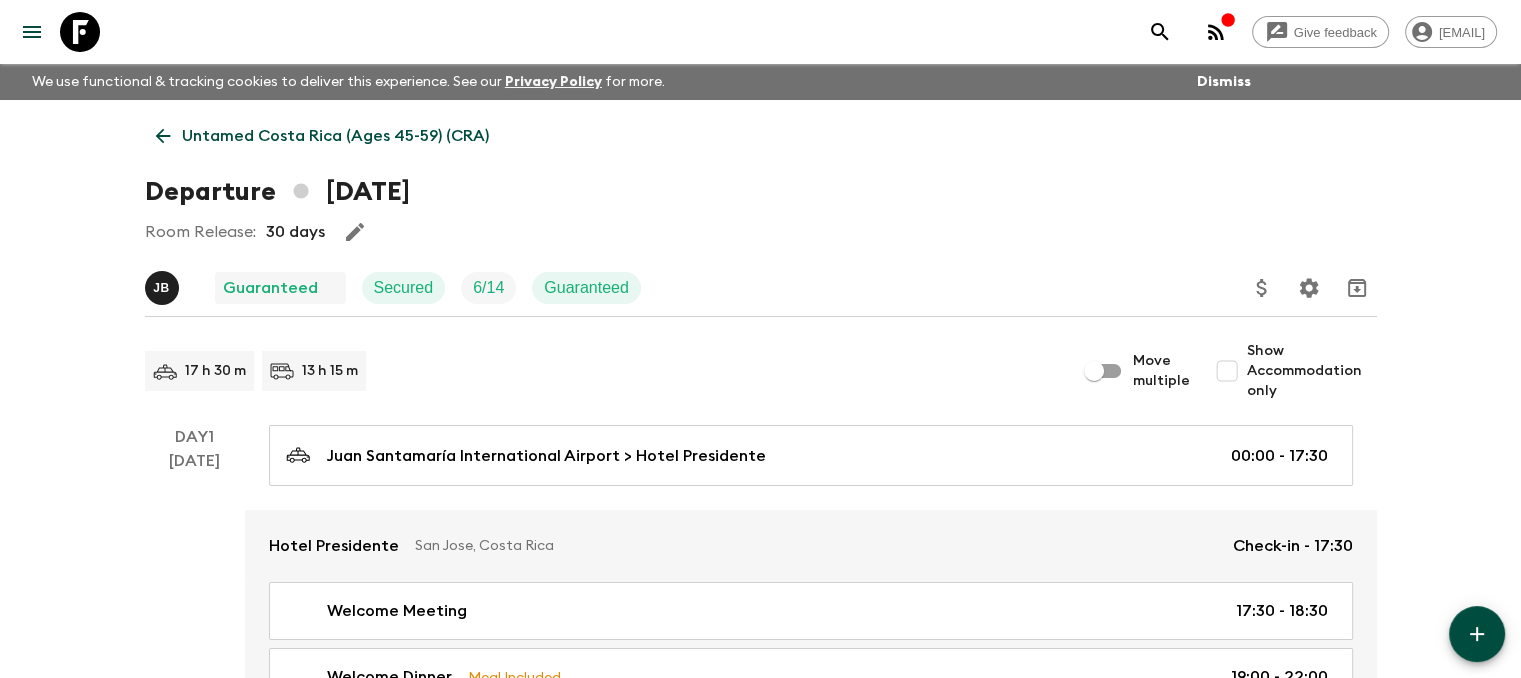 click on "Room Release: [NUMBER] days" at bounding box center [761, 232] 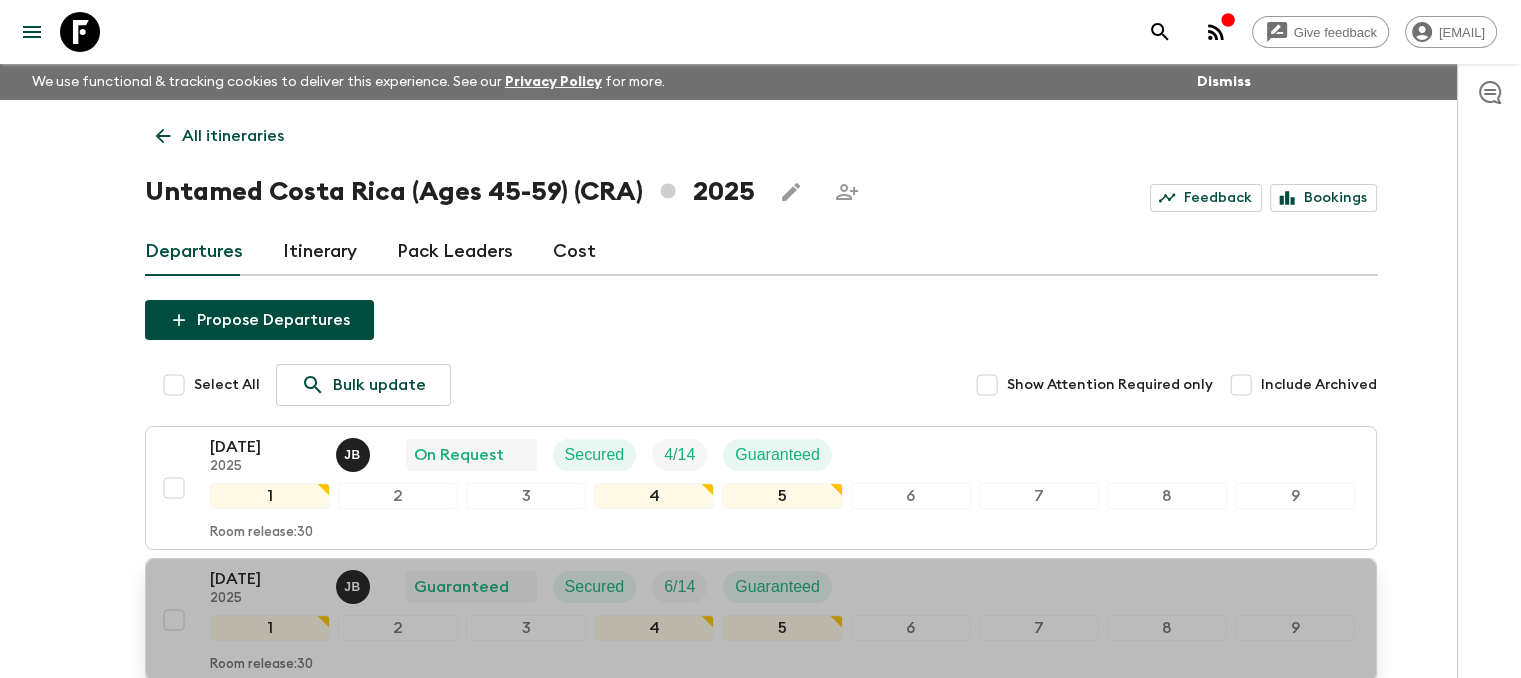 click on "[DATE] 2025 J B Guaranteed Secured 6 / 14 Guaranteed" at bounding box center (529, 587) 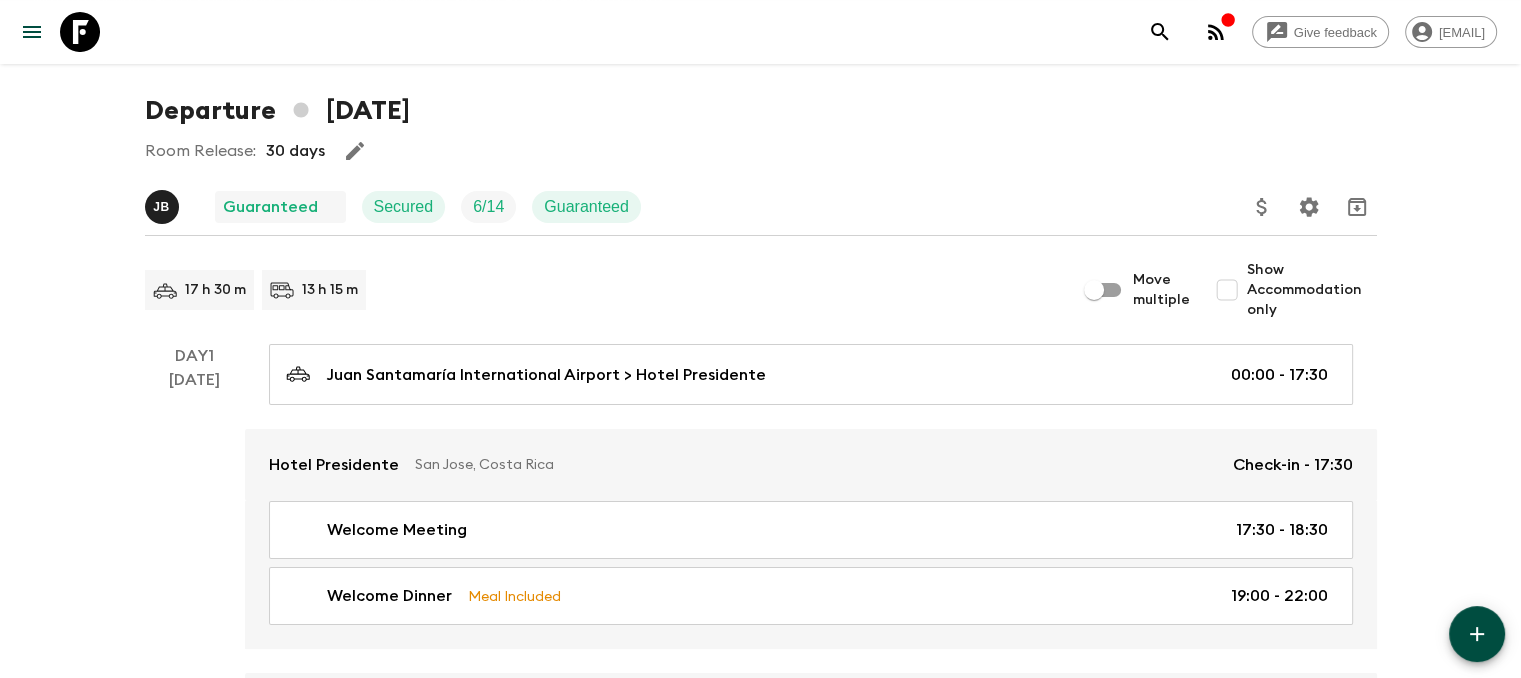 scroll, scrollTop: 0, scrollLeft: 0, axis: both 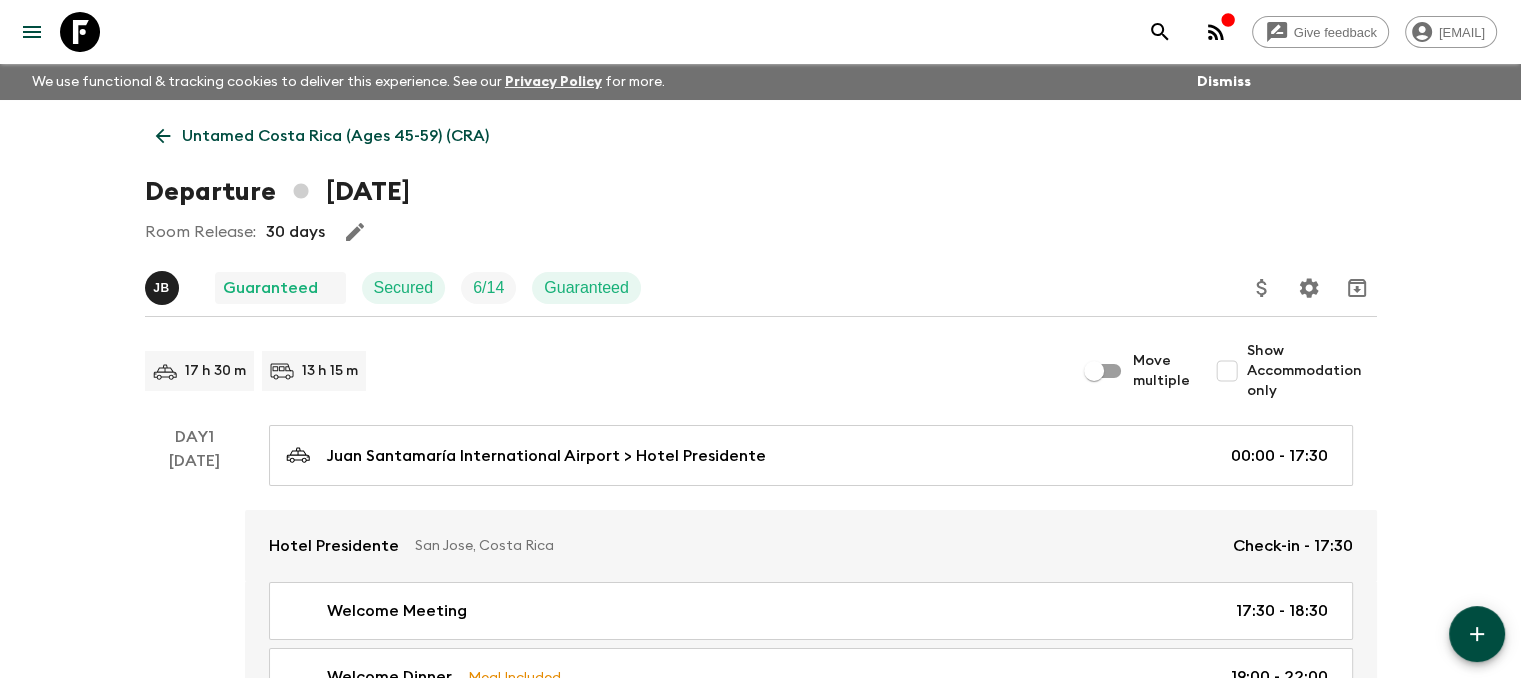 click on "Untamed Costa Rica (Ages 45-59) (CRA)" at bounding box center [322, 136] 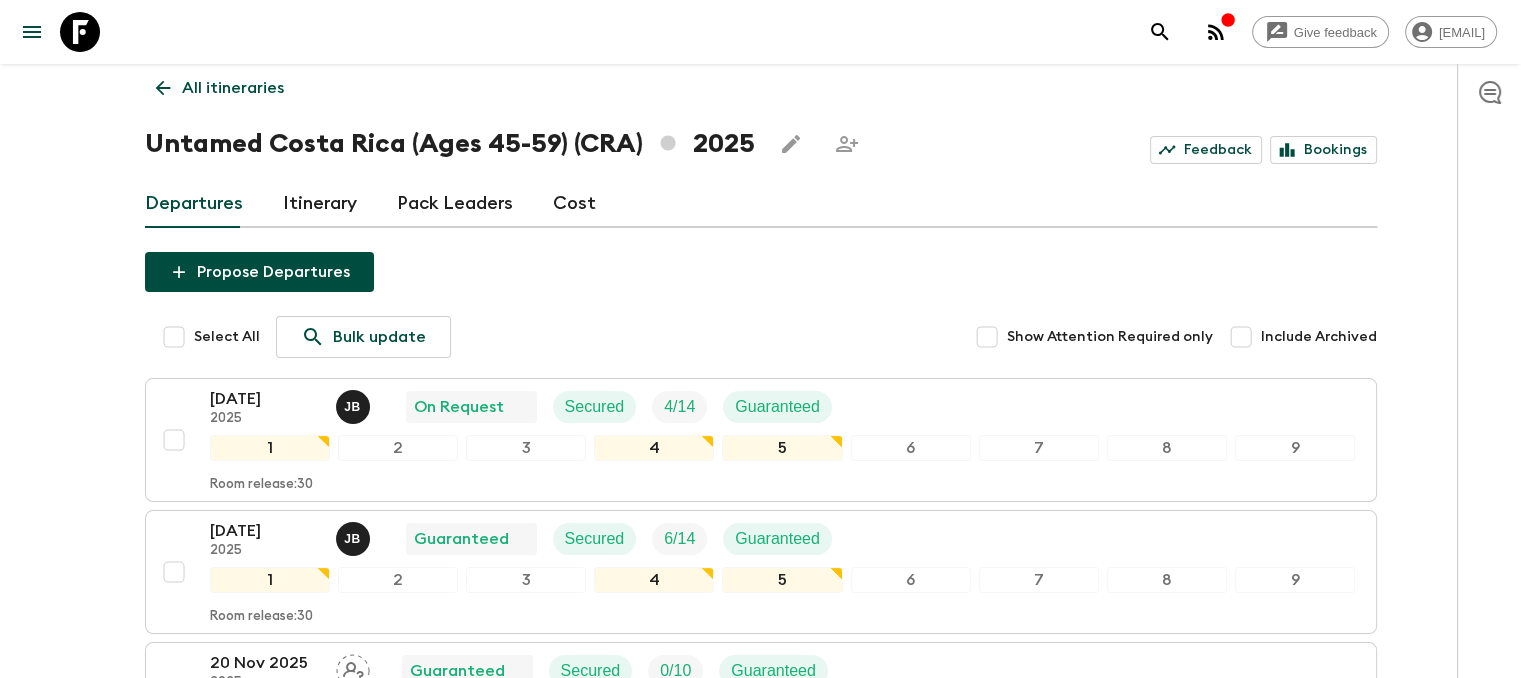 scroll, scrollTop: 0, scrollLeft: 0, axis: both 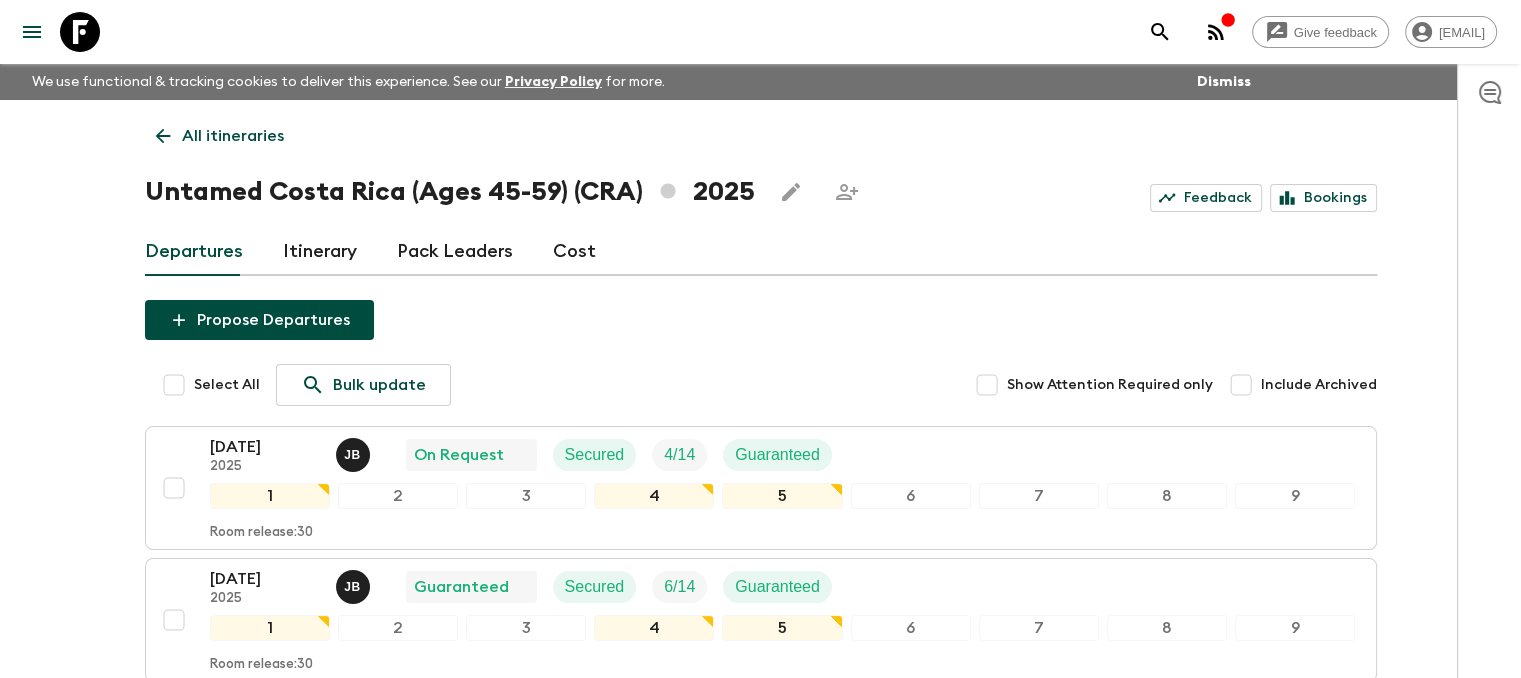 click on "All itineraries" at bounding box center [220, 136] 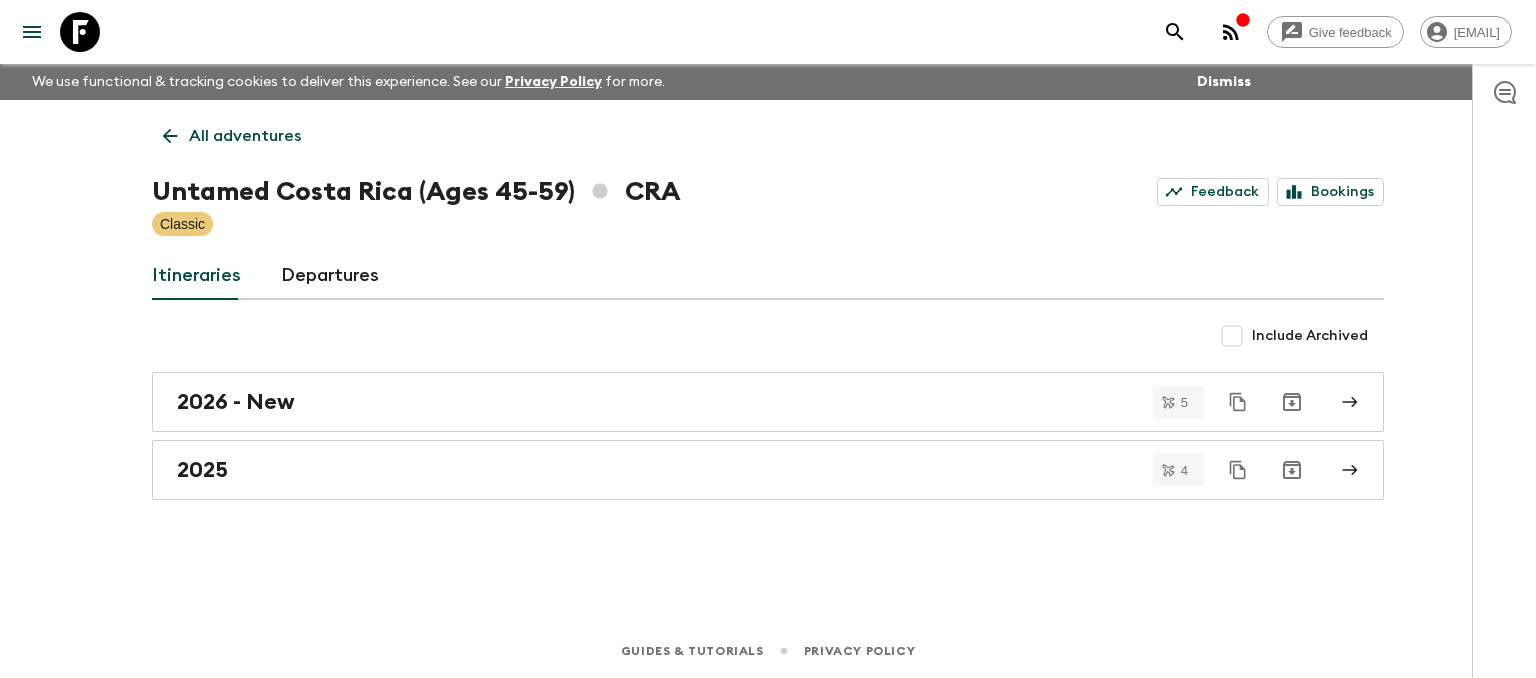 click 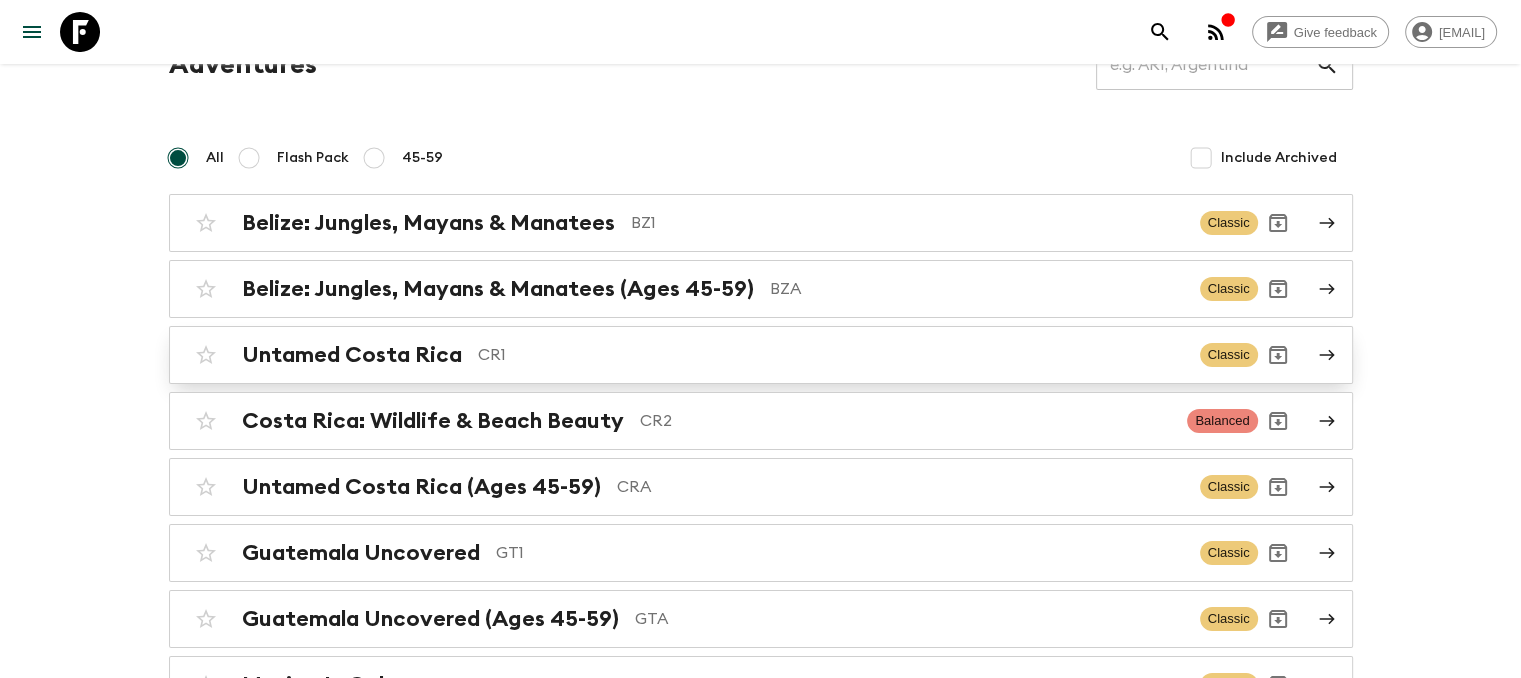 scroll, scrollTop: 200, scrollLeft: 0, axis: vertical 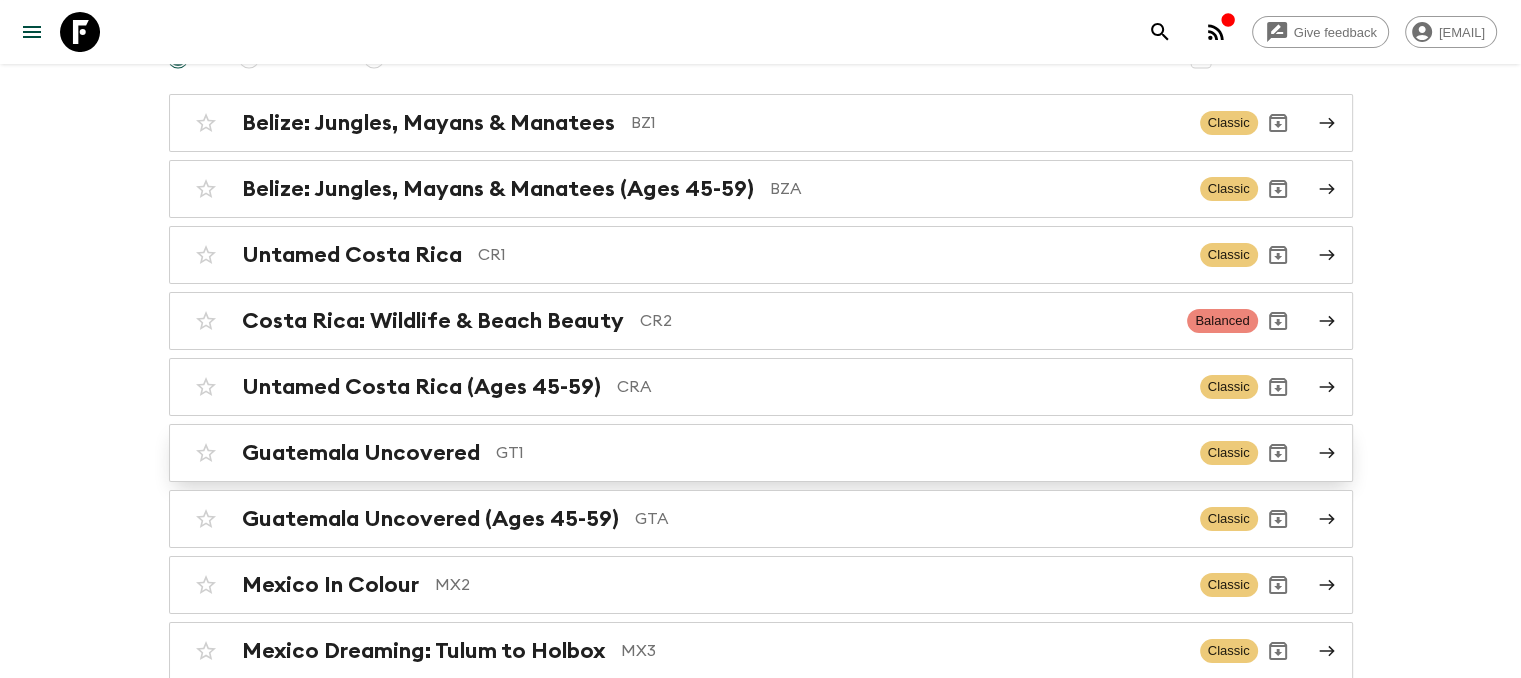click on "Guatemala Uncovered GT1 Classic" at bounding box center [722, 453] 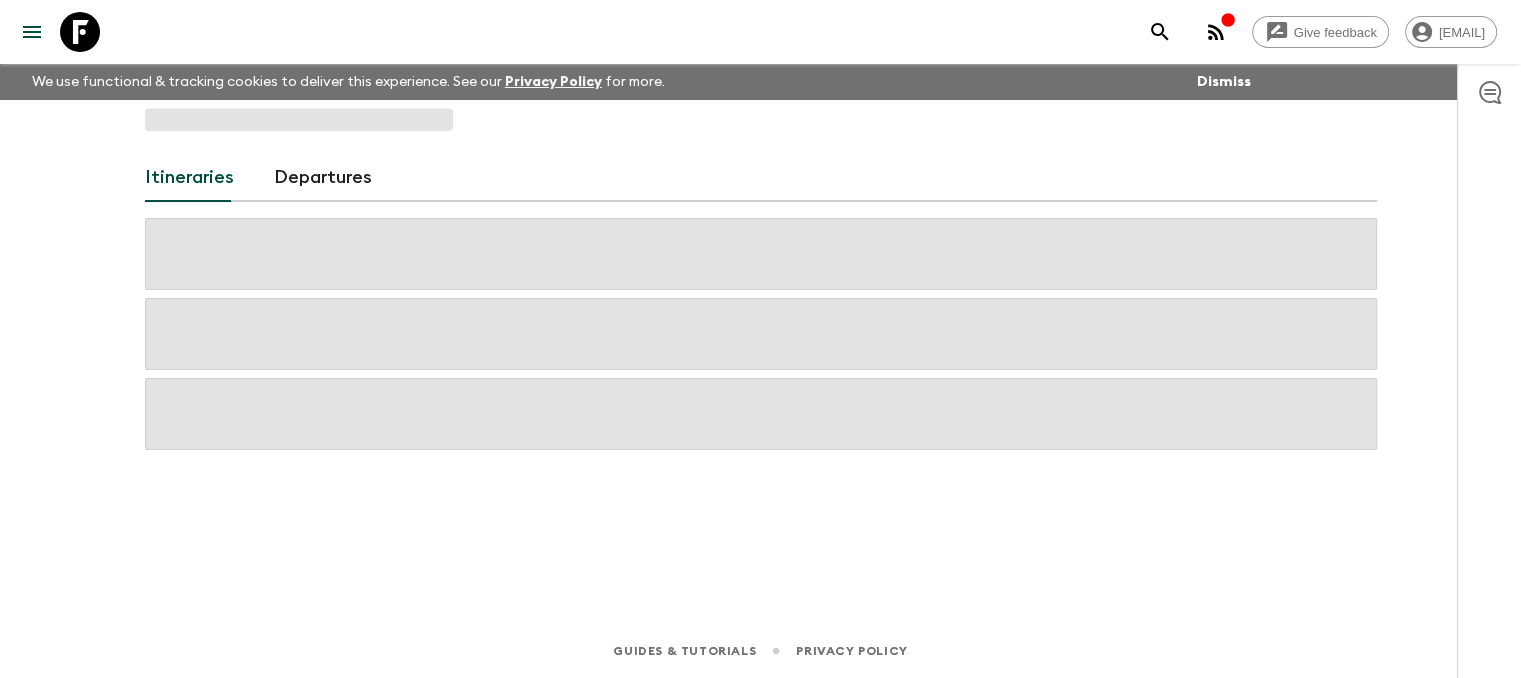 scroll, scrollTop: 0, scrollLeft: 0, axis: both 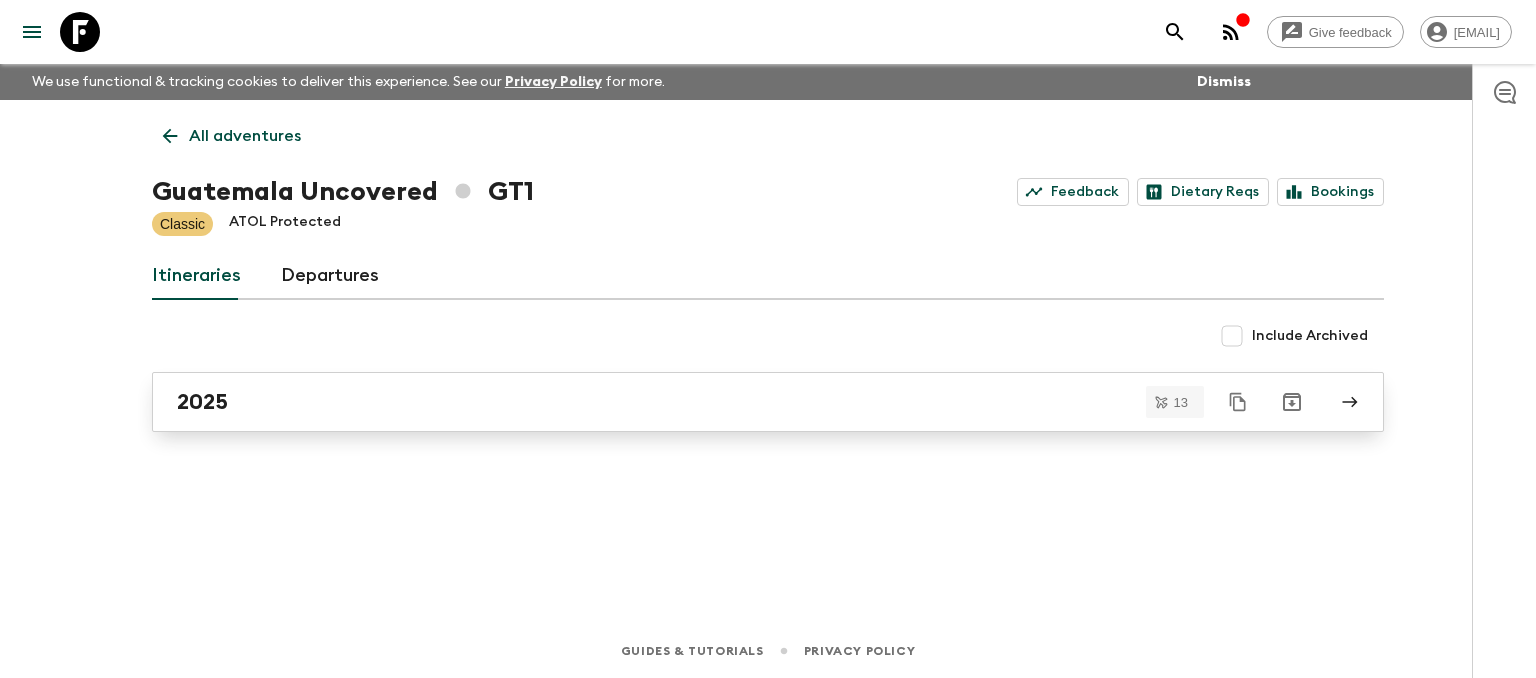 click on "2025" at bounding box center [749, 402] 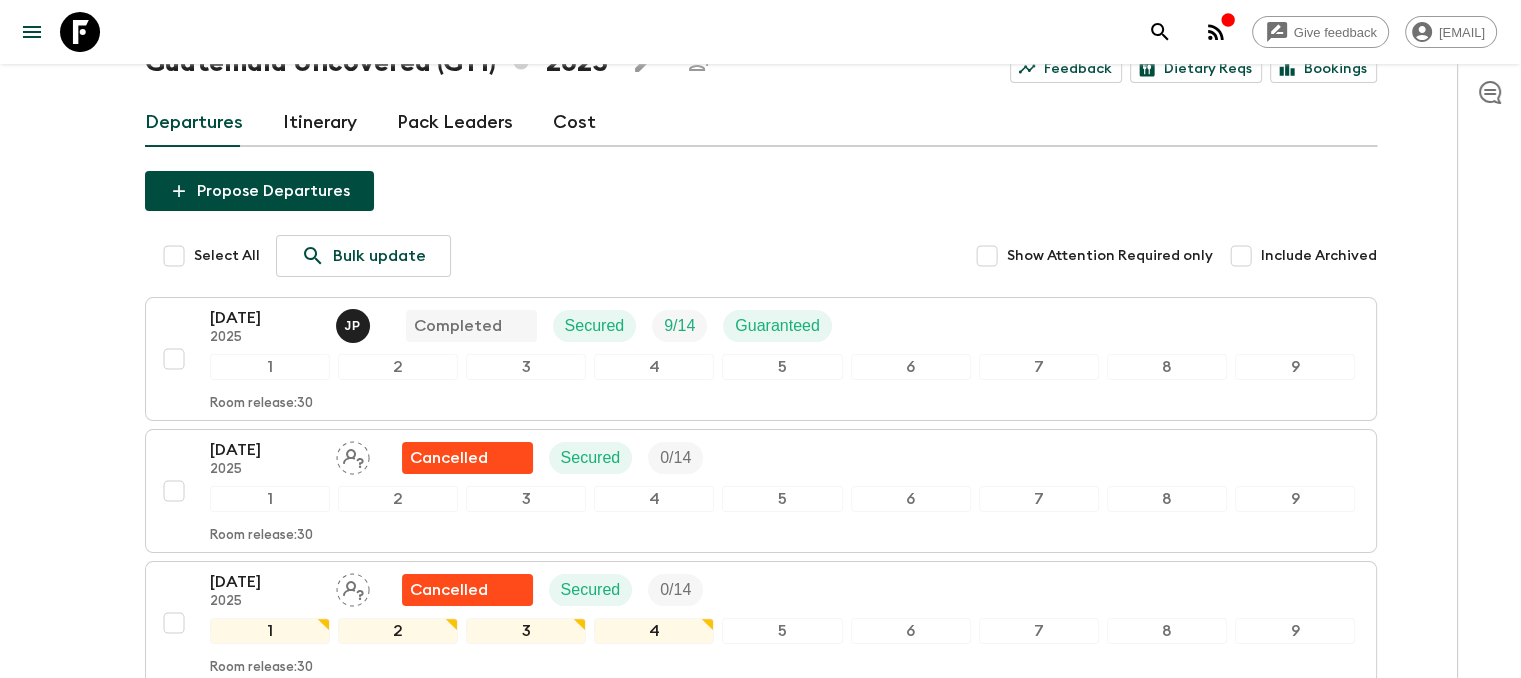 scroll, scrollTop: 0, scrollLeft: 0, axis: both 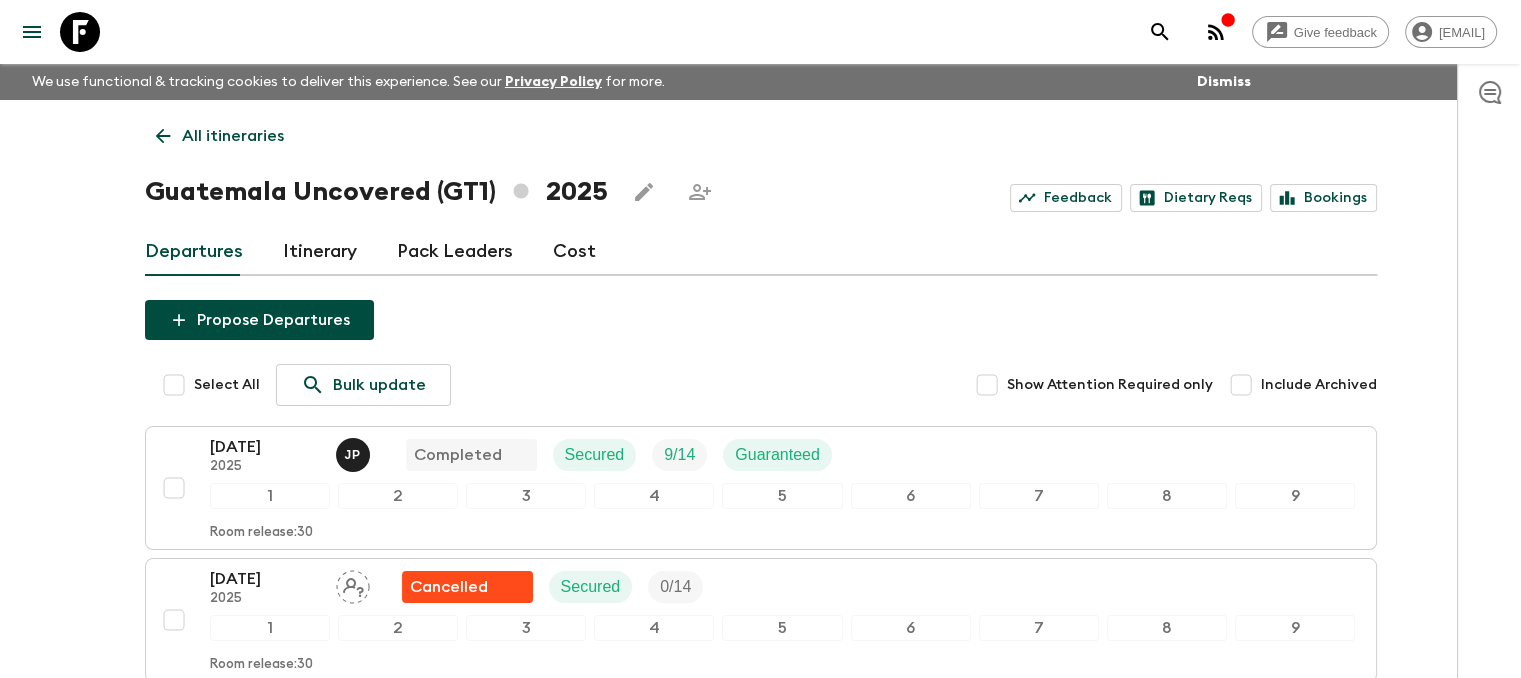click on "All itineraries" at bounding box center [233, 136] 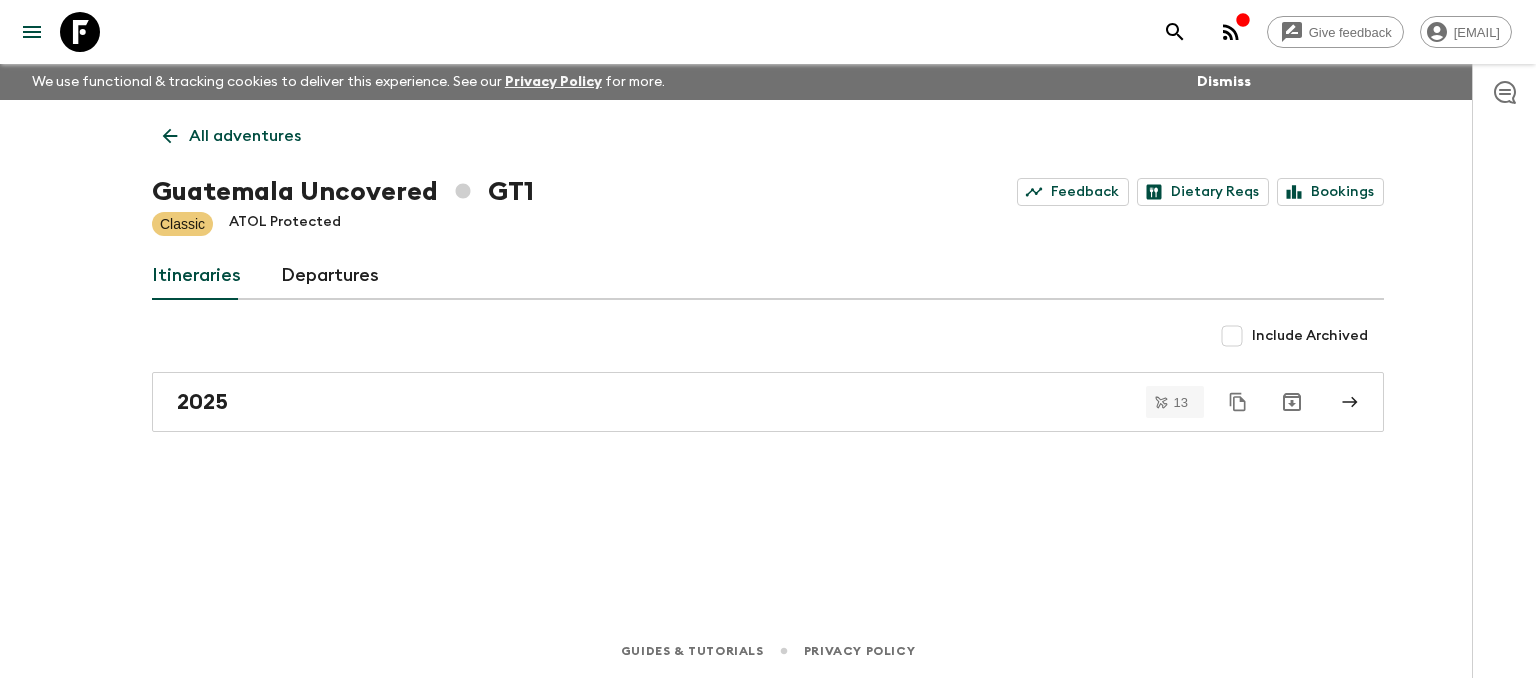 click 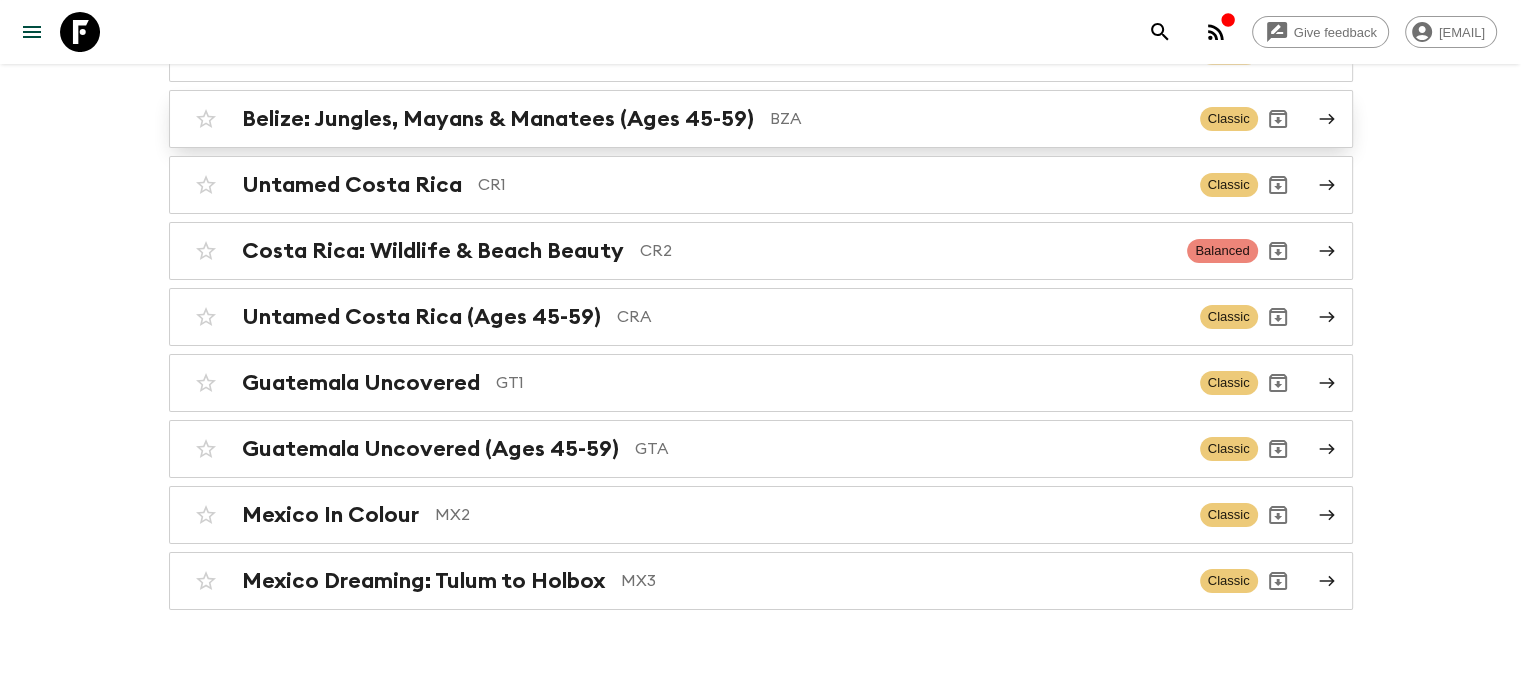 scroll, scrollTop: 300, scrollLeft: 0, axis: vertical 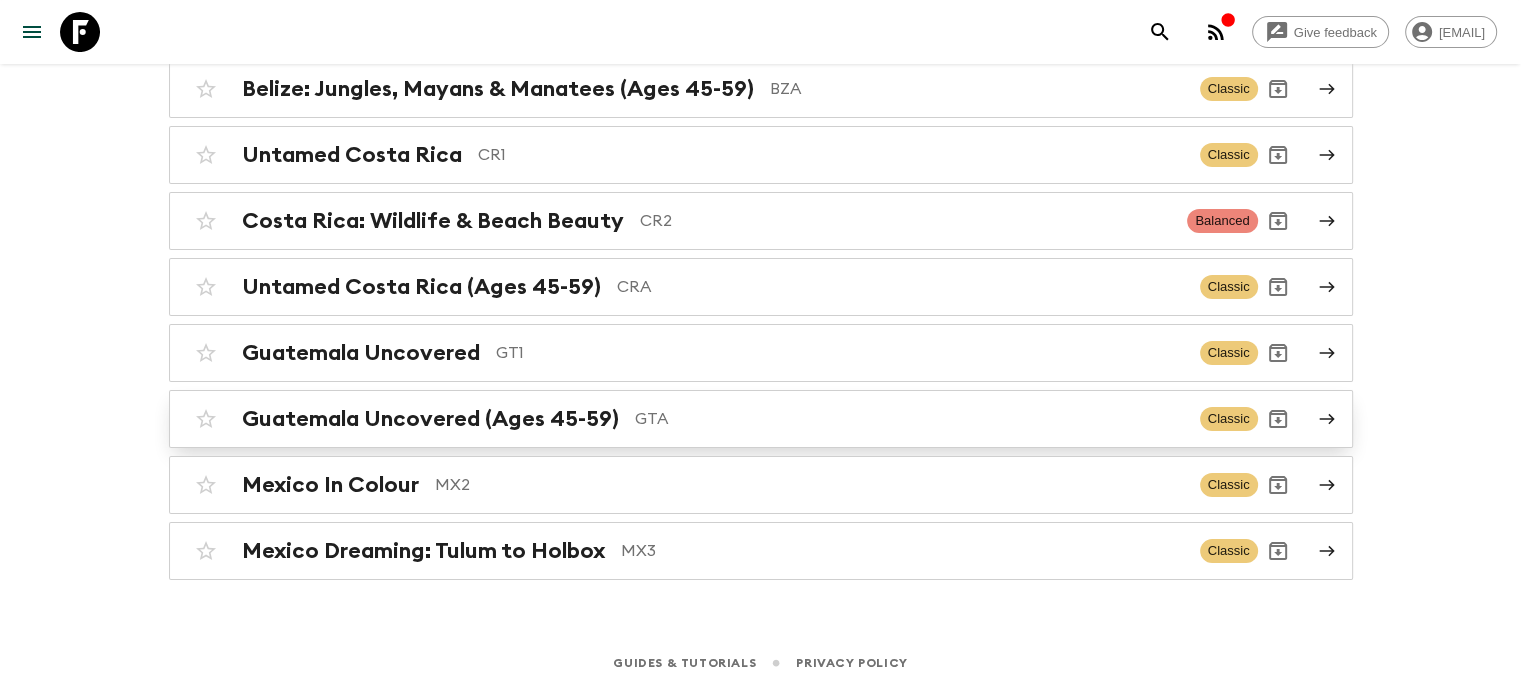 click on "Guatemala Uncovered (Ages 45-59)" at bounding box center [430, 419] 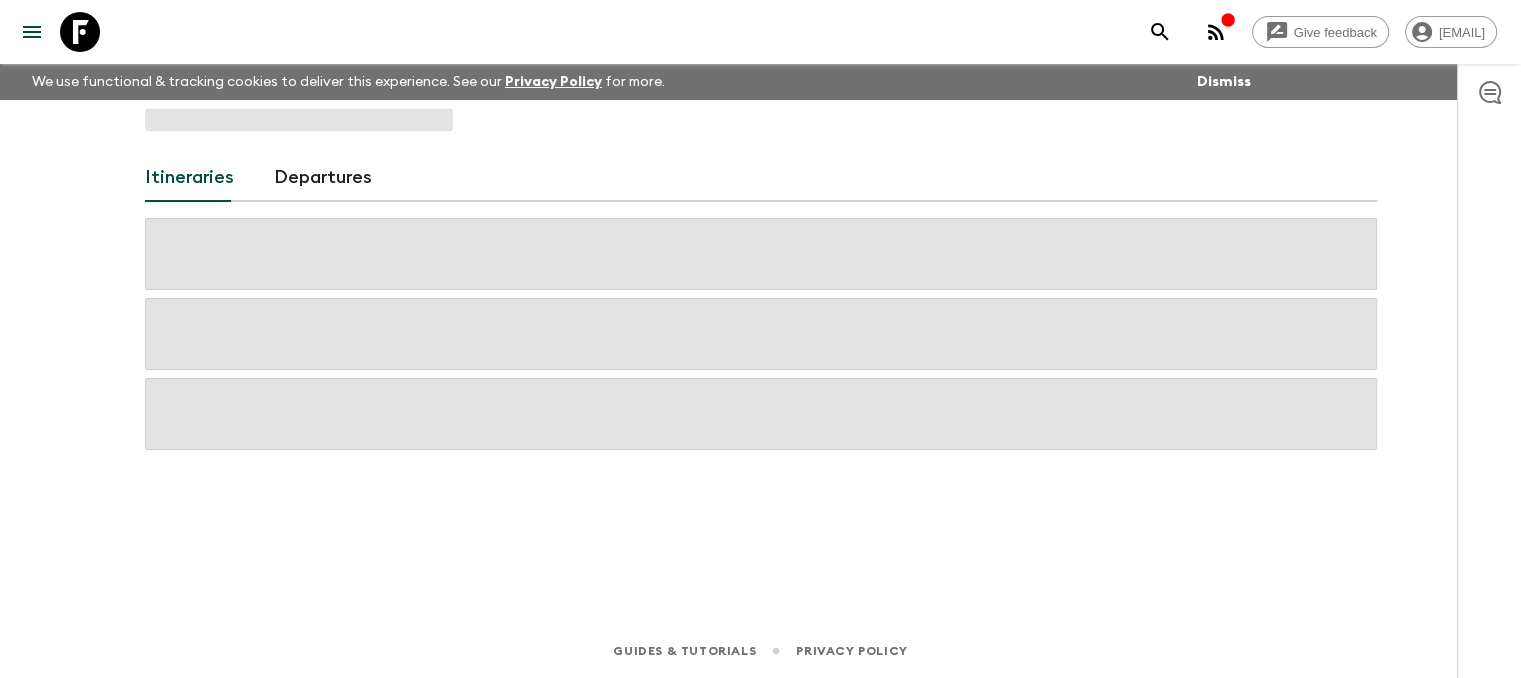 scroll, scrollTop: 0, scrollLeft: 0, axis: both 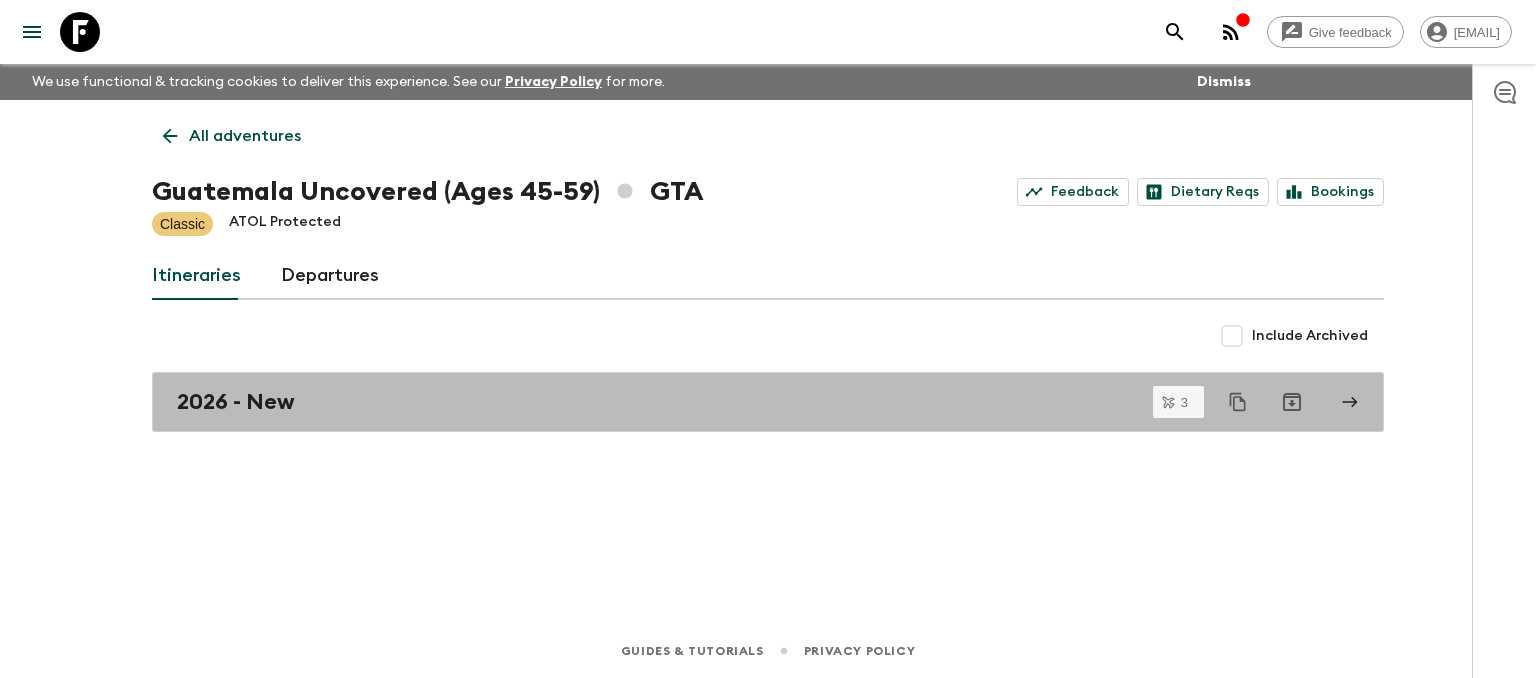 click on "2026 - New" at bounding box center [749, 402] 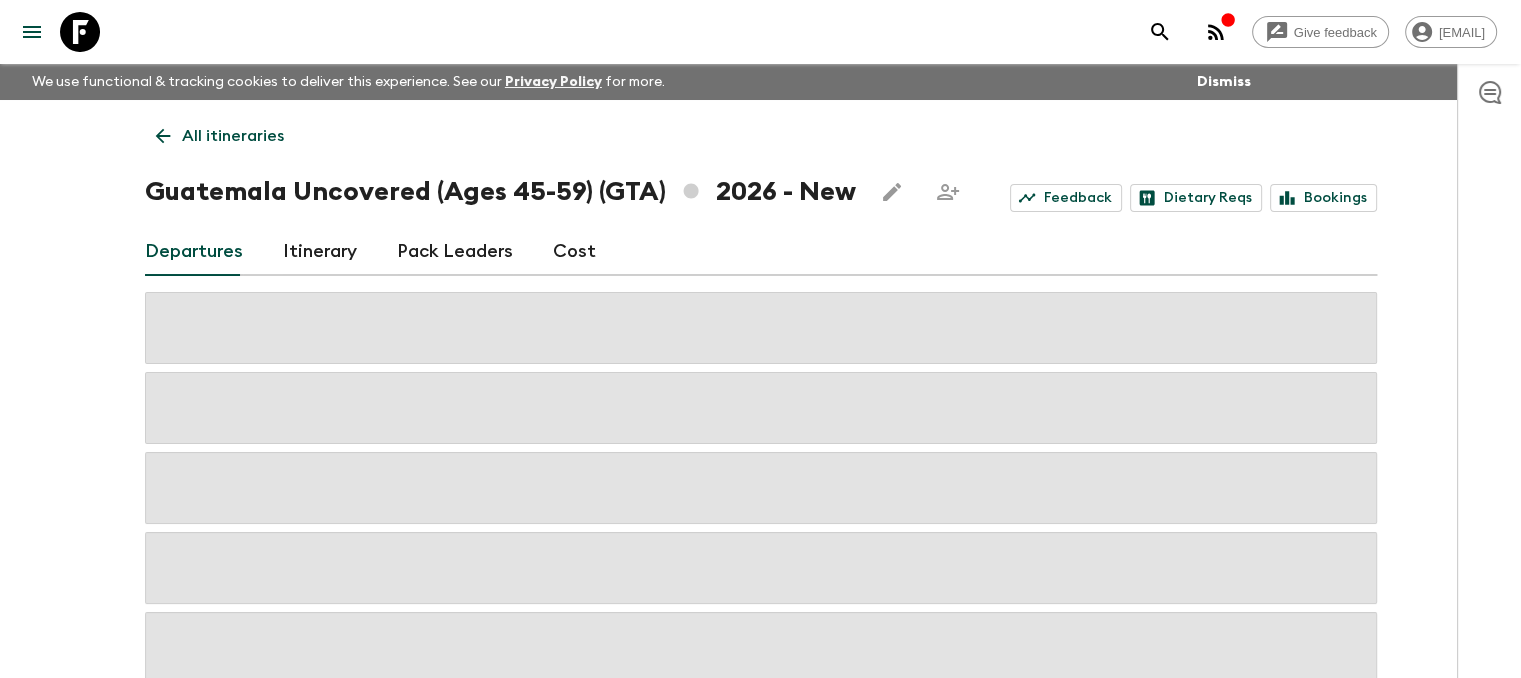 click on "All itineraries" at bounding box center (220, 136) 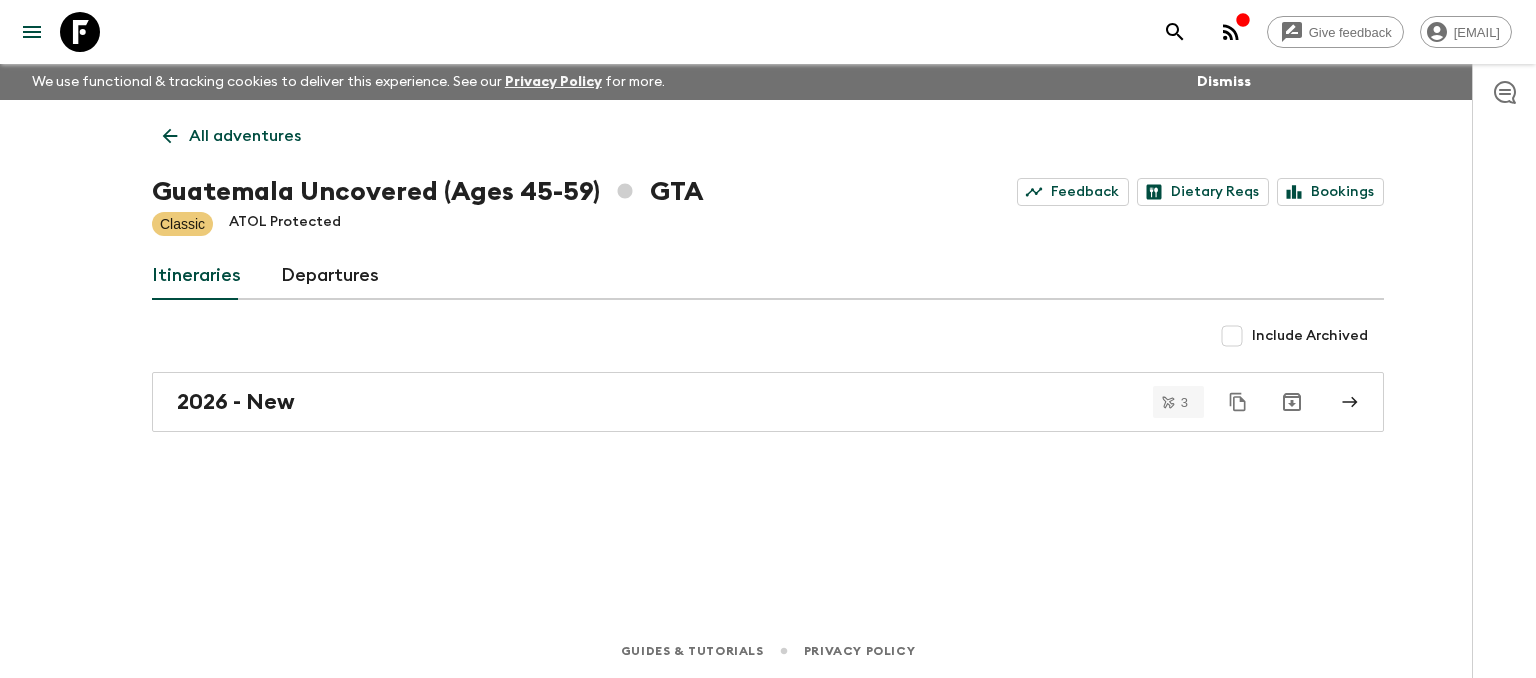 click 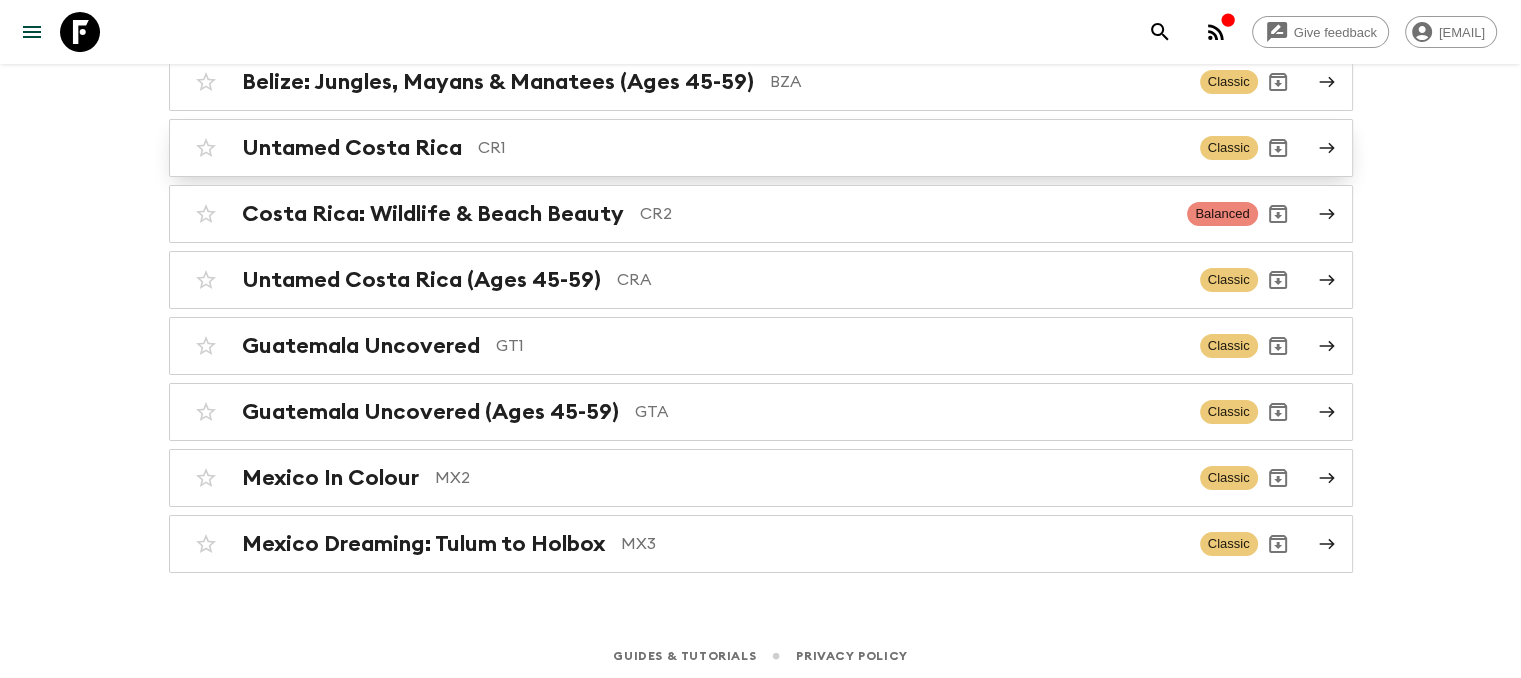 scroll, scrollTop: 308, scrollLeft: 0, axis: vertical 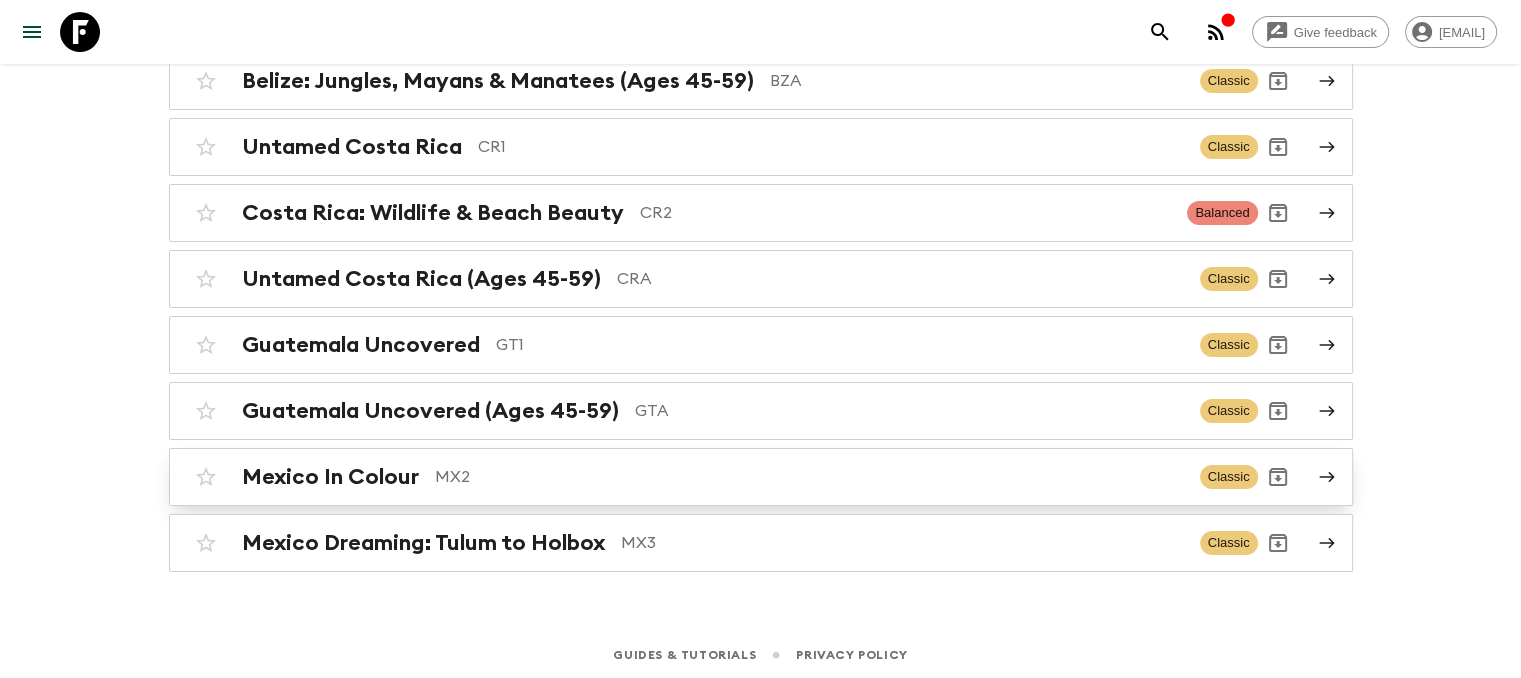 click on "MX2" at bounding box center [809, 477] 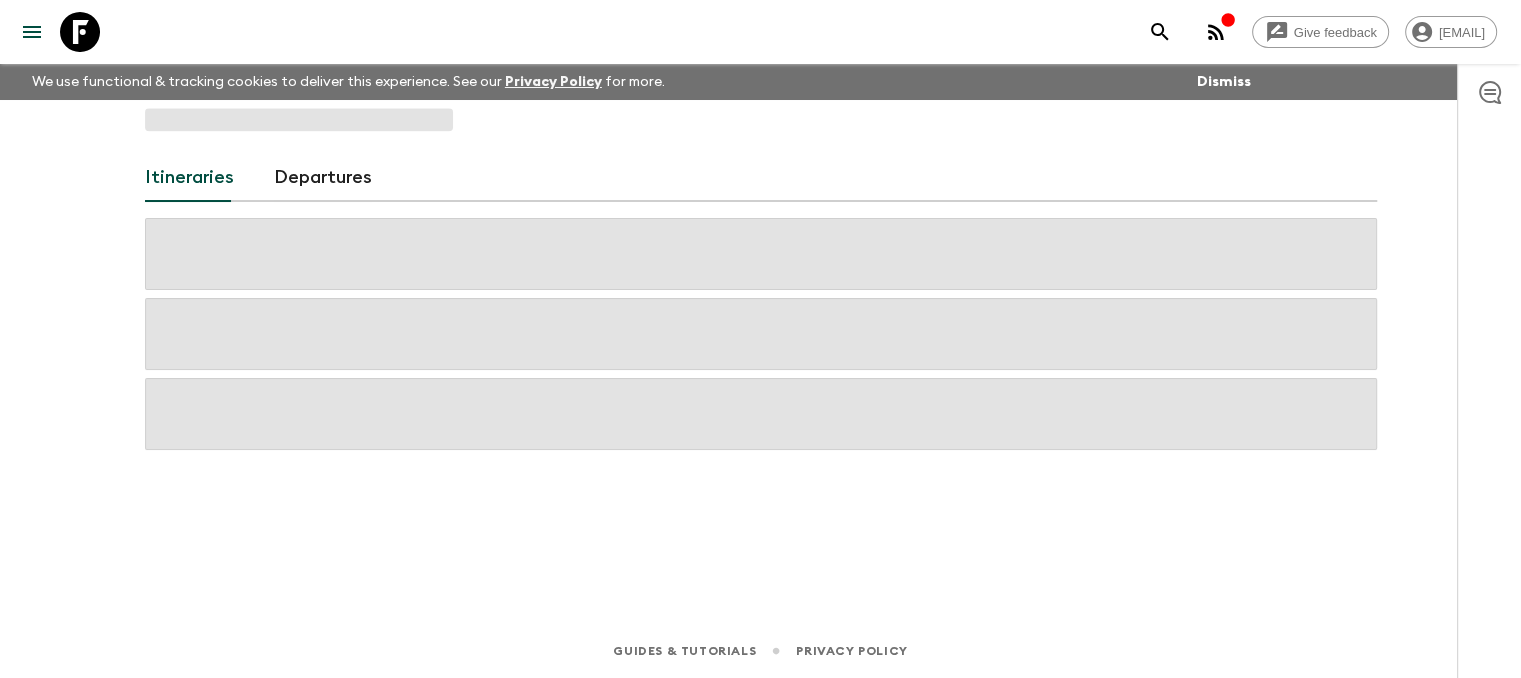 scroll, scrollTop: 0, scrollLeft: 0, axis: both 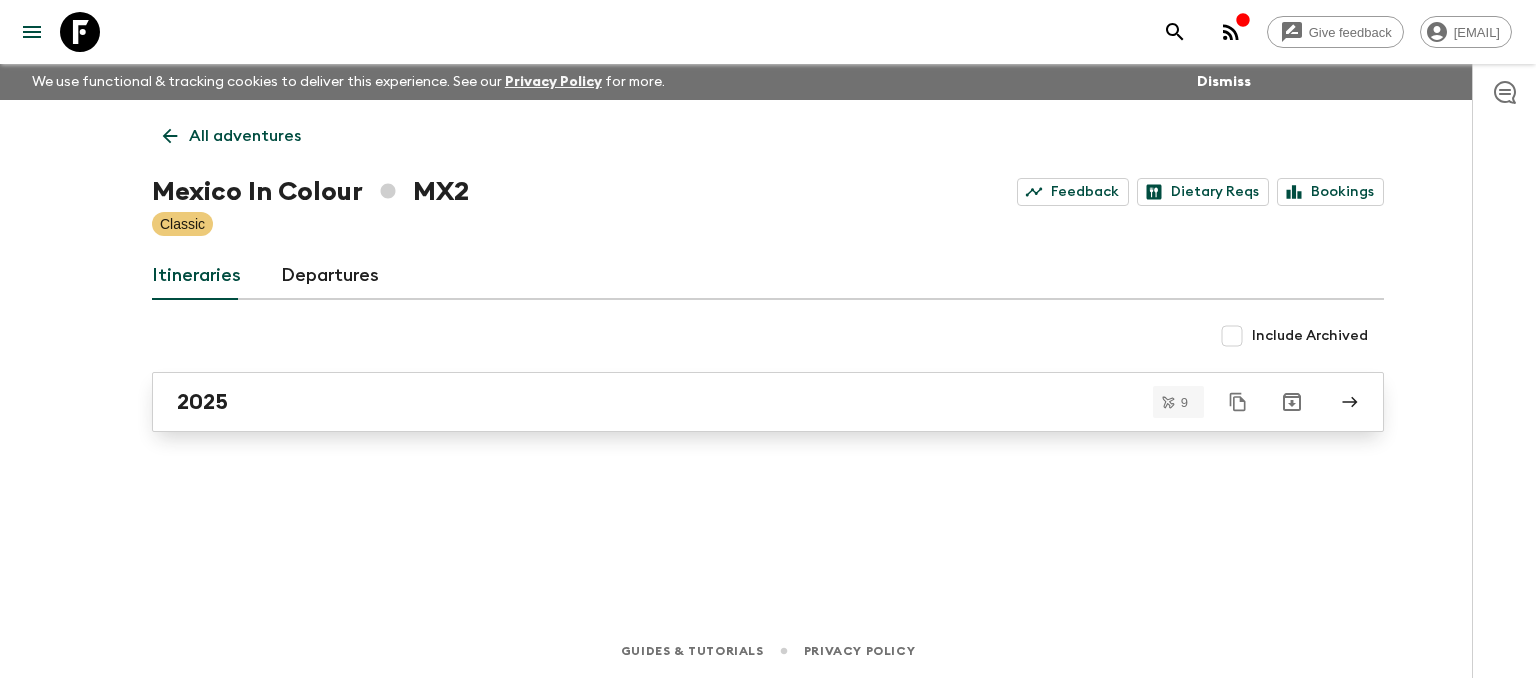 click on "2025" at bounding box center [768, 402] 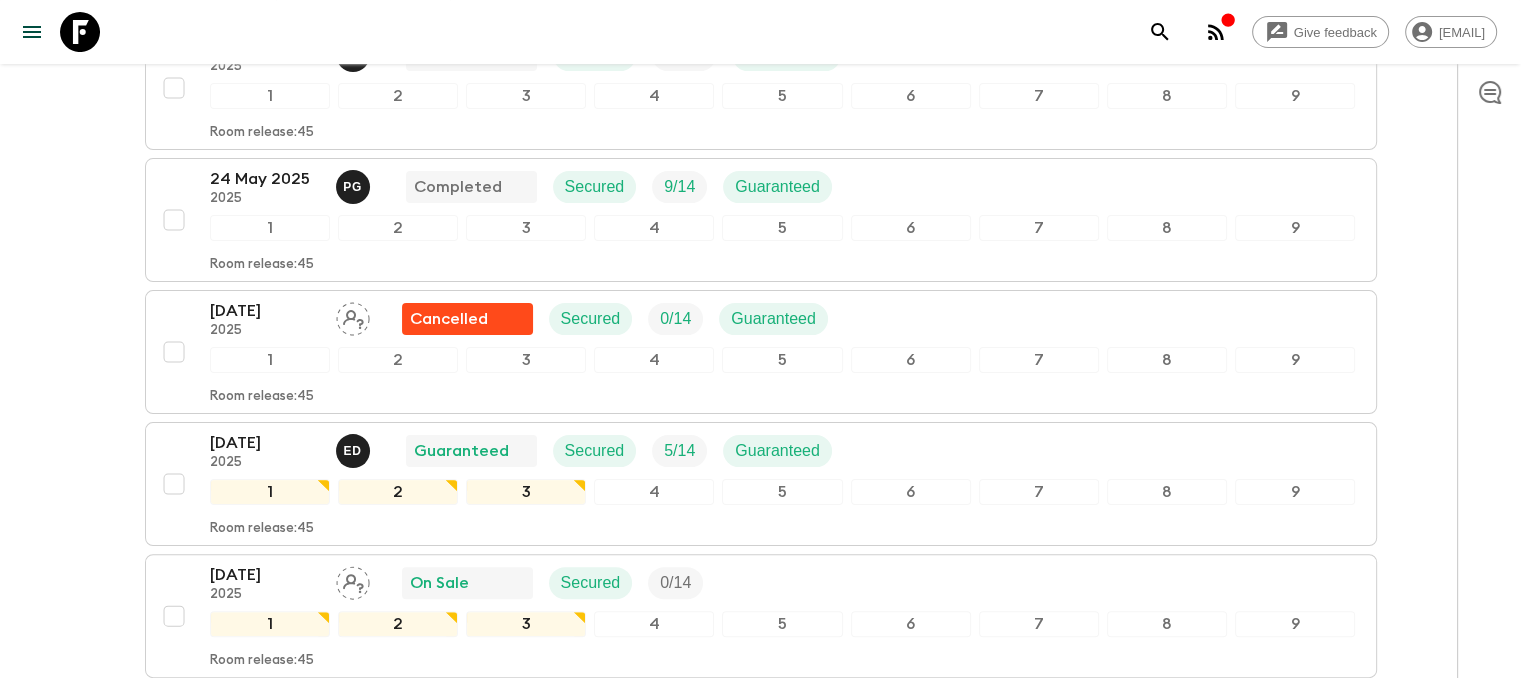 scroll, scrollTop: 0, scrollLeft: 0, axis: both 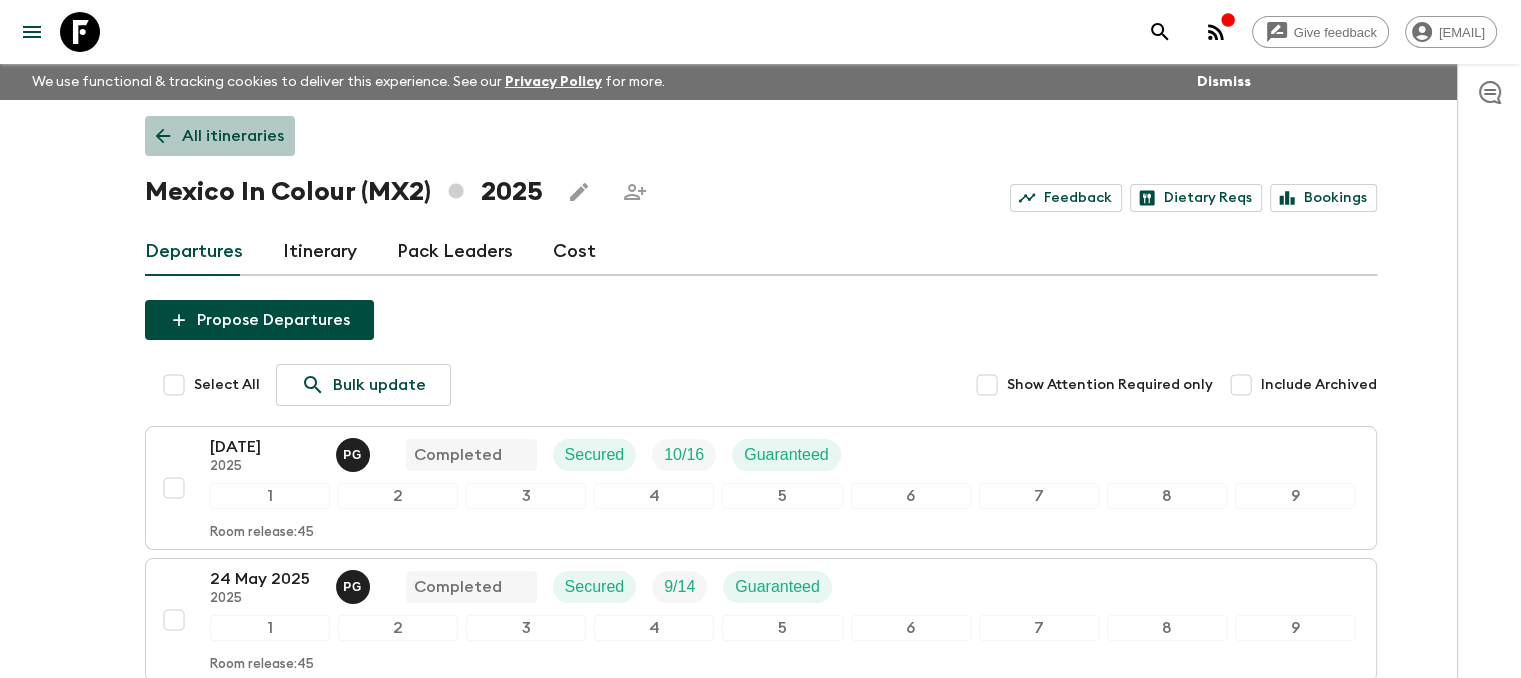 click on "All itineraries" at bounding box center [233, 136] 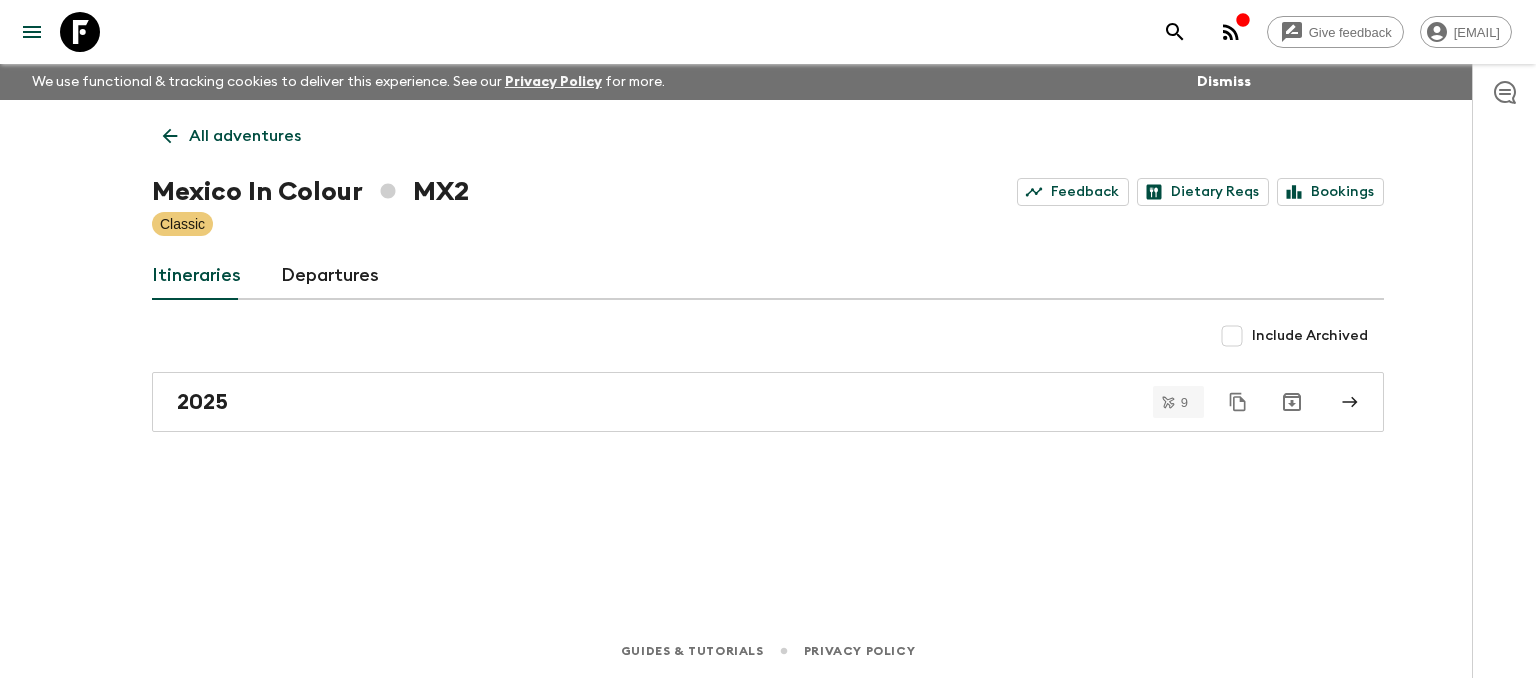 click on "All adventures" at bounding box center (245, 136) 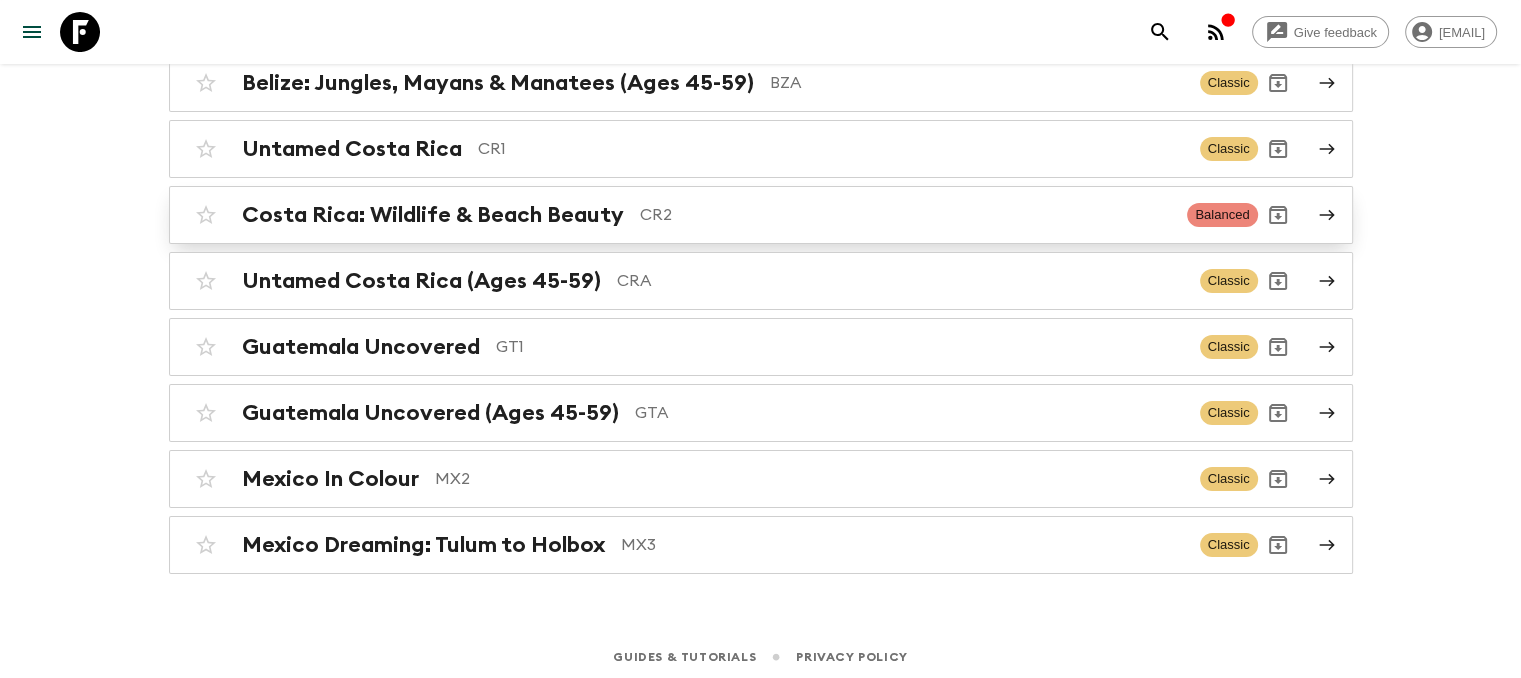 scroll, scrollTop: 308, scrollLeft: 0, axis: vertical 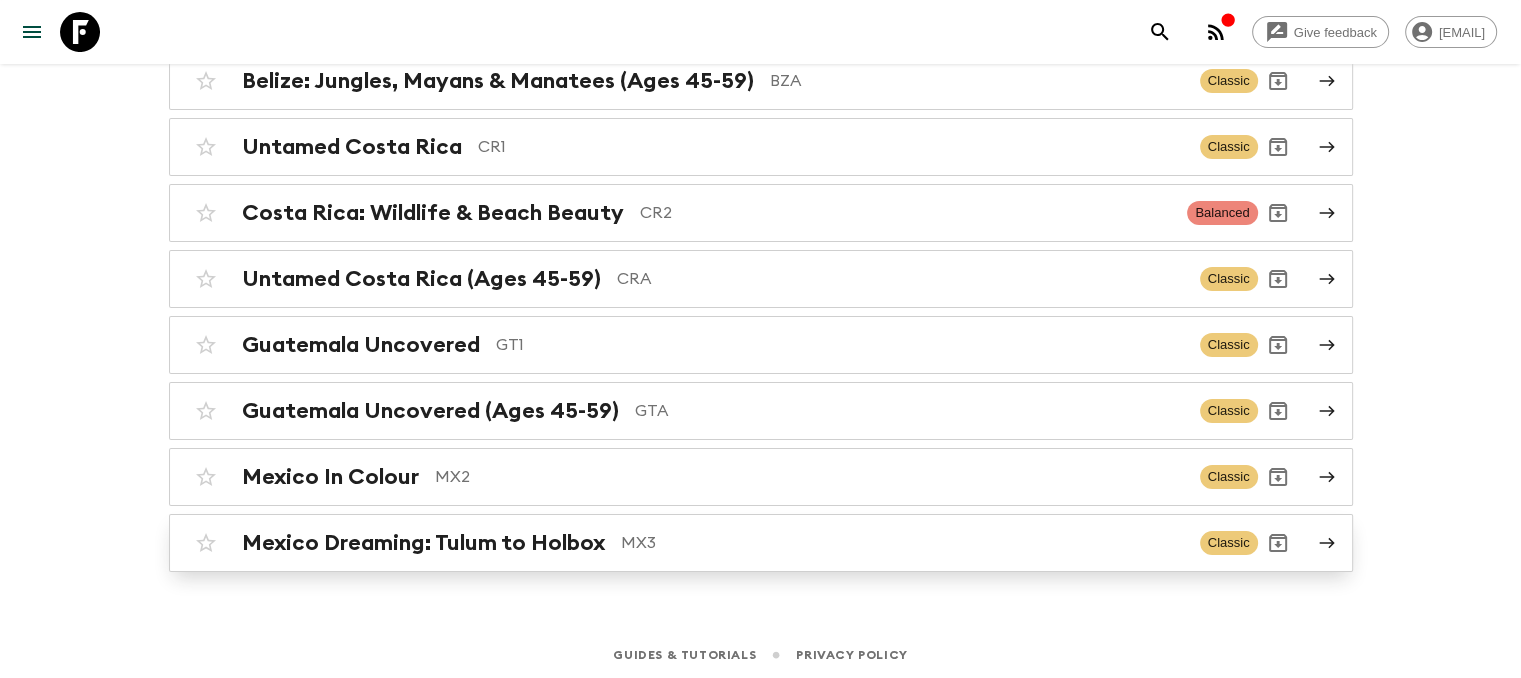 click on "Mexico Dreaming: Tulum to Holbox" at bounding box center (423, 543) 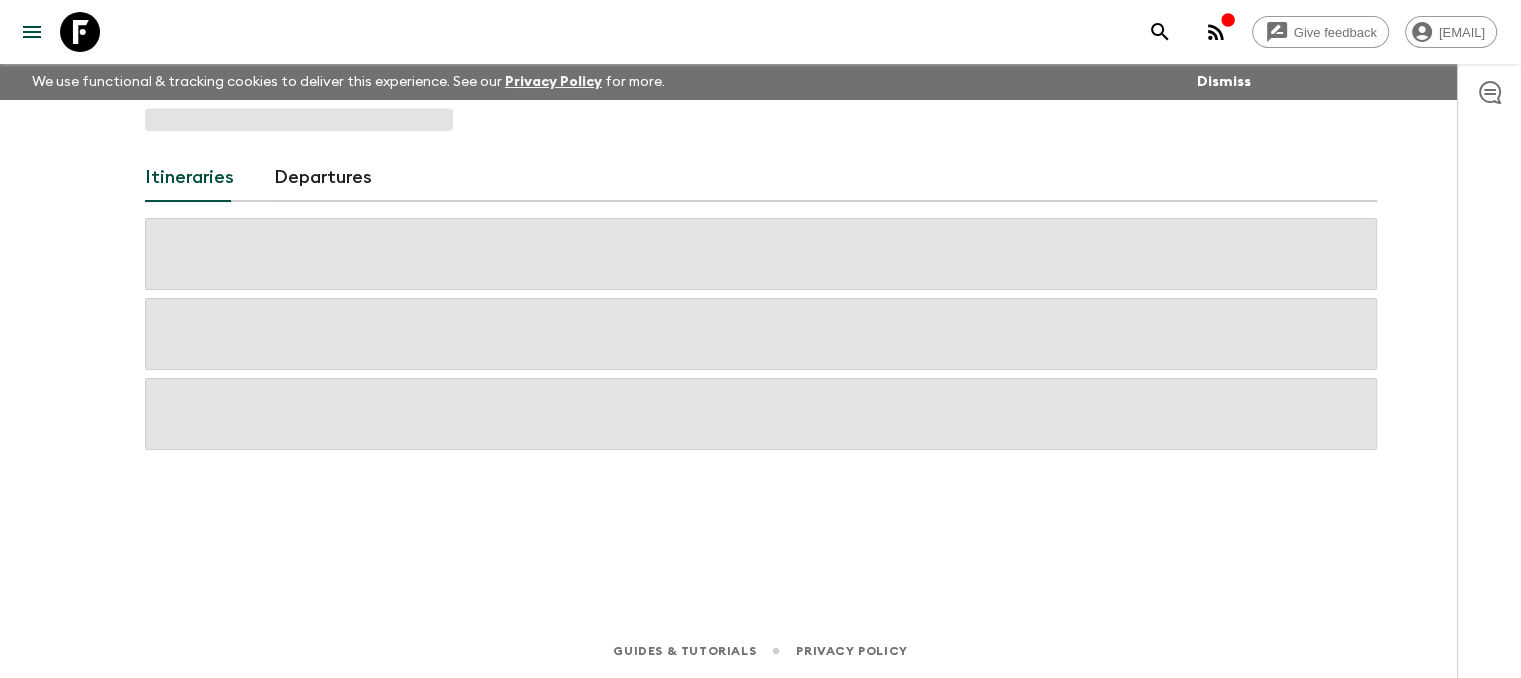 scroll, scrollTop: 0, scrollLeft: 0, axis: both 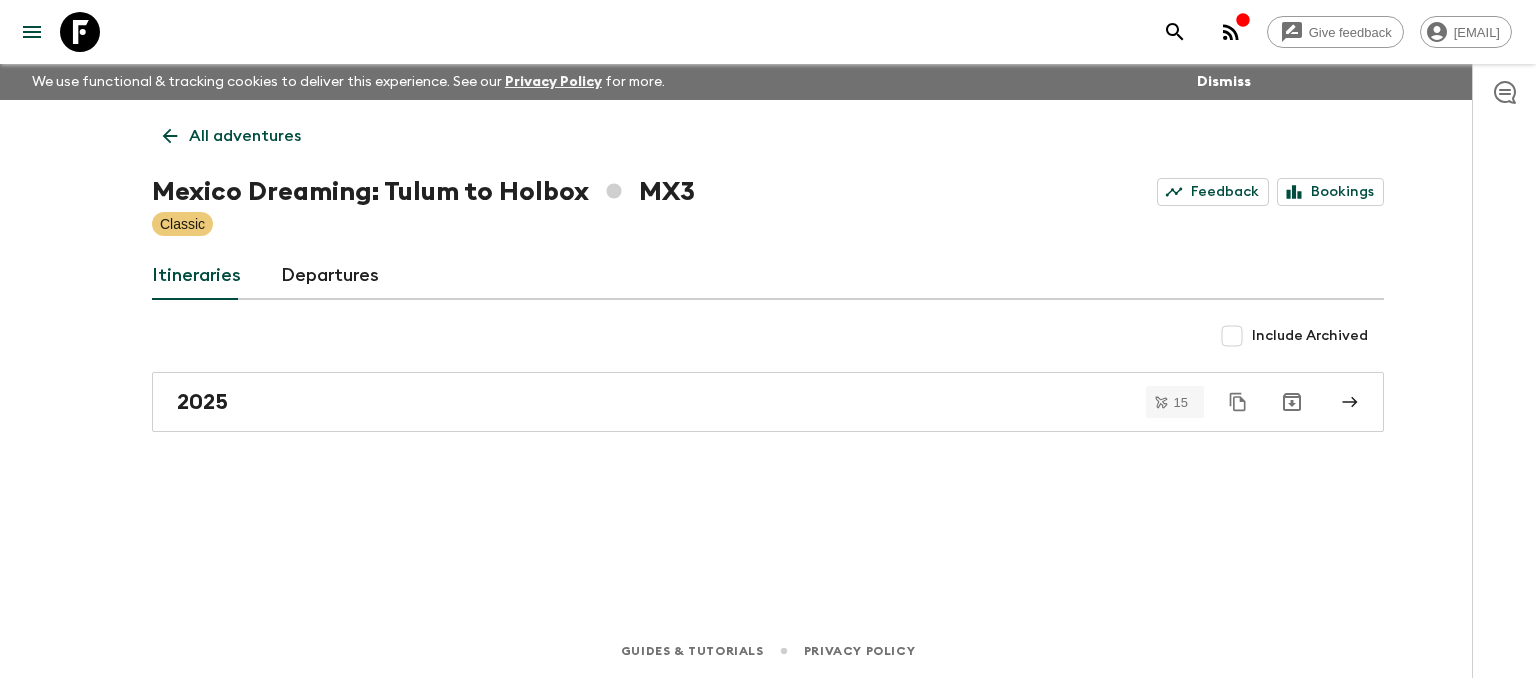 click 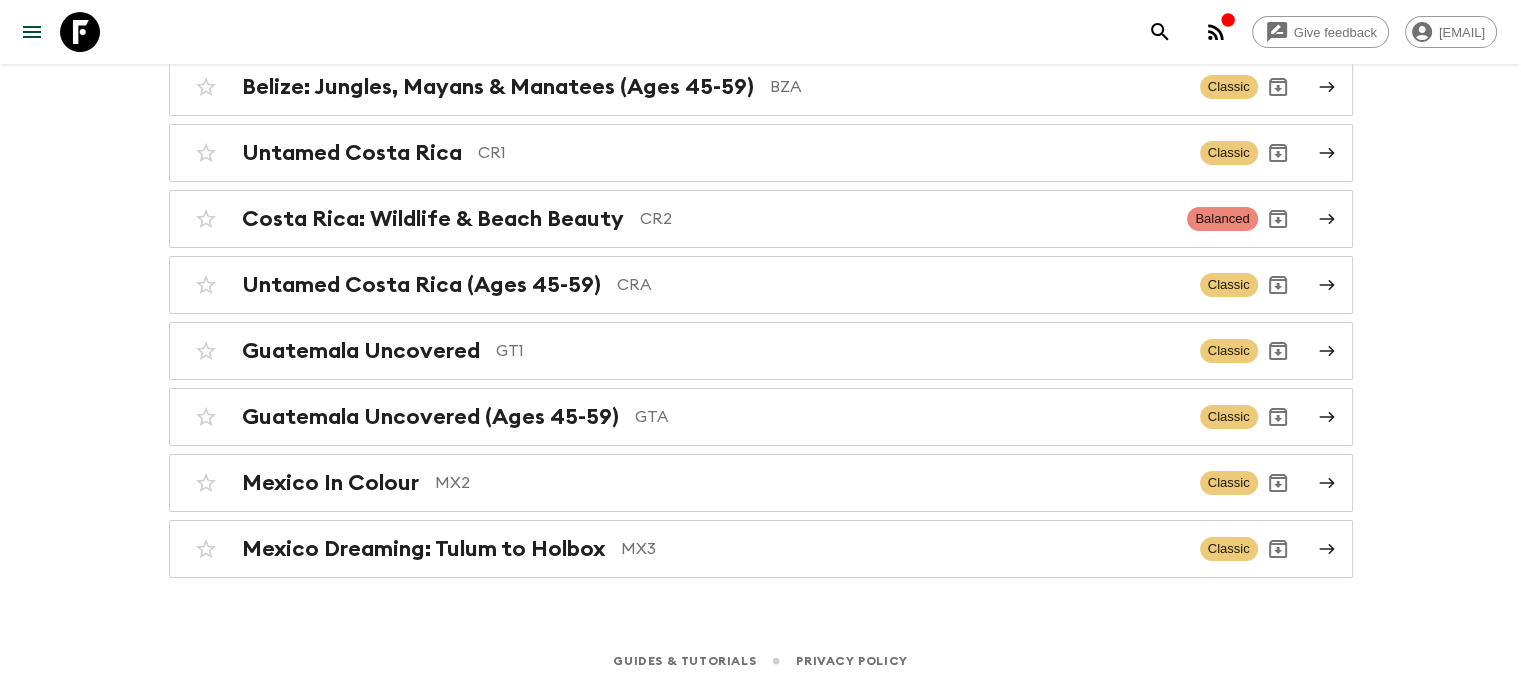 scroll, scrollTop: 308, scrollLeft: 0, axis: vertical 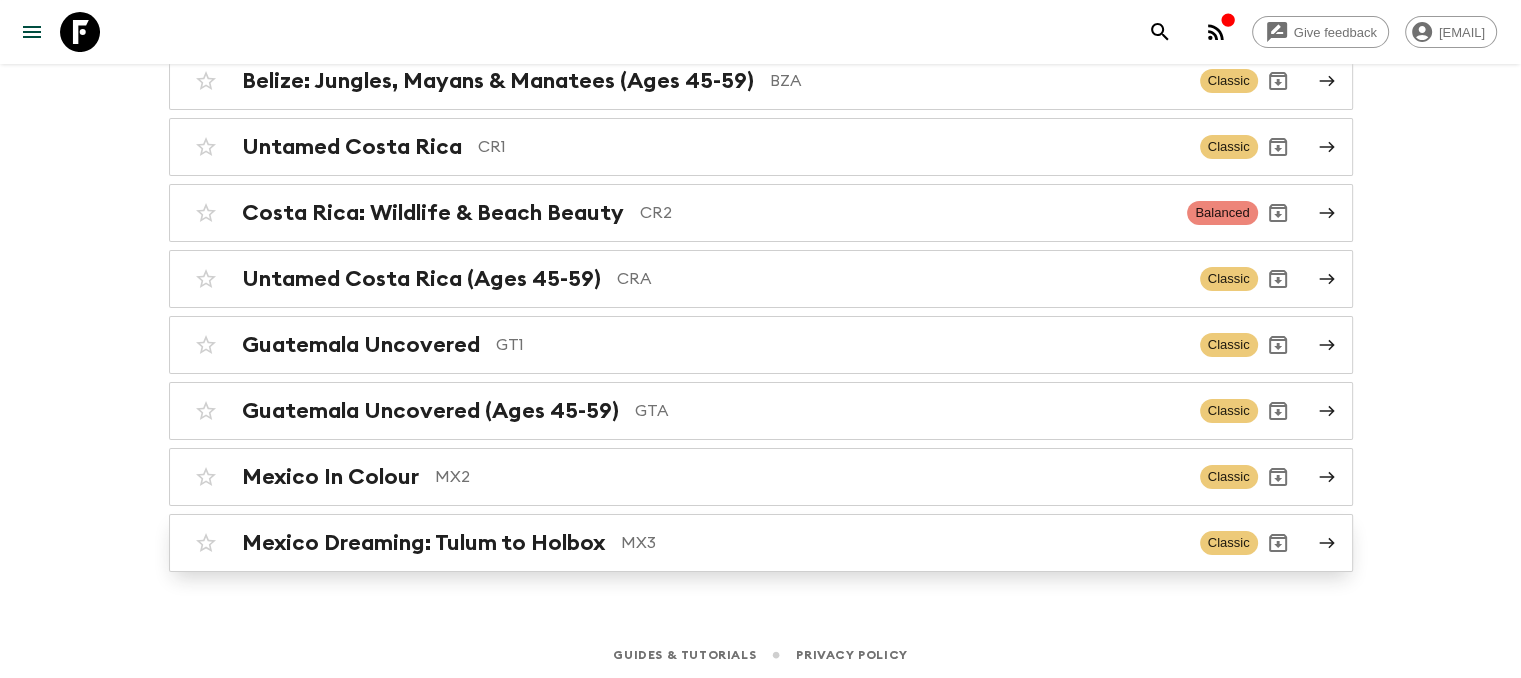 click on "Mexico Dreaming: Tulum to Holbox" at bounding box center [423, 543] 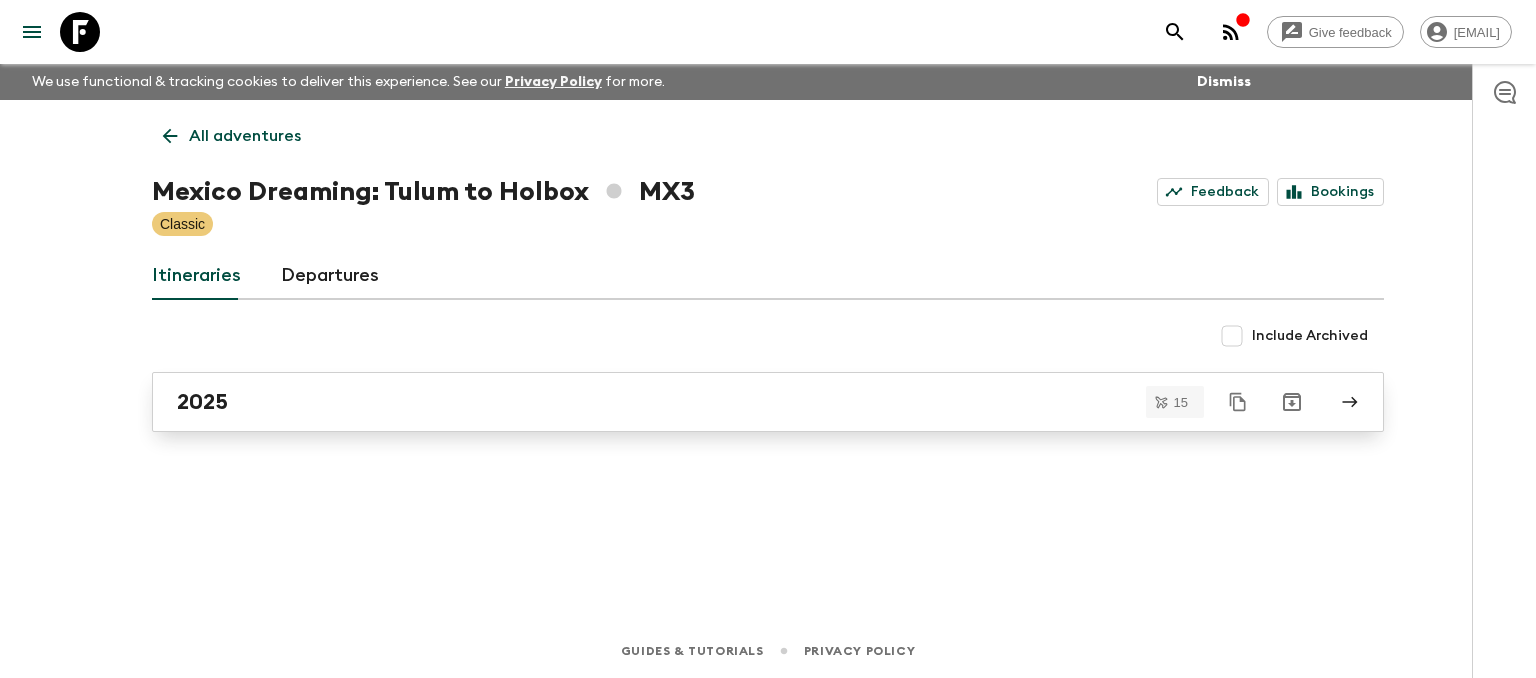 click on "2025" at bounding box center (749, 402) 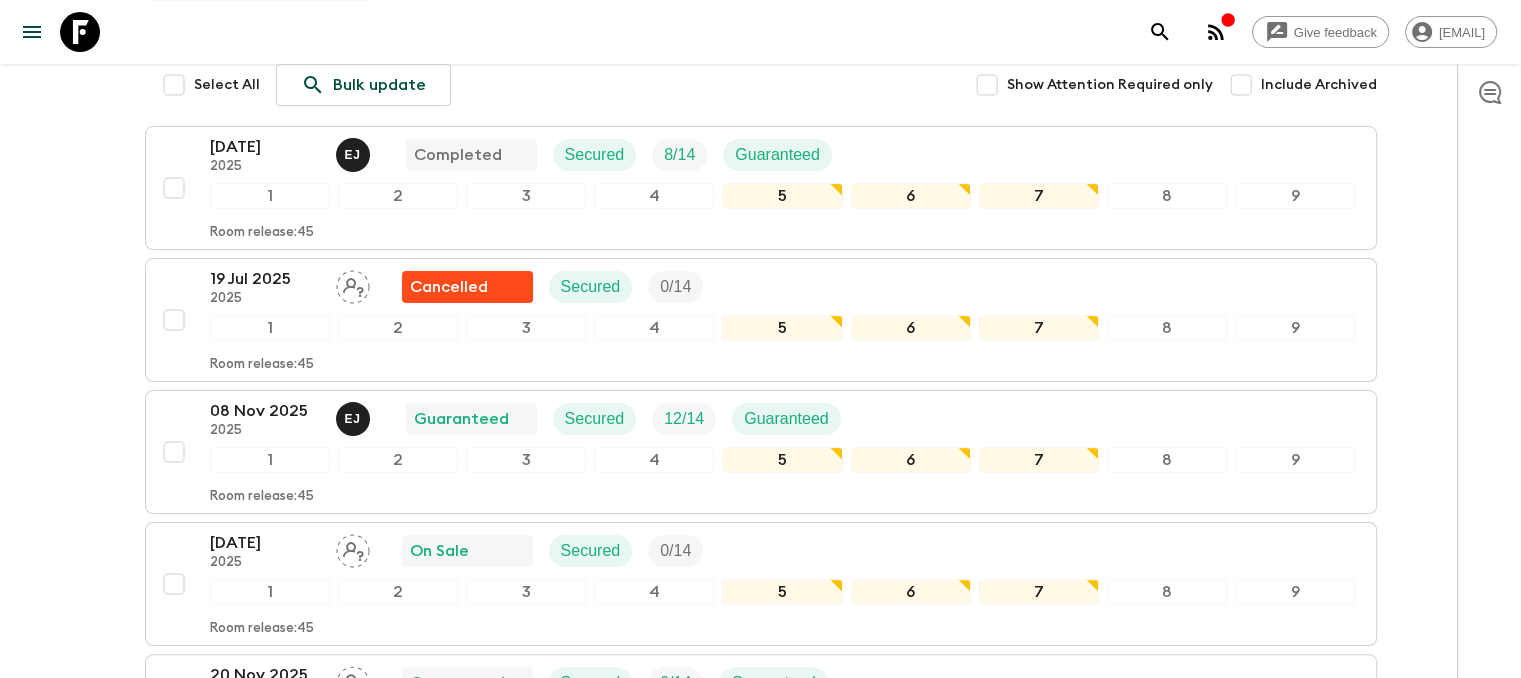 scroll, scrollTop: 400, scrollLeft: 0, axis: vertical 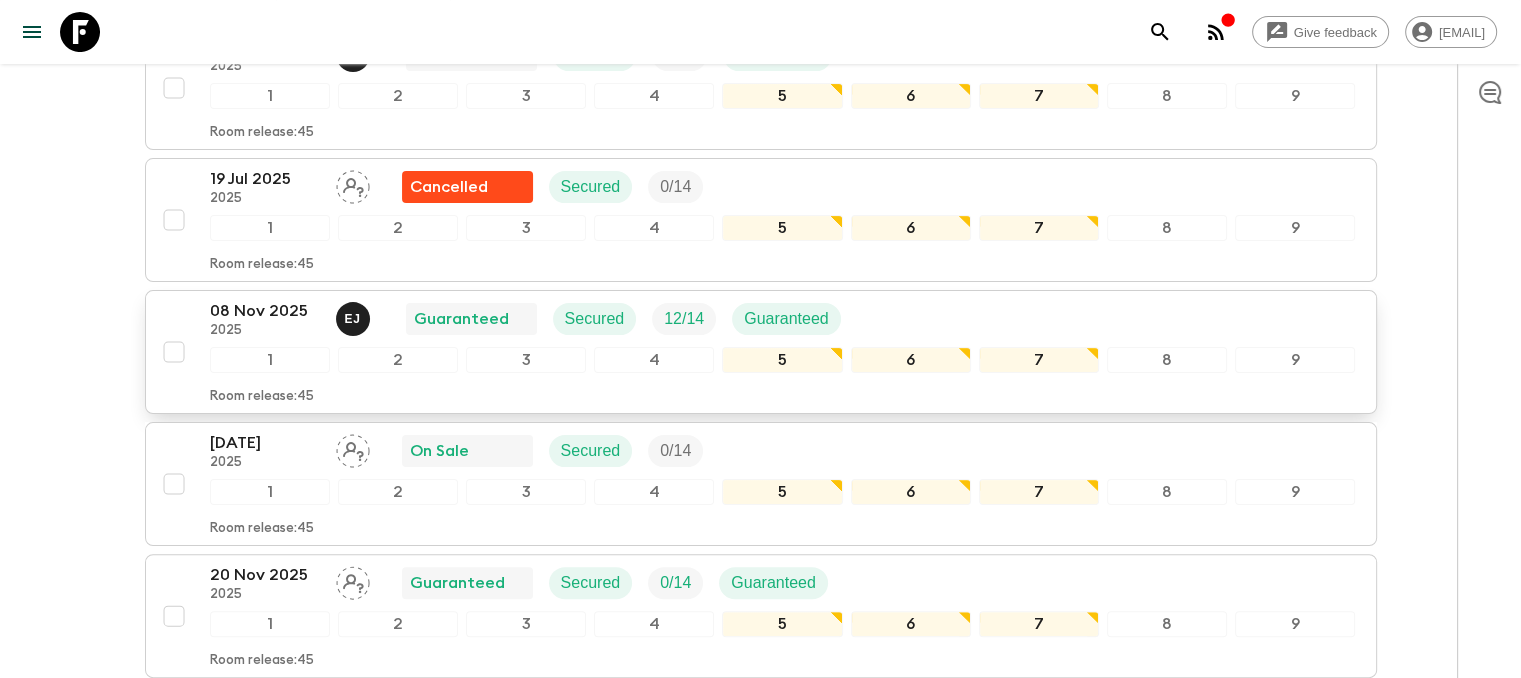 click on "08 Nov 2025" at bounding box center (265, 311) 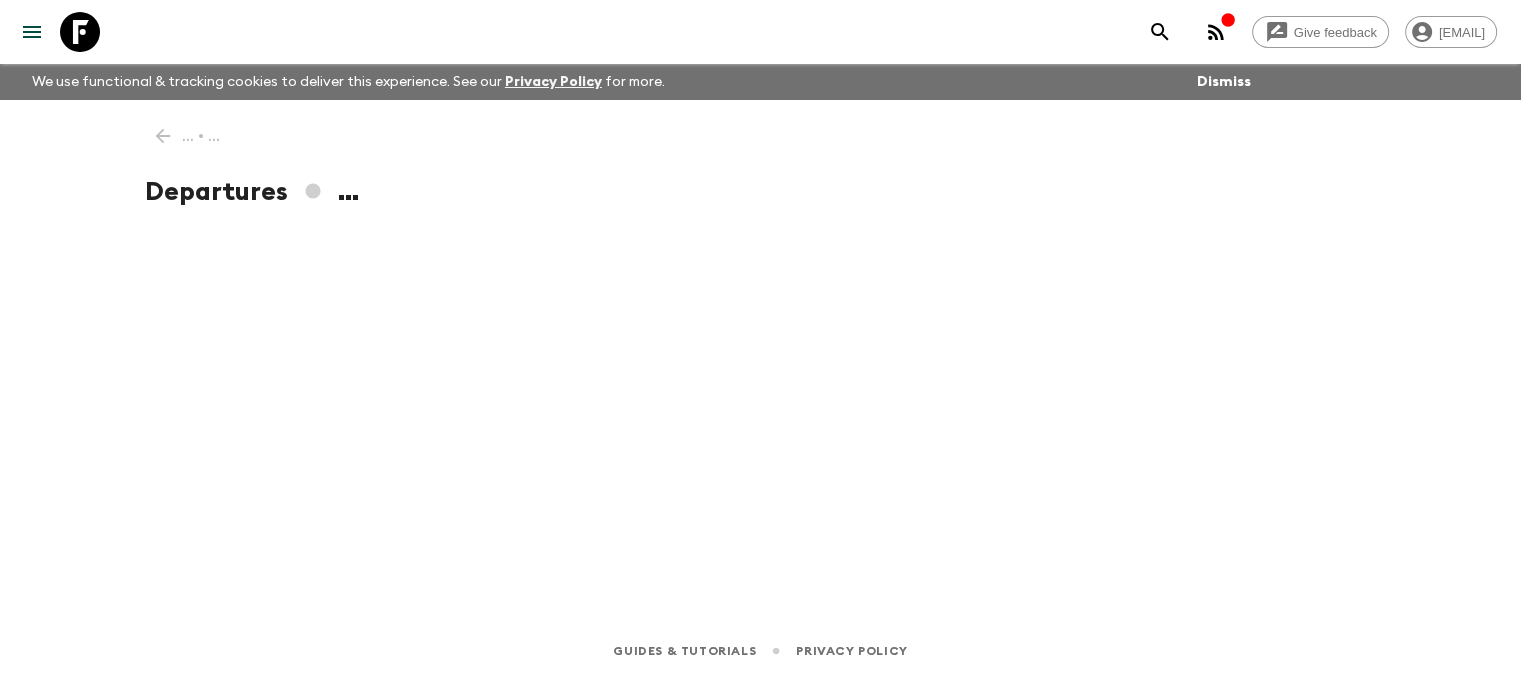 scroll, scrollTop: 0, scrollLeft: 0, axis: both 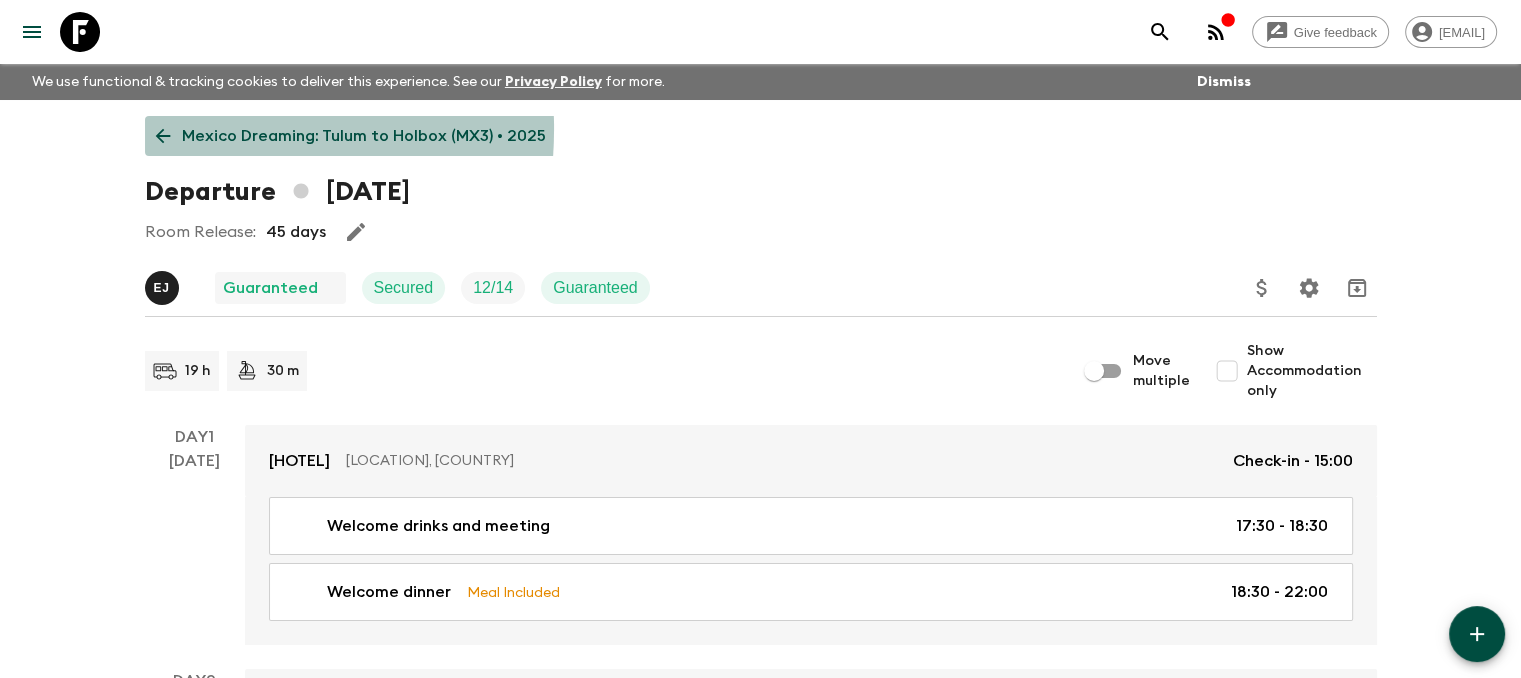 click 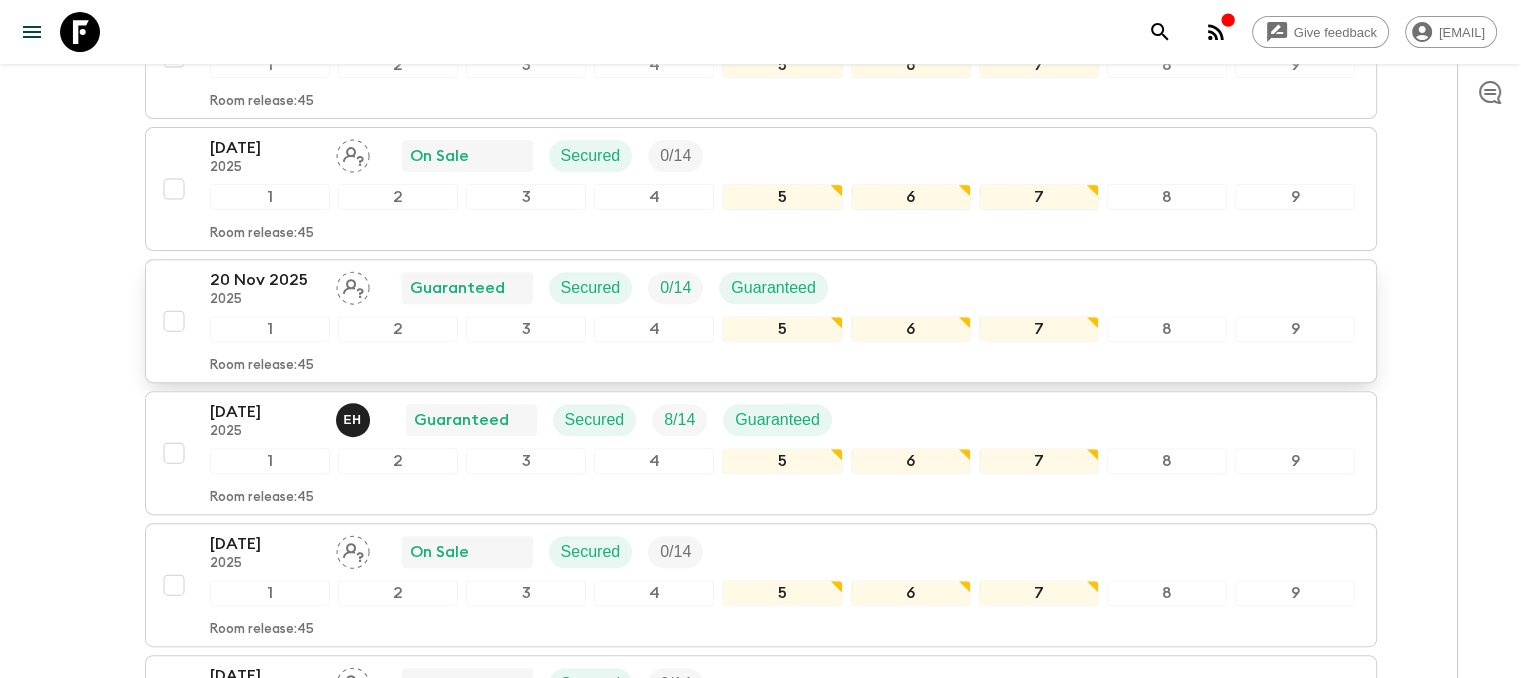 scroll, scrollTop: 716, scrollLeft: 0, axis: vertical 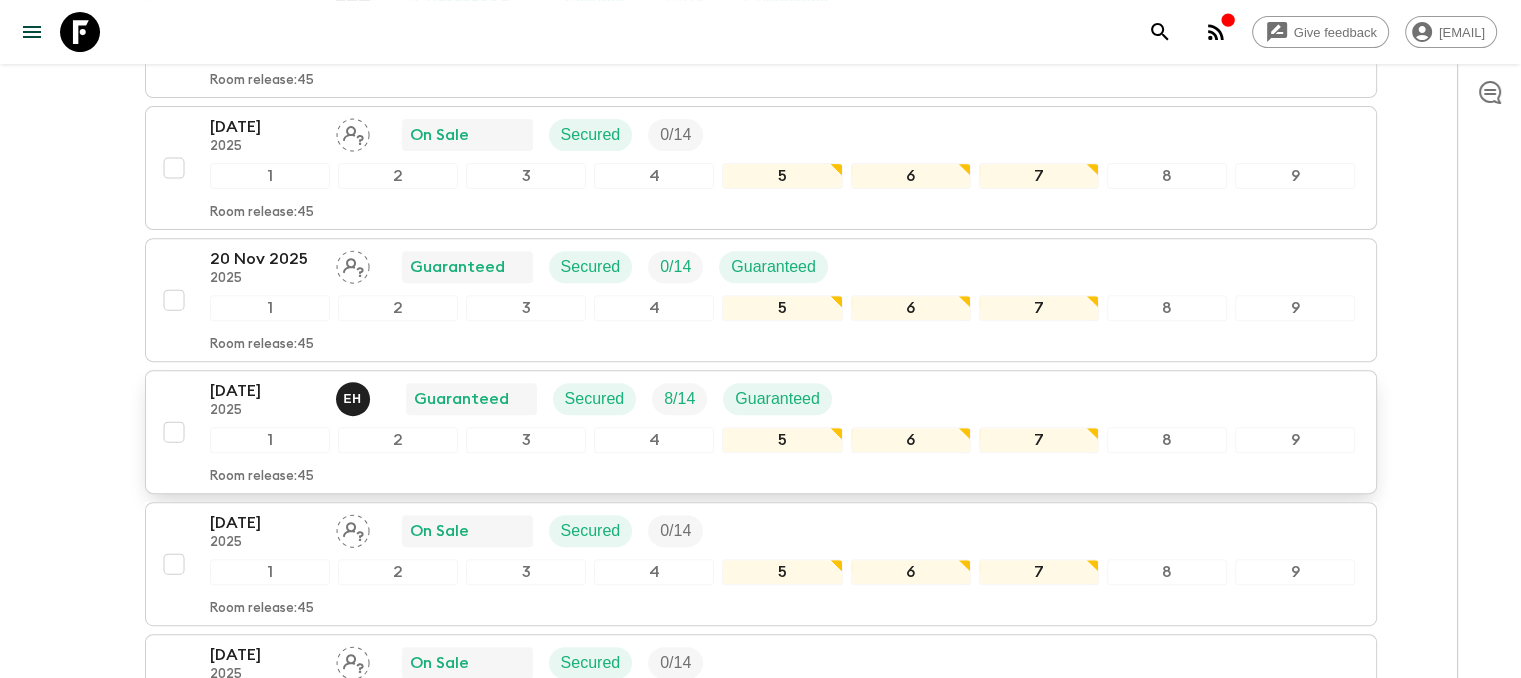 click on "[DATE]" at bounding box center [265, 391] 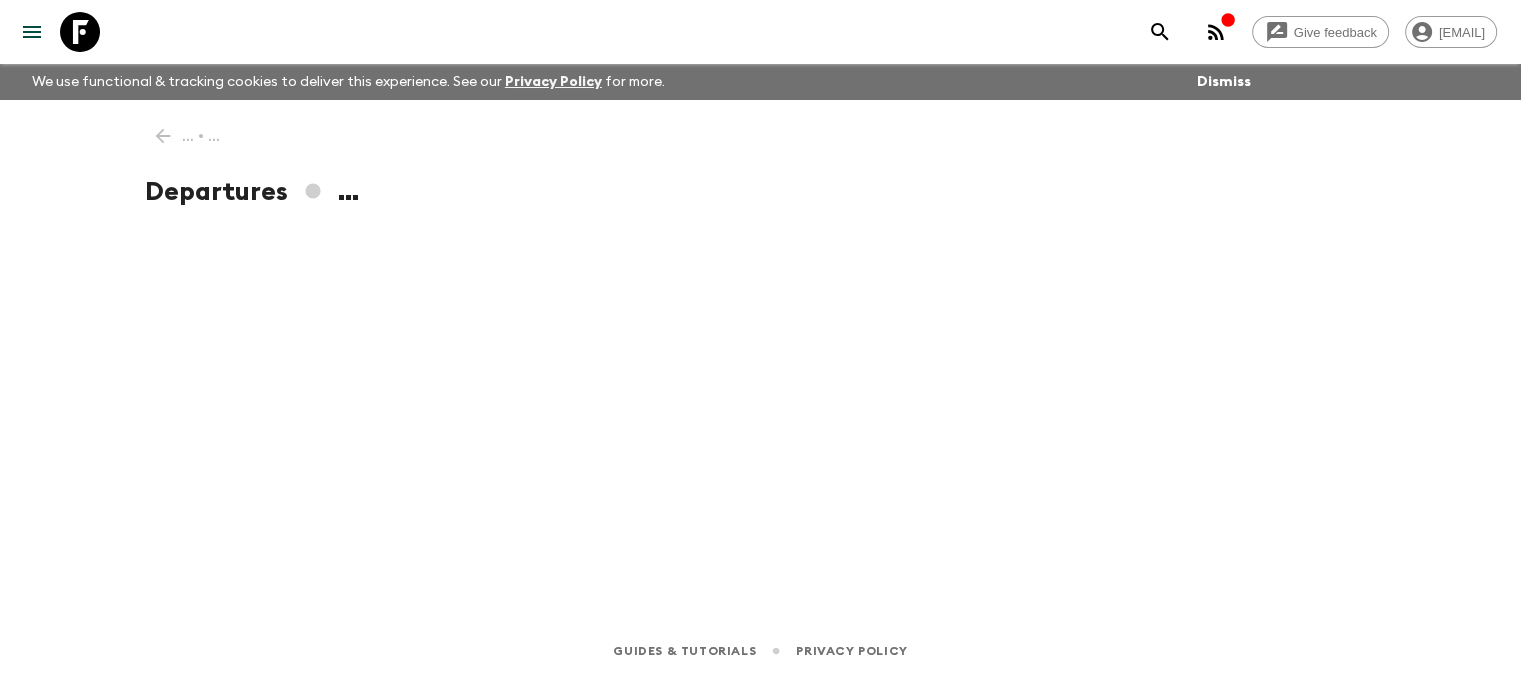 scroll, scrollTop: 0, scrollLeft: 0, axis: both 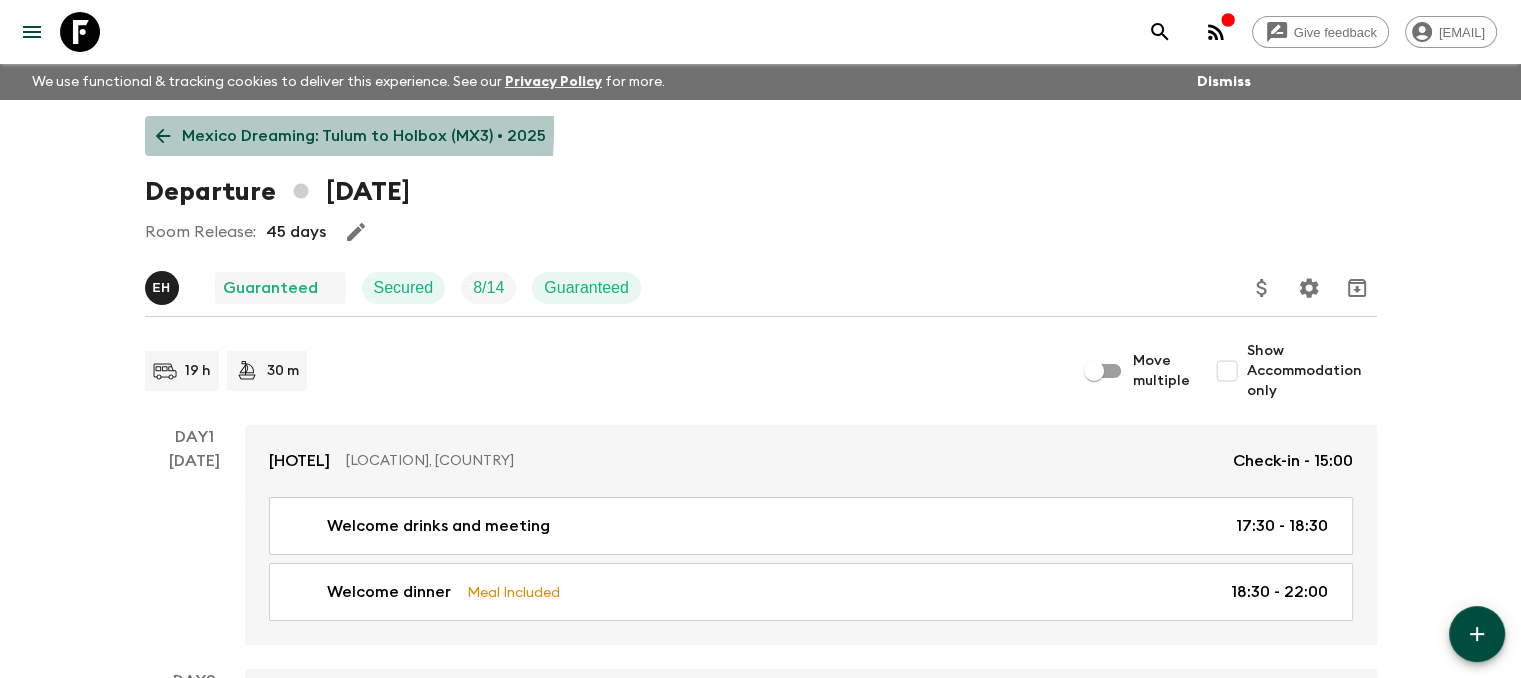 click 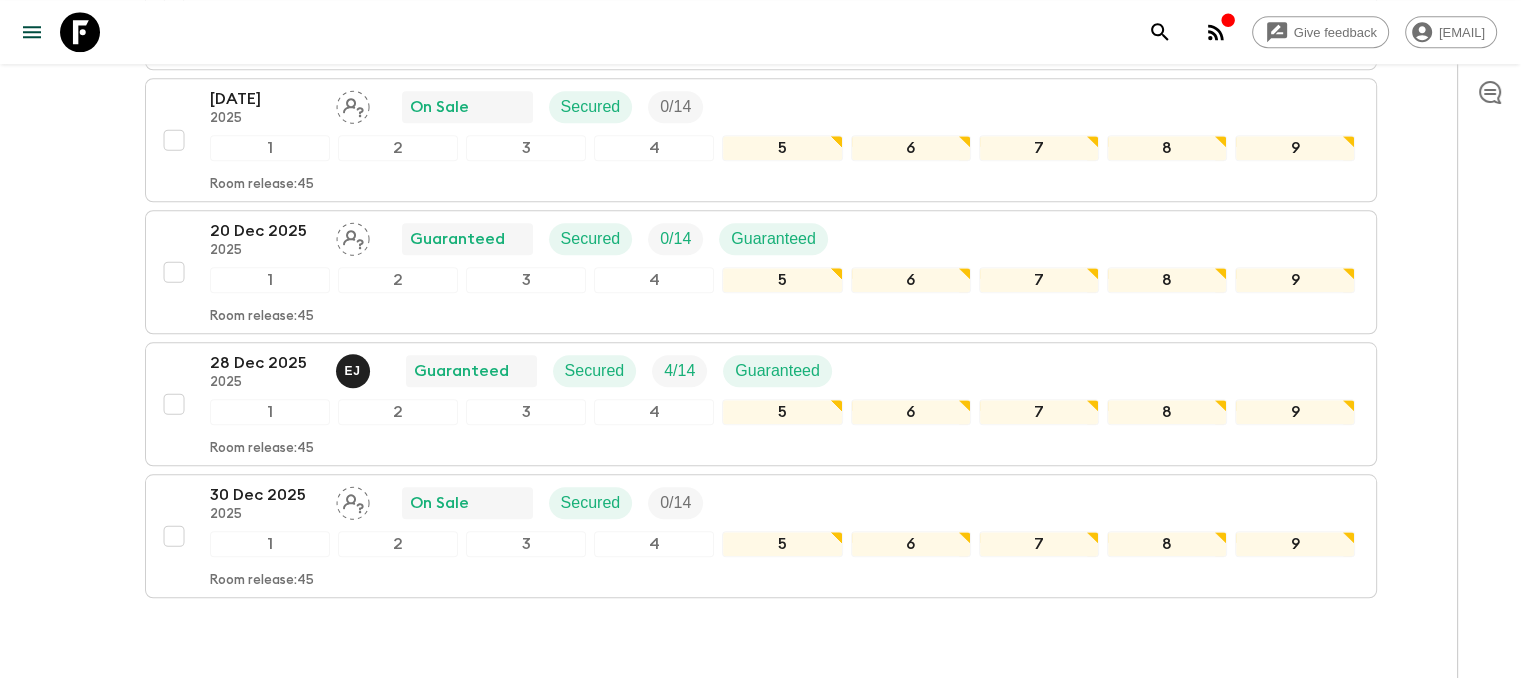 scroll, scrollTop: 1890, scrollLeft: 0, axis: vertical 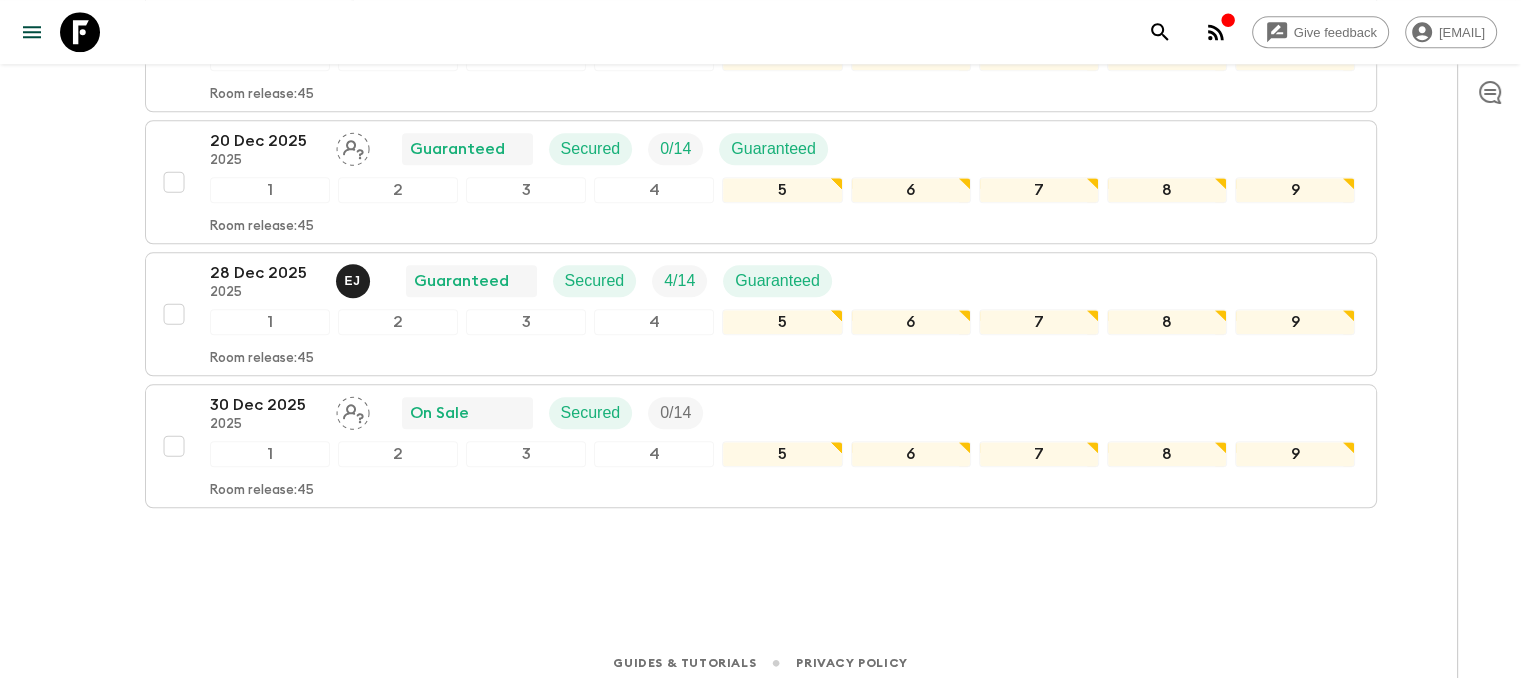 click on "All itineraries Mexico Dreaming: Tulum to Holbox (MX3) 2025 Feedback Bookings Departures Itinerary Pack Leaders Cost Propose Departures Select All Bulk update Show Attention Required only Include Archived 03 Jul 2025 2025 E J Completed Secured 8 / 14 Guaranteed 1 2 3 4 5 6 7 8 9 Room release:  45 19 Jul 2025 2025 Cancelled Secured 0 / 14 1 2 3 4 5 6 7 8 9 Room release:  45 08 Nov 2025 2025 E J Guaranteed Secured 12 / 14 Guaranteed 1 2 3 4 5 6 7 8 9 Room release:  45 15 Nov 2025 2025 On Sale Secured 0 / 14 1 2 3 4 5 6 7 8 9 Room release:  45 20 Nov 2025 2025 Guaranteed Secured 0 / 14 Guaranteed 1 2 3 4 5 6 7 8 9 Room release:  45 22 Nov 2025 2025 E H Guaranteed Secured 8 / 14 Guaranteed 1 2 3 4 5 6 7 8 9 Room release:  45 25 Nov 2025 2025 On Sale Secured 0 / 14 1 2 3 4 5 6 7 8 9 Room release:  45 04 Dec 2025 2025 On Sale Secured 0 / 14 1 2 3 4 5 6 7 8 9 Room release:  45 06 Dec 2025 2025 On Sale Secured 0 / 14 1 2 3 4 5 6 7 8 9 Room release:  45 11 Dec 2025 2025 On Sale Secured 0 / 14 1 2 3 4 5 6 7 8 9 45 2025" at bounding box center (761, -605) 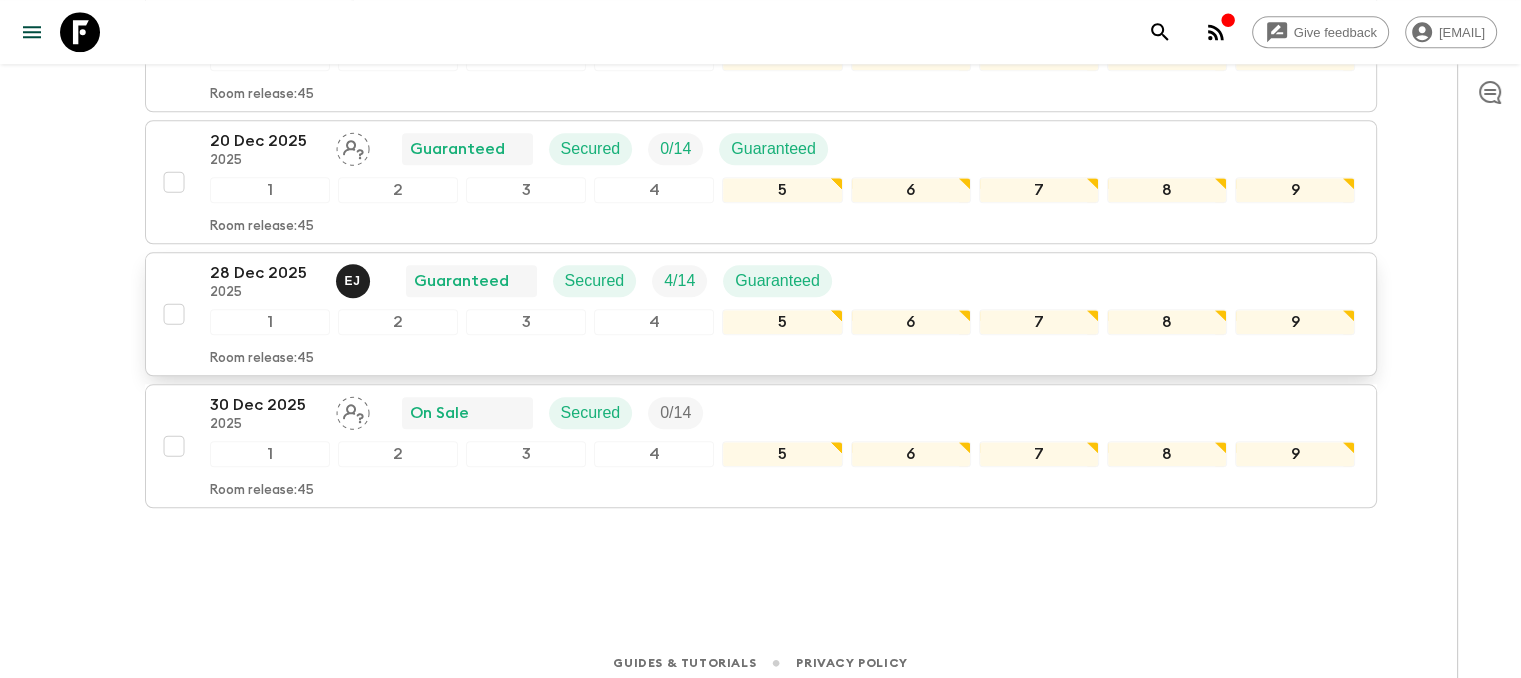scroll, scrollTop: 1790, scrollLeft: 0, axis: vertical 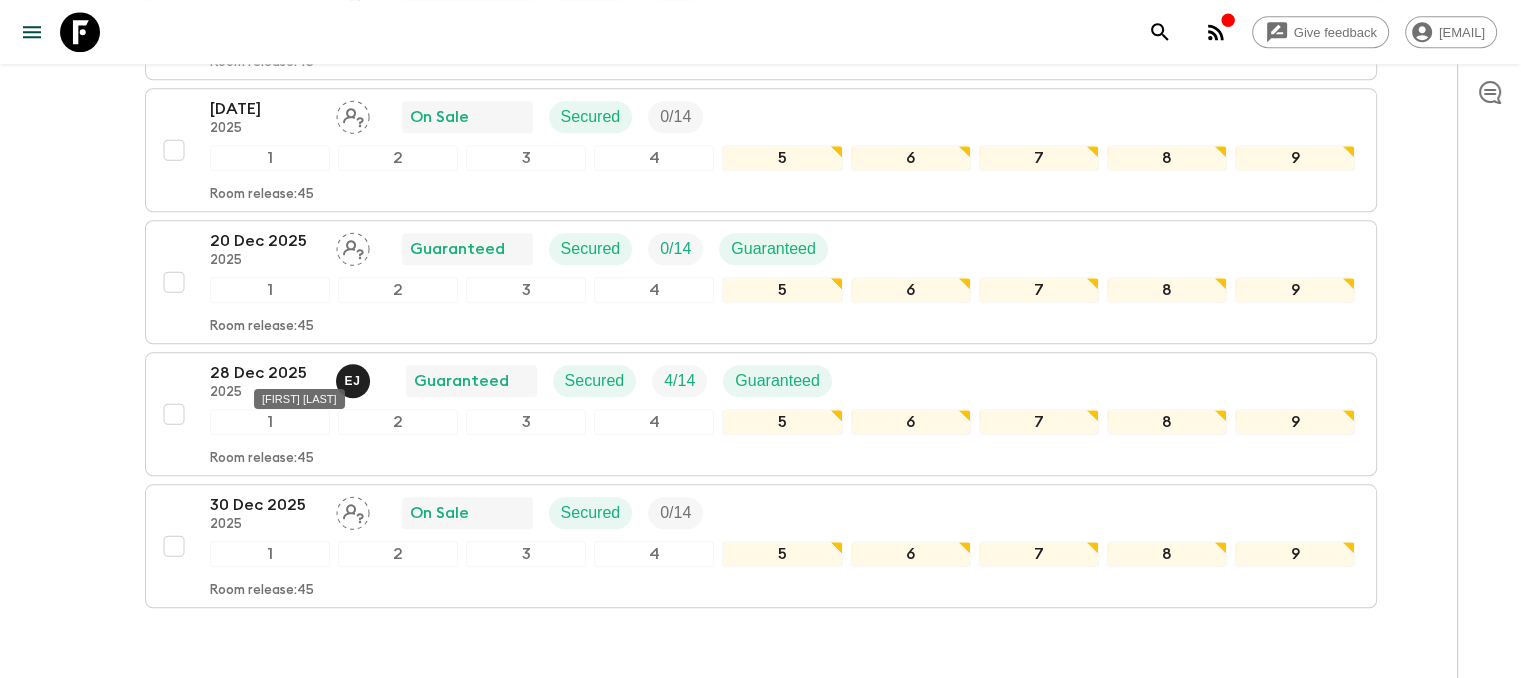 click on "[FIRST] [LAST]" at bounding box center (299, 393) 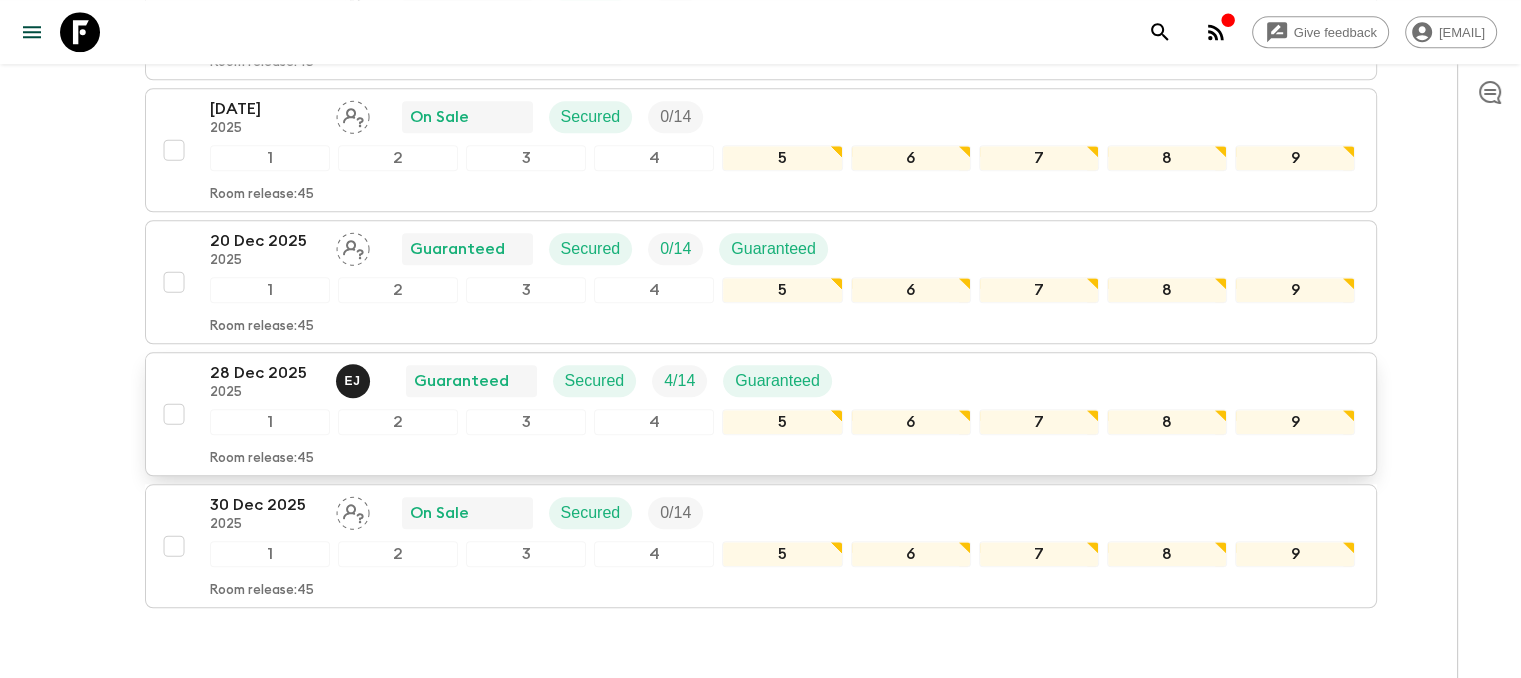 click on "[DATE] 2025 E J Guaranteed Secured 4 / 14 Guaranteed 1 2 3 4 5 6 7 8 9 Room release:  45" at bounding box center (755, 414) 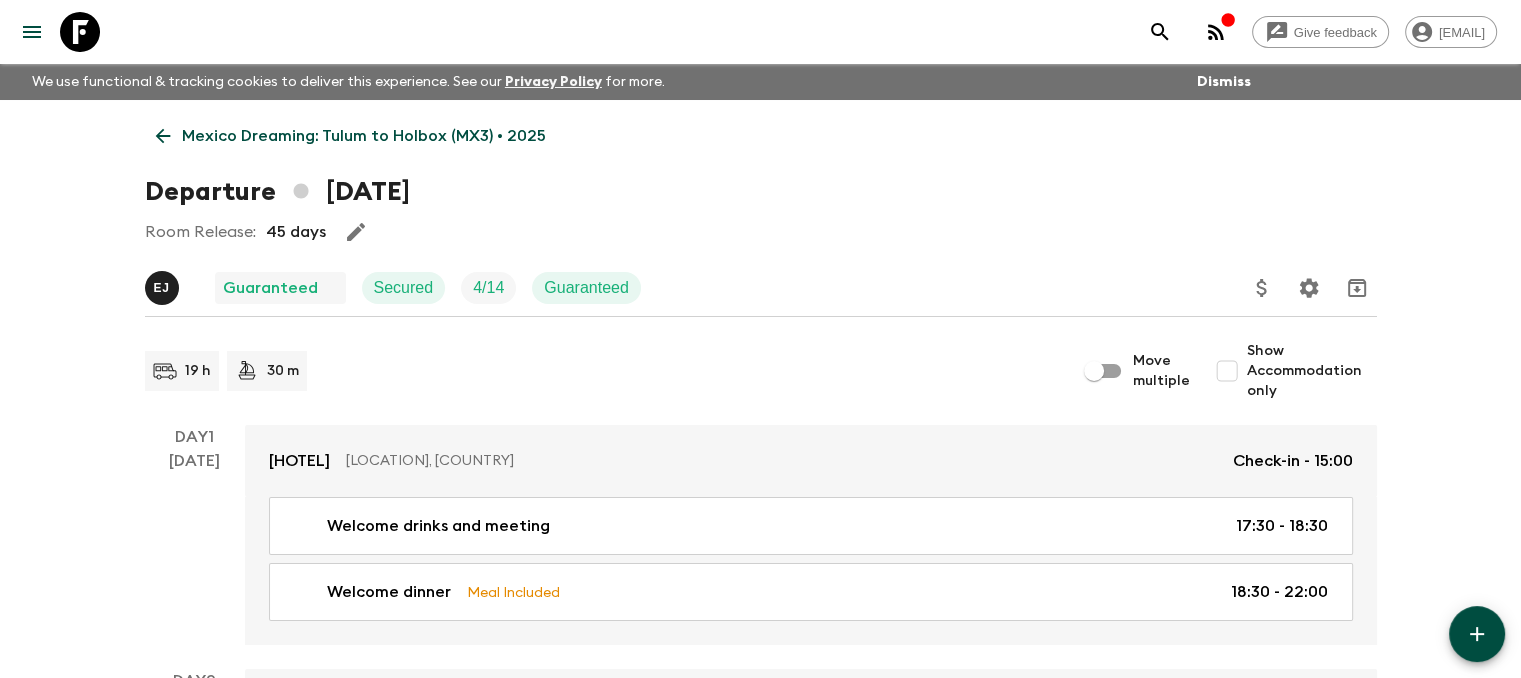 scroll, scrollTop: 0, scrollLeft: 0, axis: both 